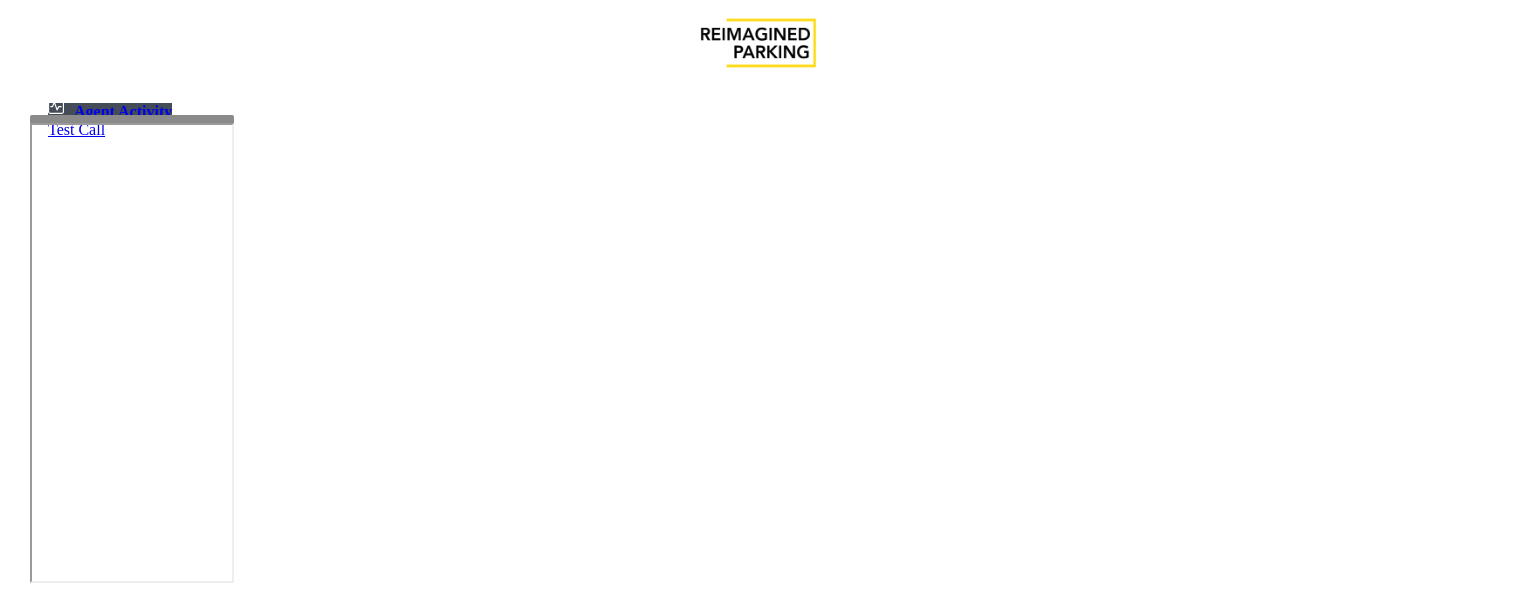scroll, scrollTop: 0, scrollLeft: 0, axis: both 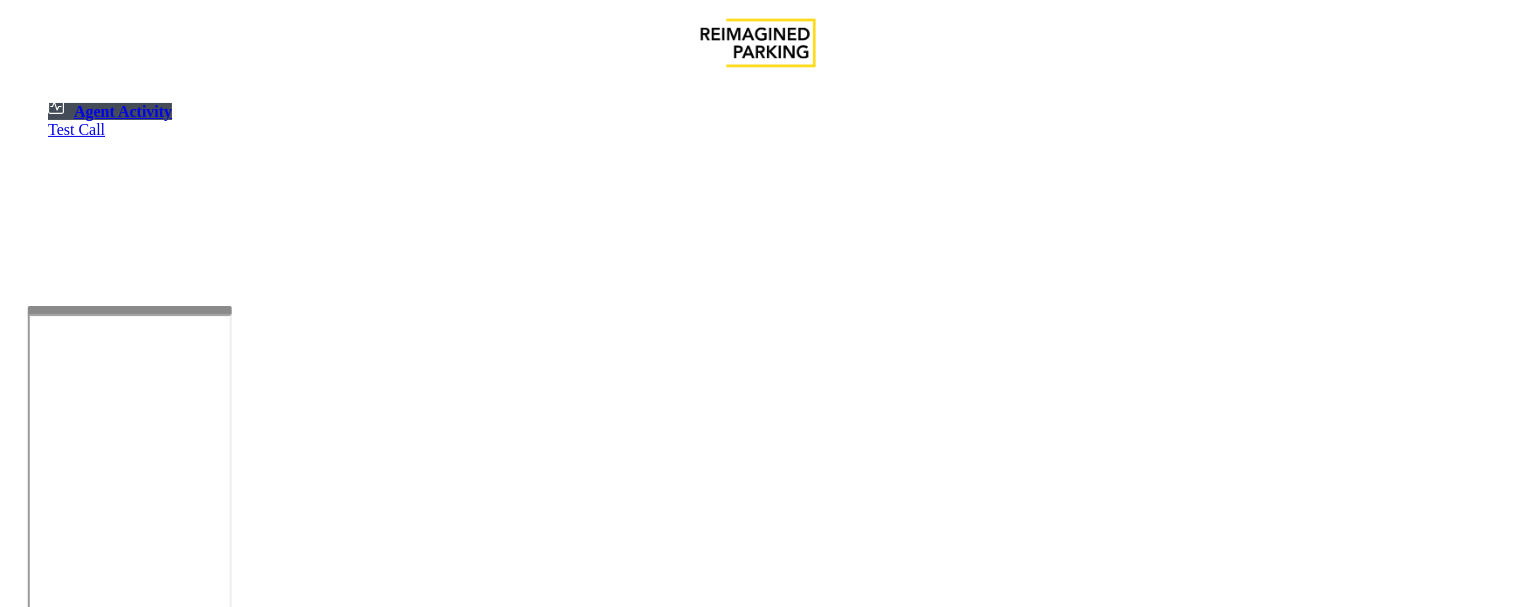 click at bounding box center (130, 310) 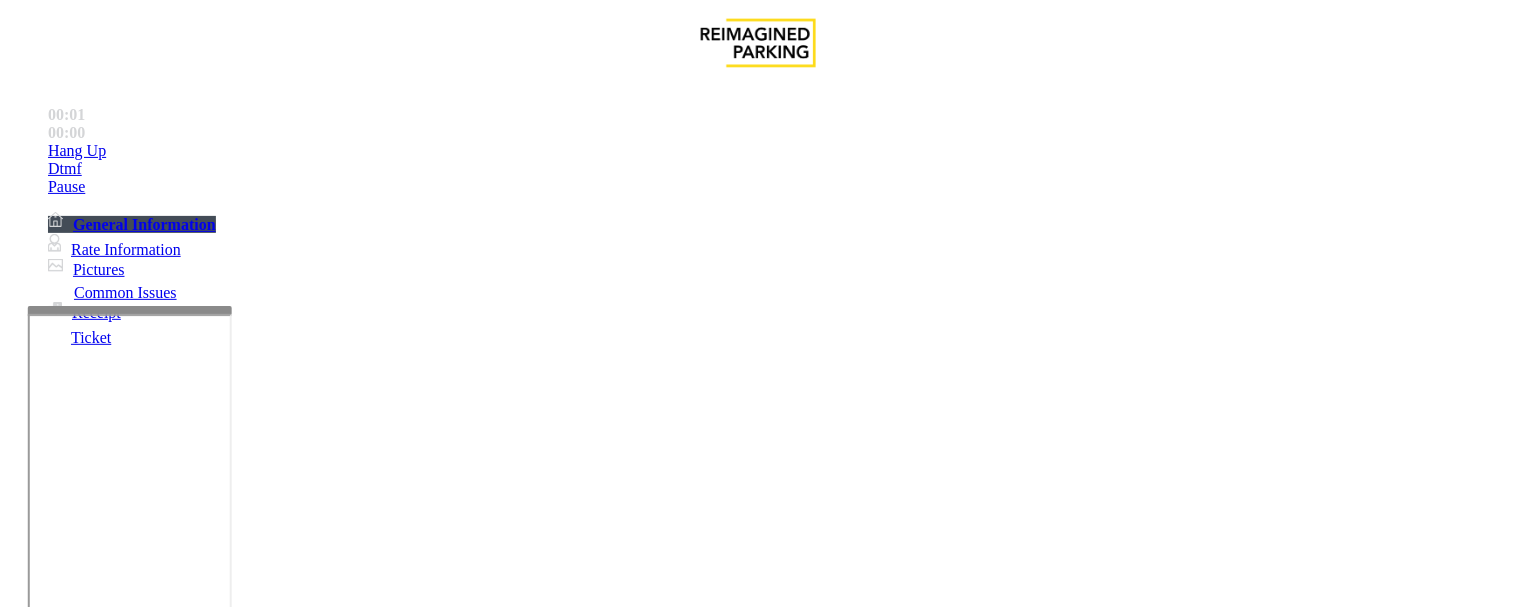 scroll, scrollTop: 257, scrollLeft: 0, axis: vertical 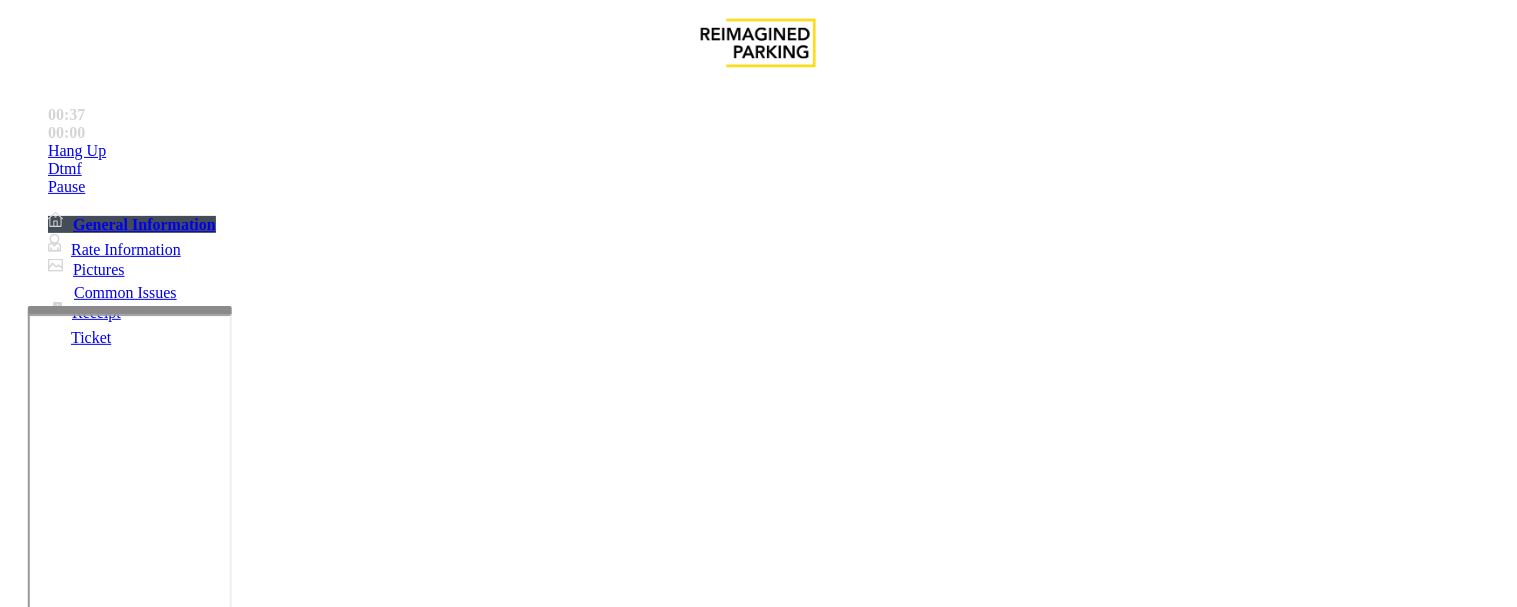 click on "Payment Issue" at bounding box center [167, 1260] 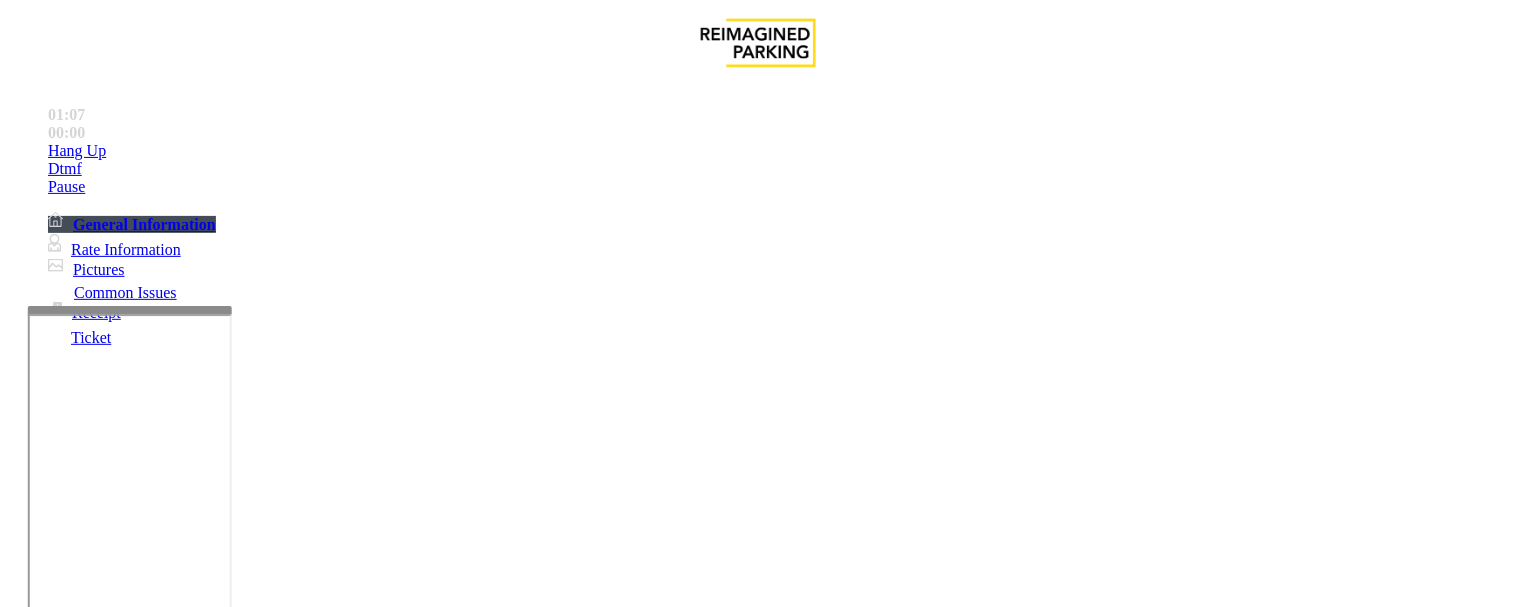 click on "Parker Has No Money" at bounding box center (1167, 1260) 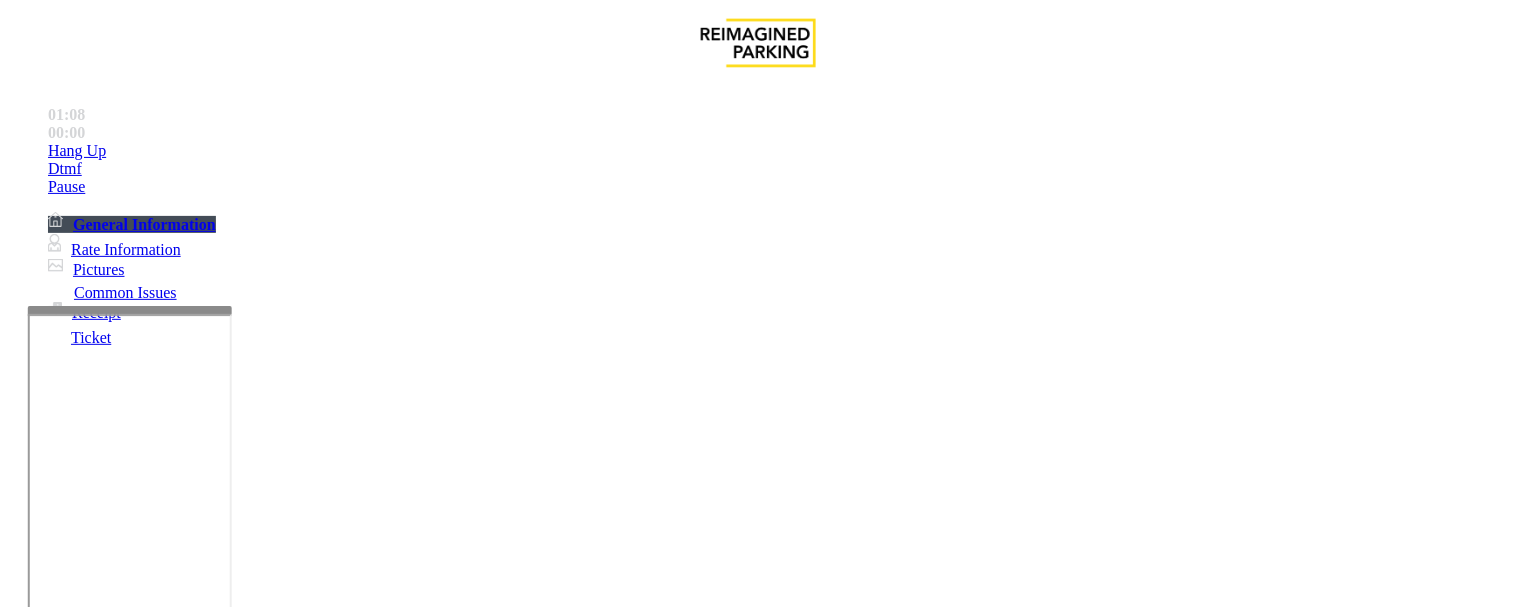 click on "Parker Has No Money" at bounding box center (758, 1245) 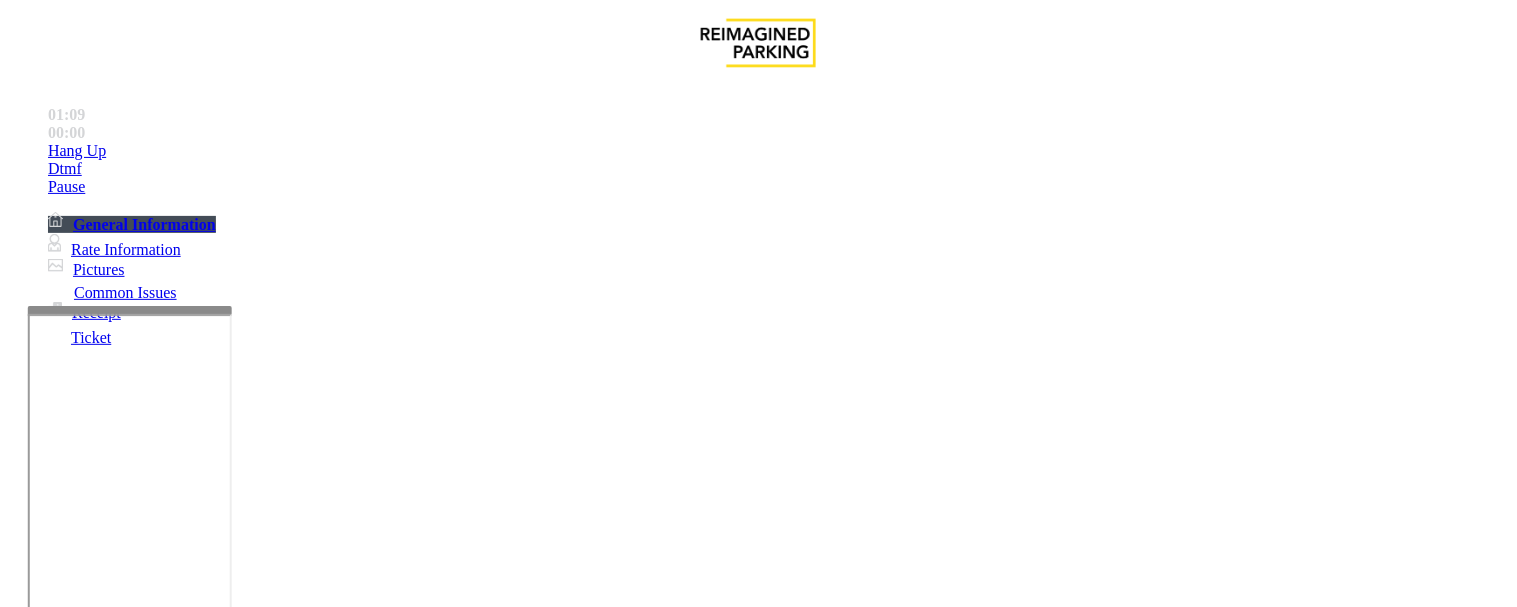 copy on "Parker Has No Money" 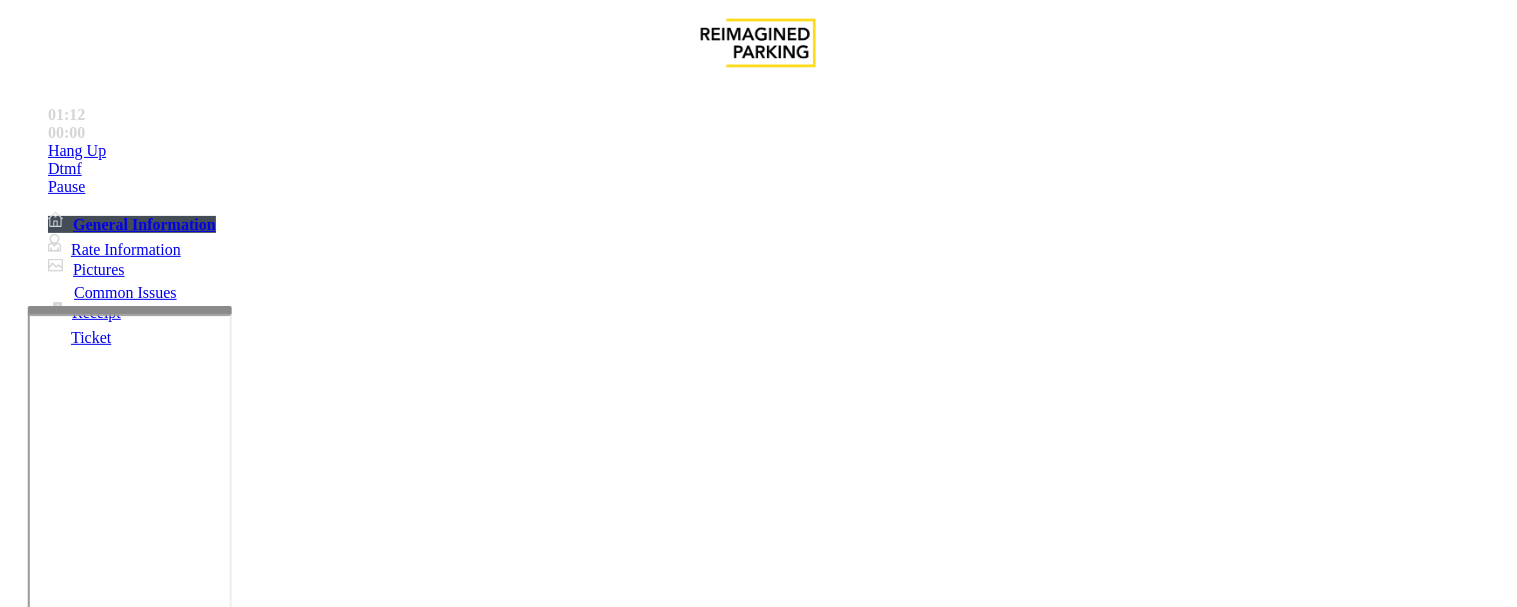 scroll, scrollTop: 111, scrollLeft: 0, axis: vertical 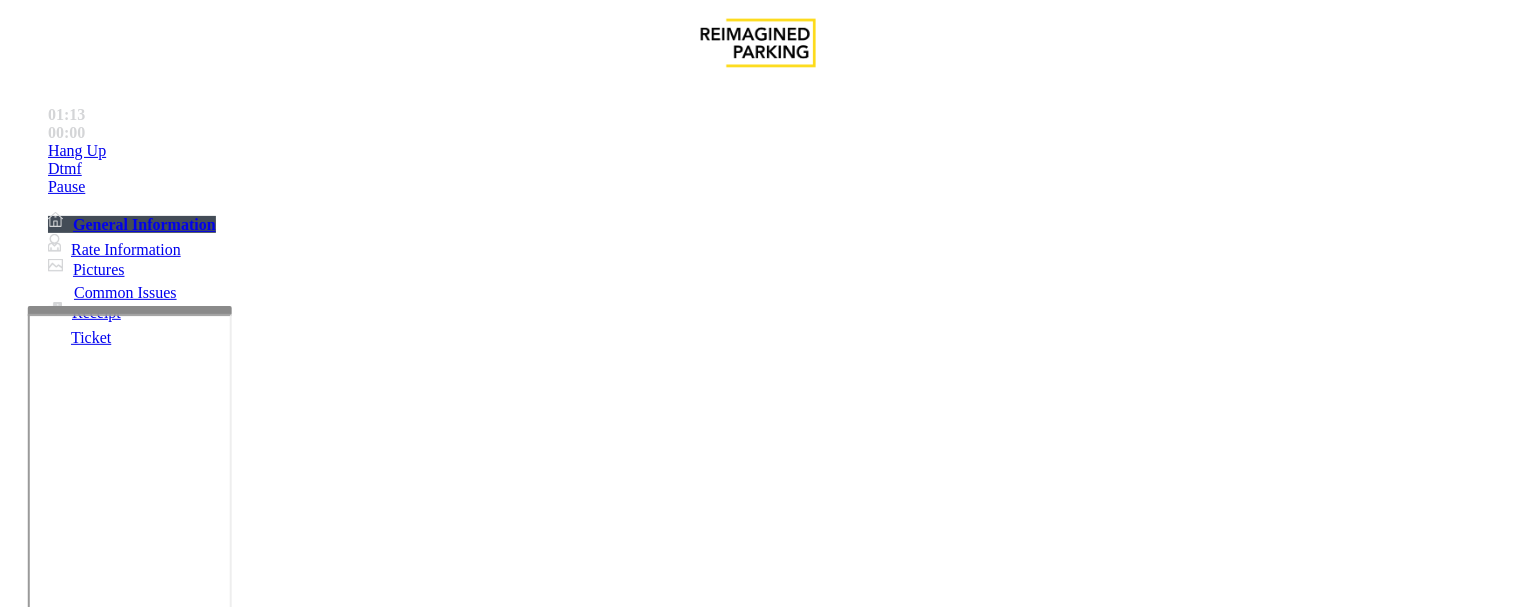 click at bounding box center [23, 1616] 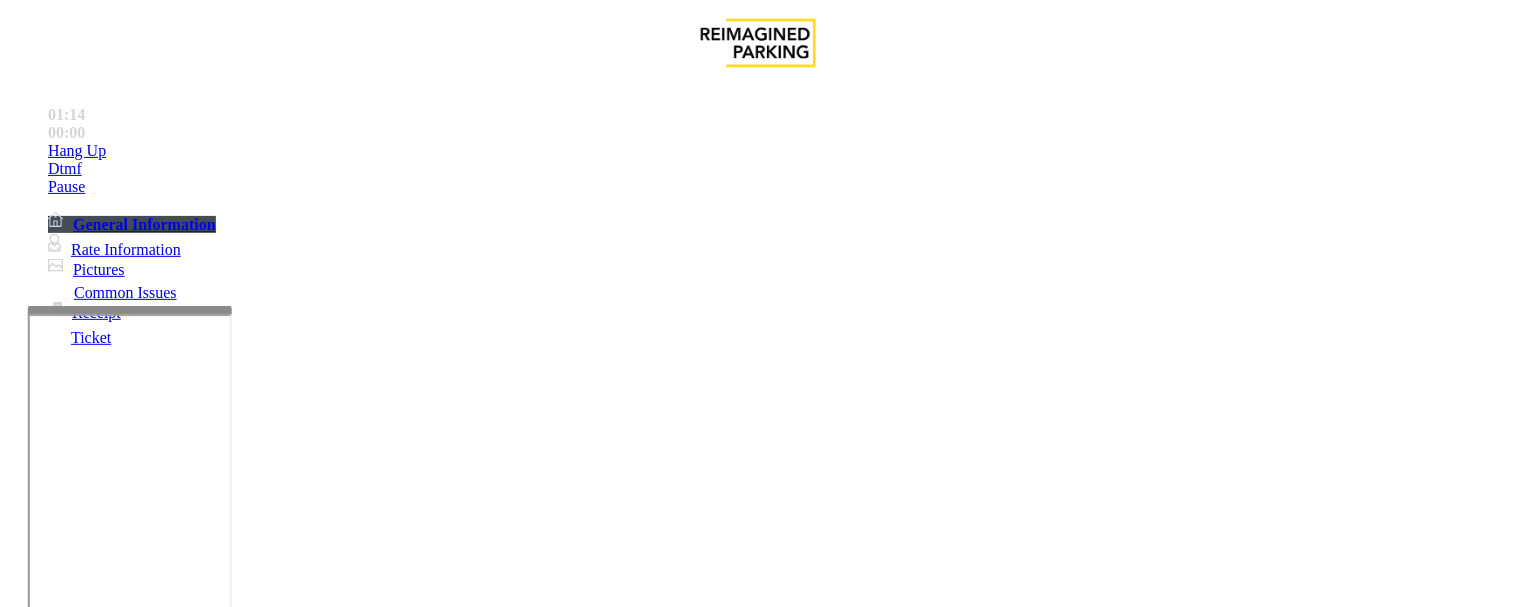 click on "Mount Royal Village" at bounding box center (778, 3208) 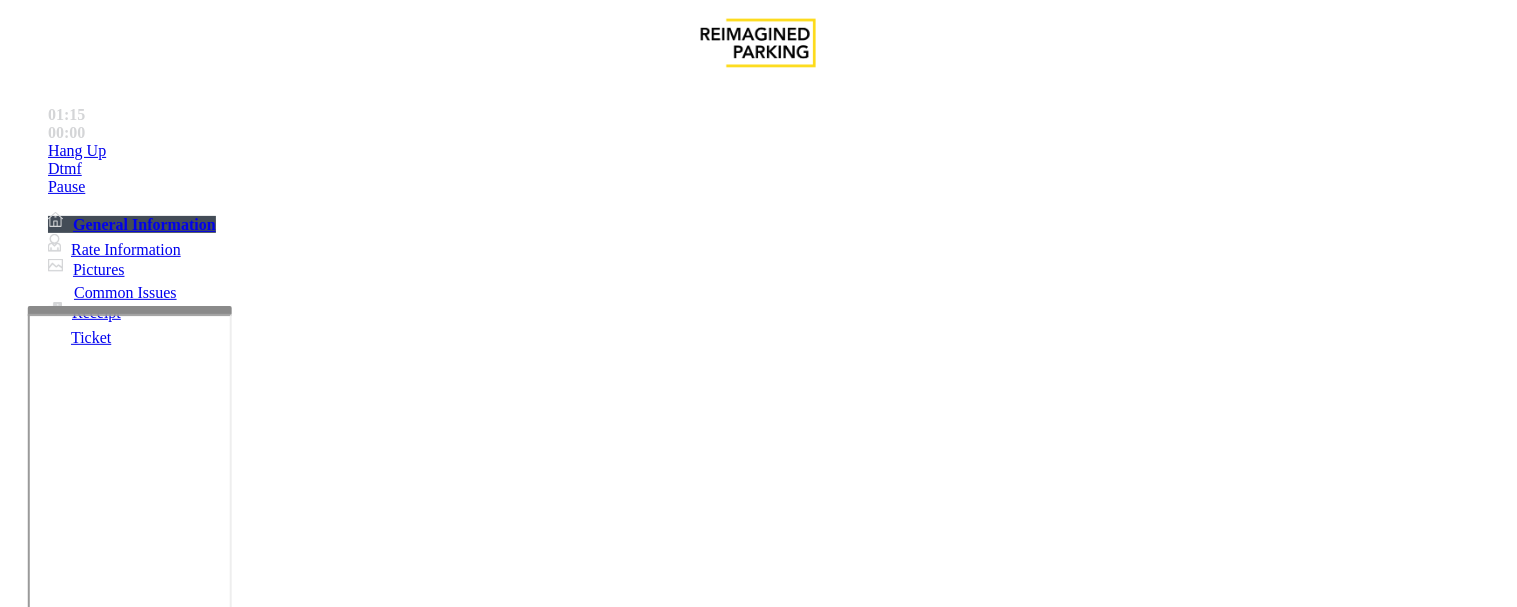 click at bounding box center (246, 1678) 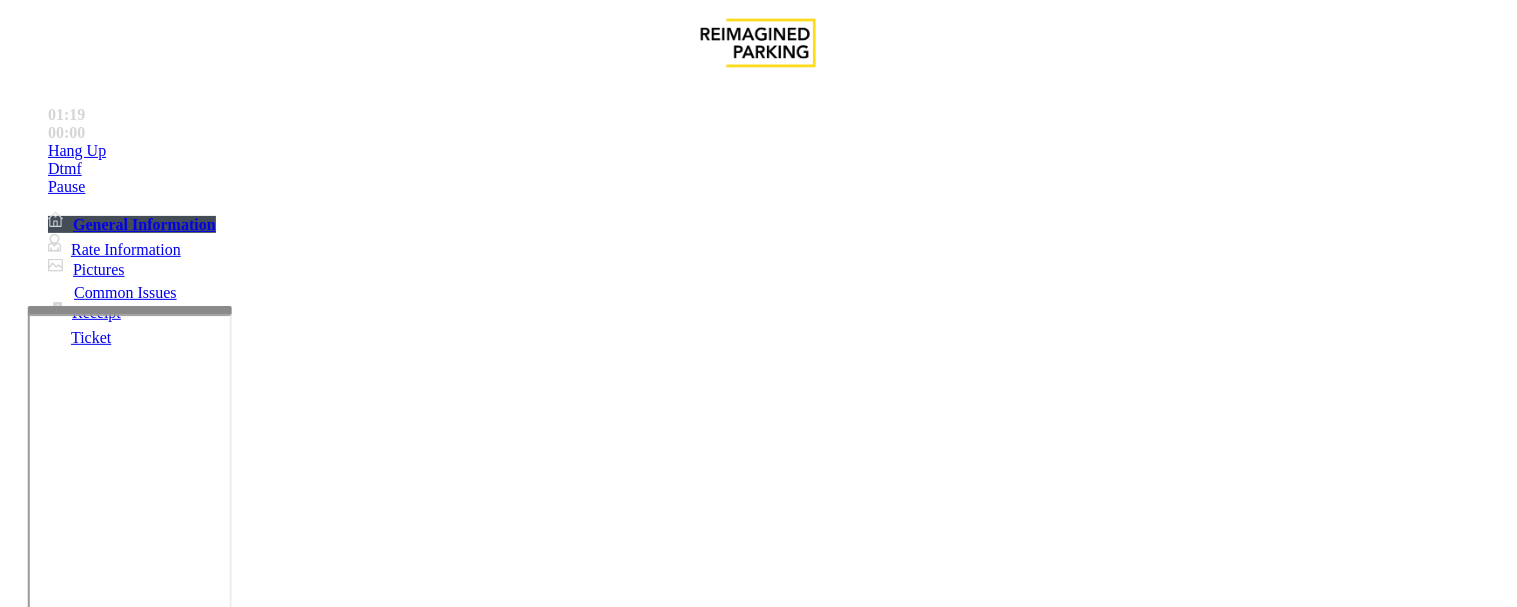 paste on "**********" 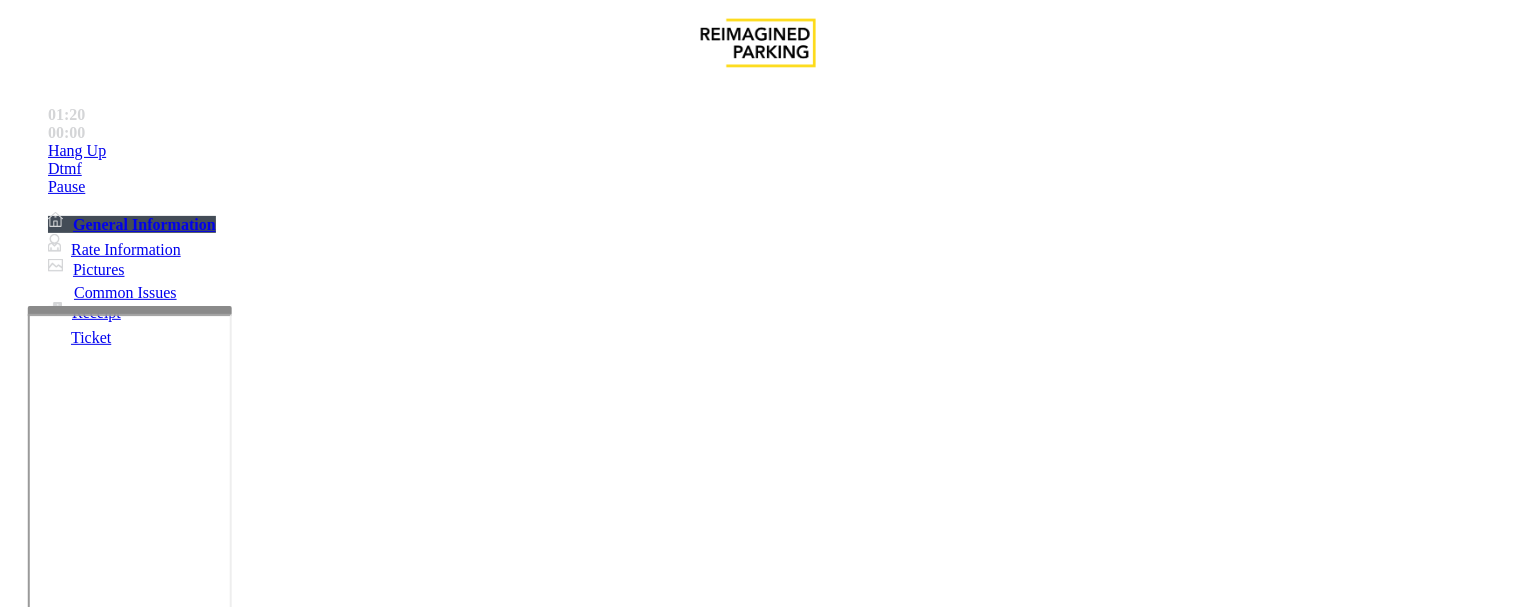 type on "**********" 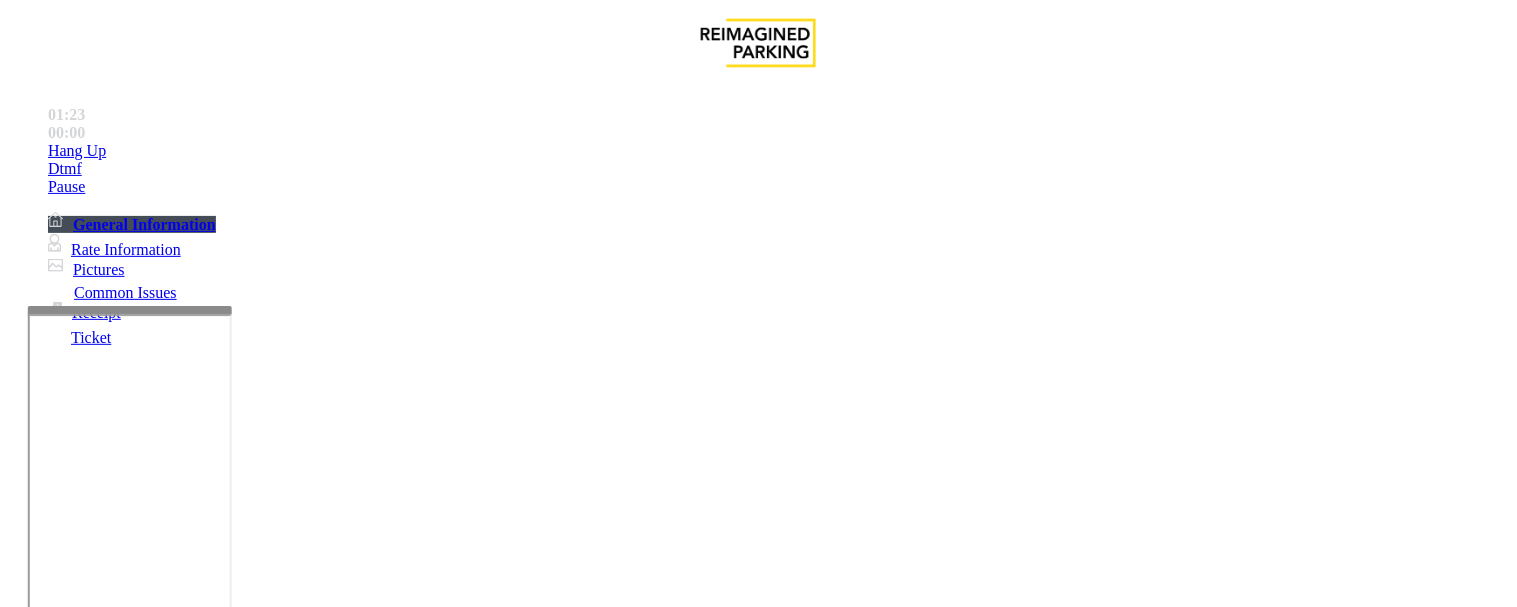 type on "***" 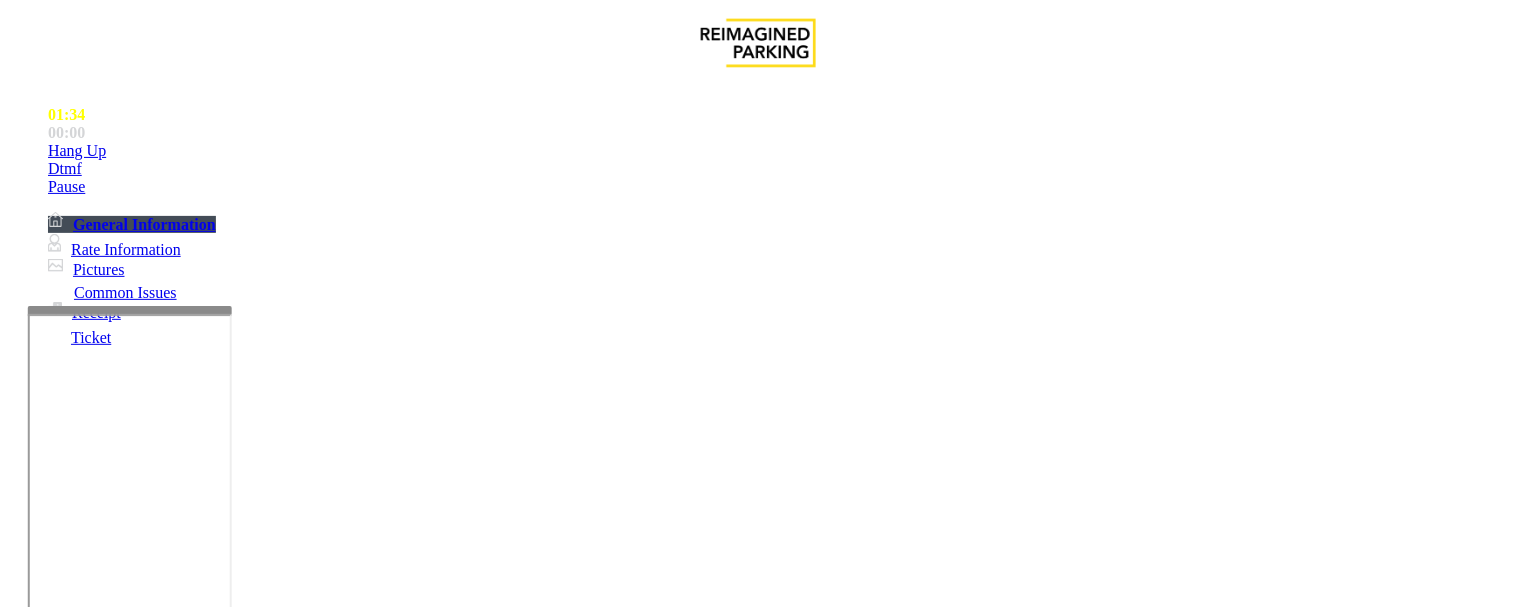 type on "*******" 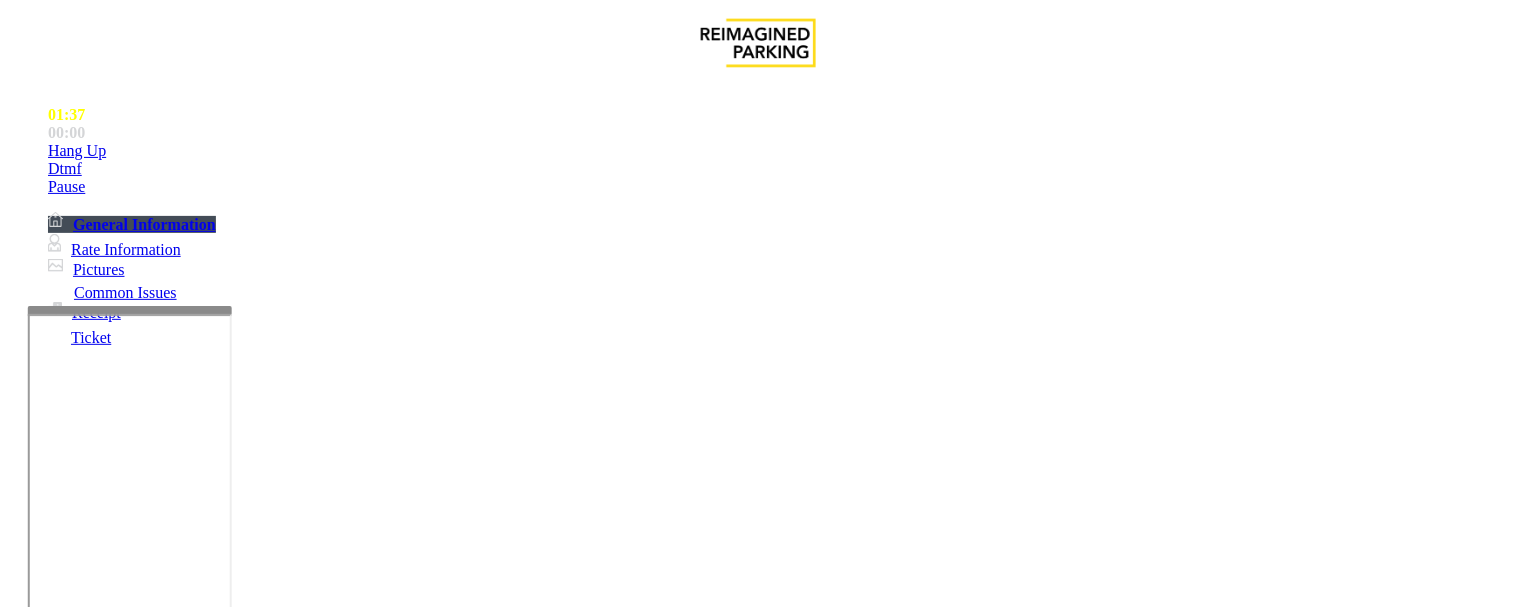 scroll, scrollTop: 227, scrollLeft: 0, axis: vertical 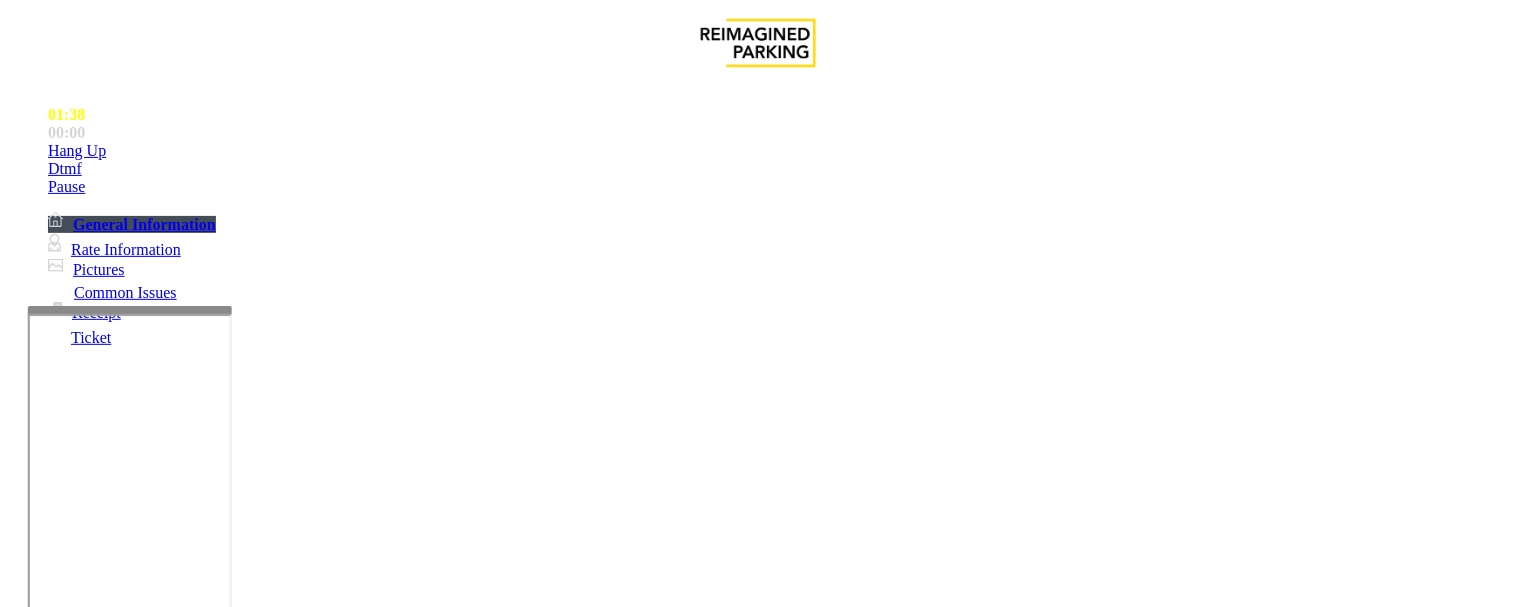click at bounding box center (246, 1678) 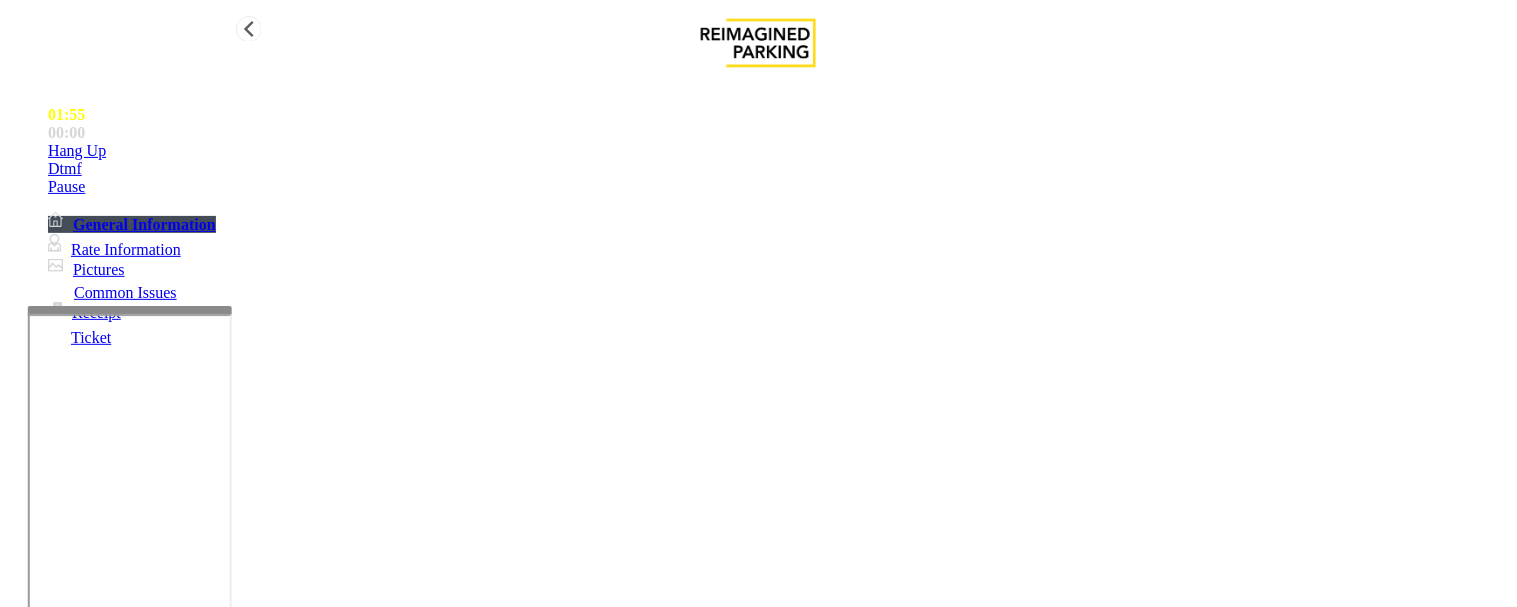 click at bounding box center [48, 151] 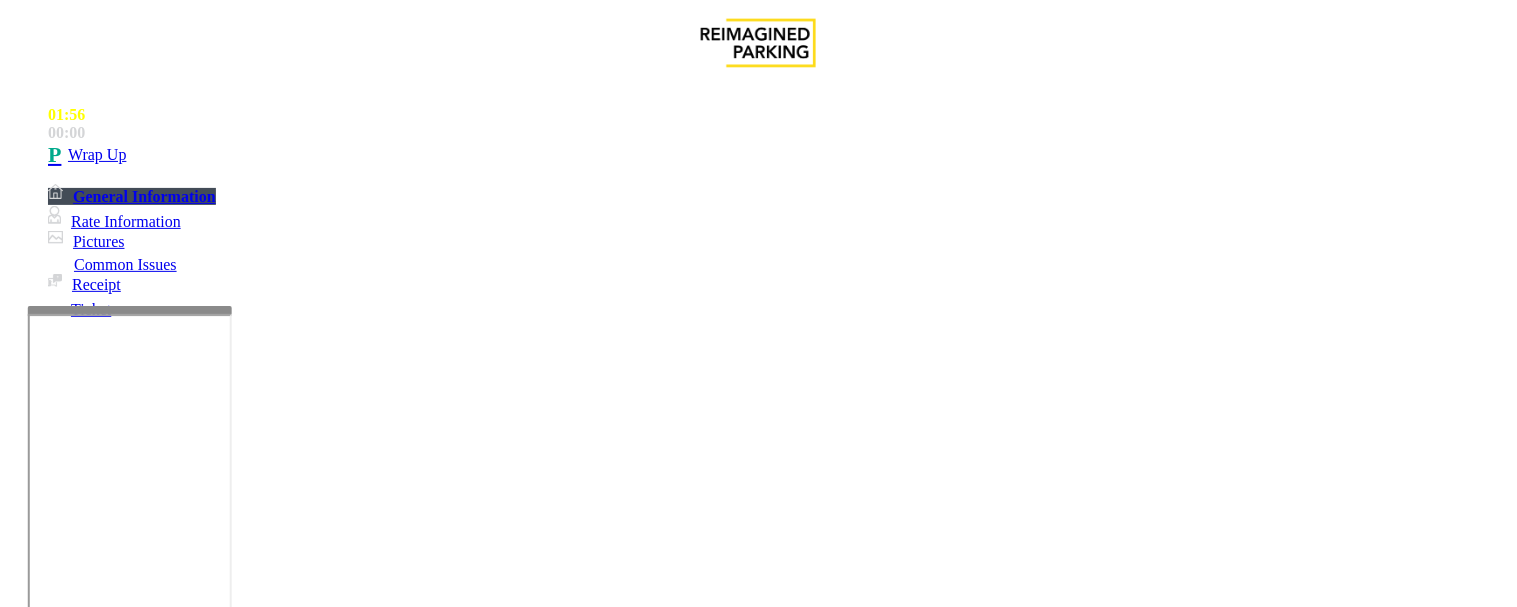 click at bounding box center (246, 1678) 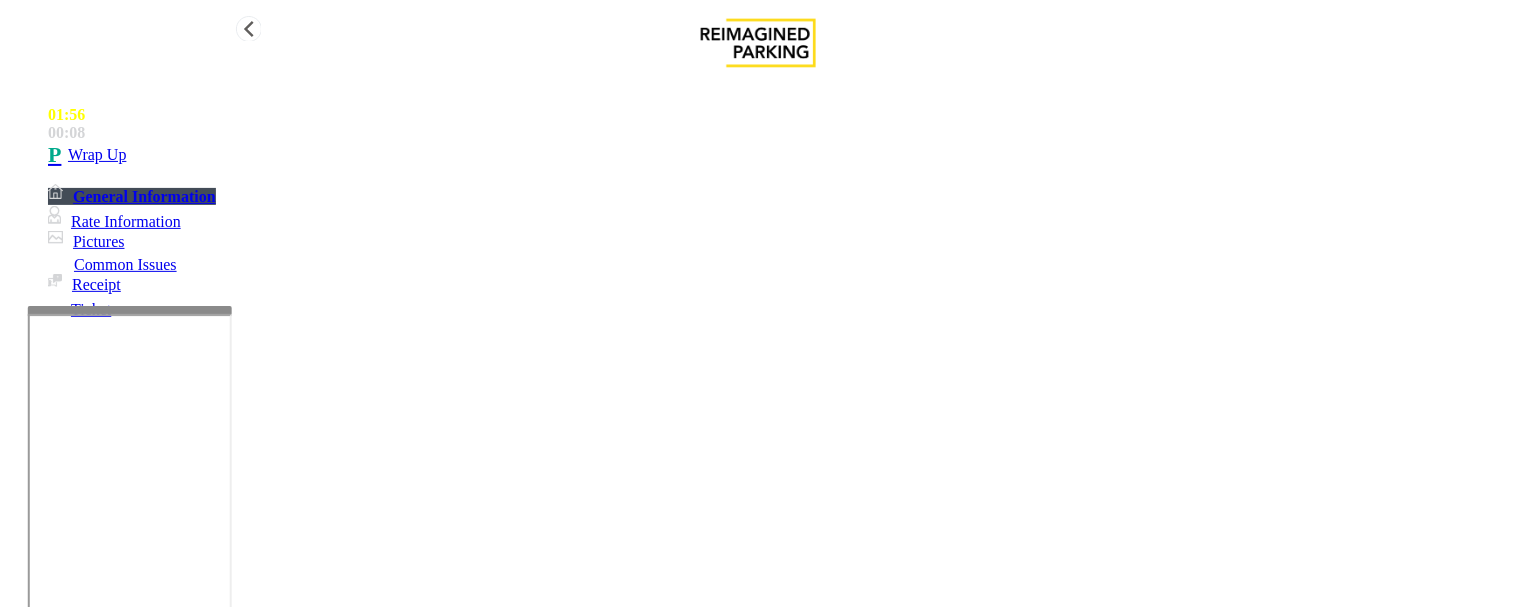 type on "**********" 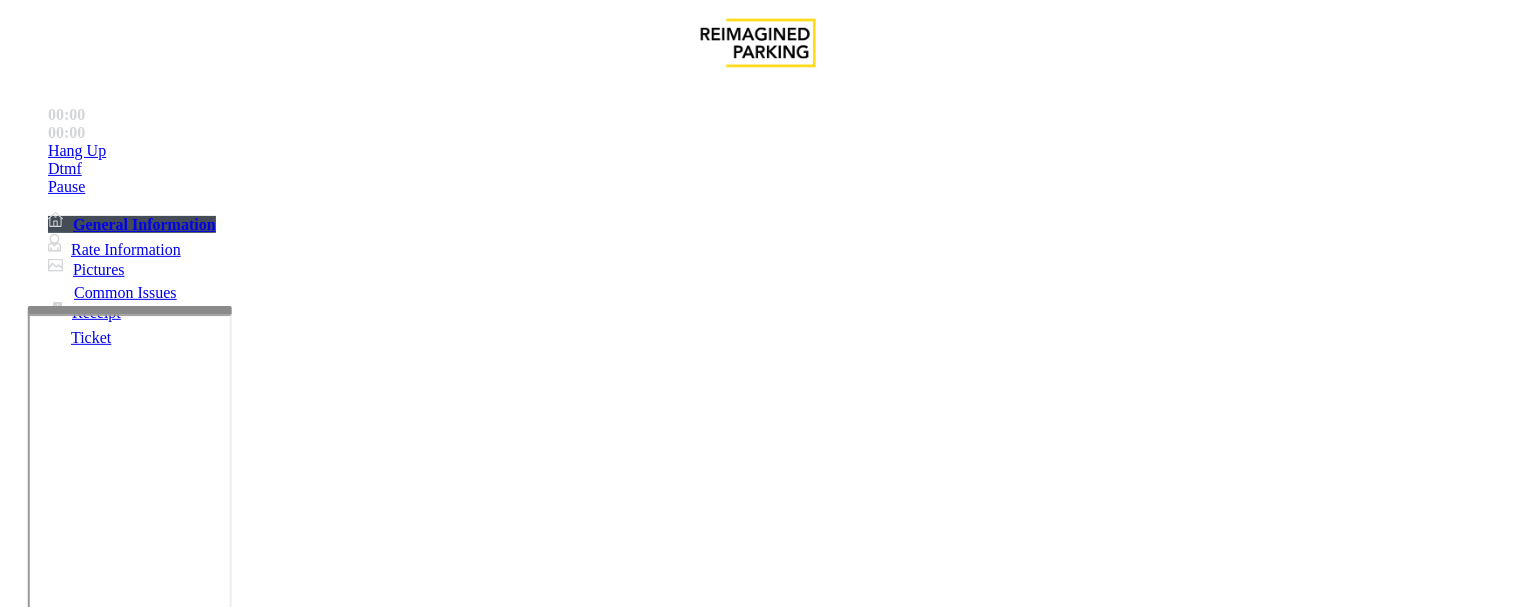 scroll, scrollTop: 555, scrollLeft: 0, axis: vertical 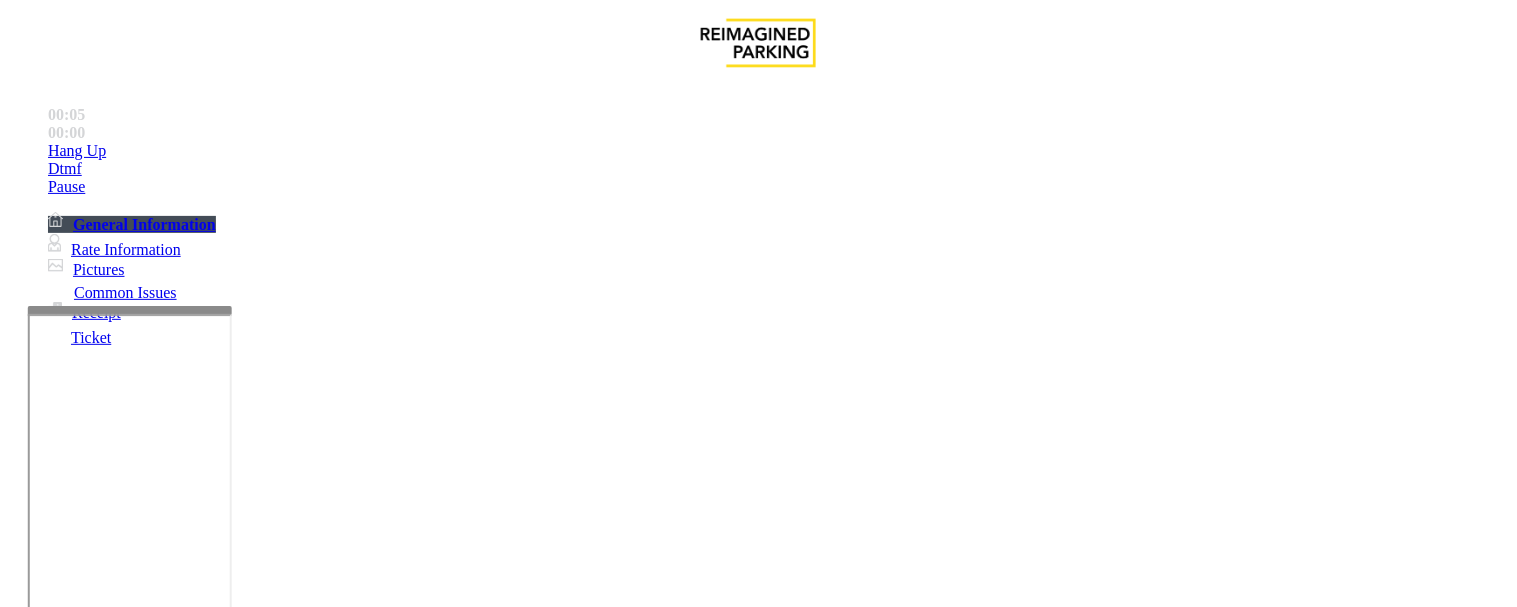 click on "Pedestrian Door" at bounding box center [60, 1204] 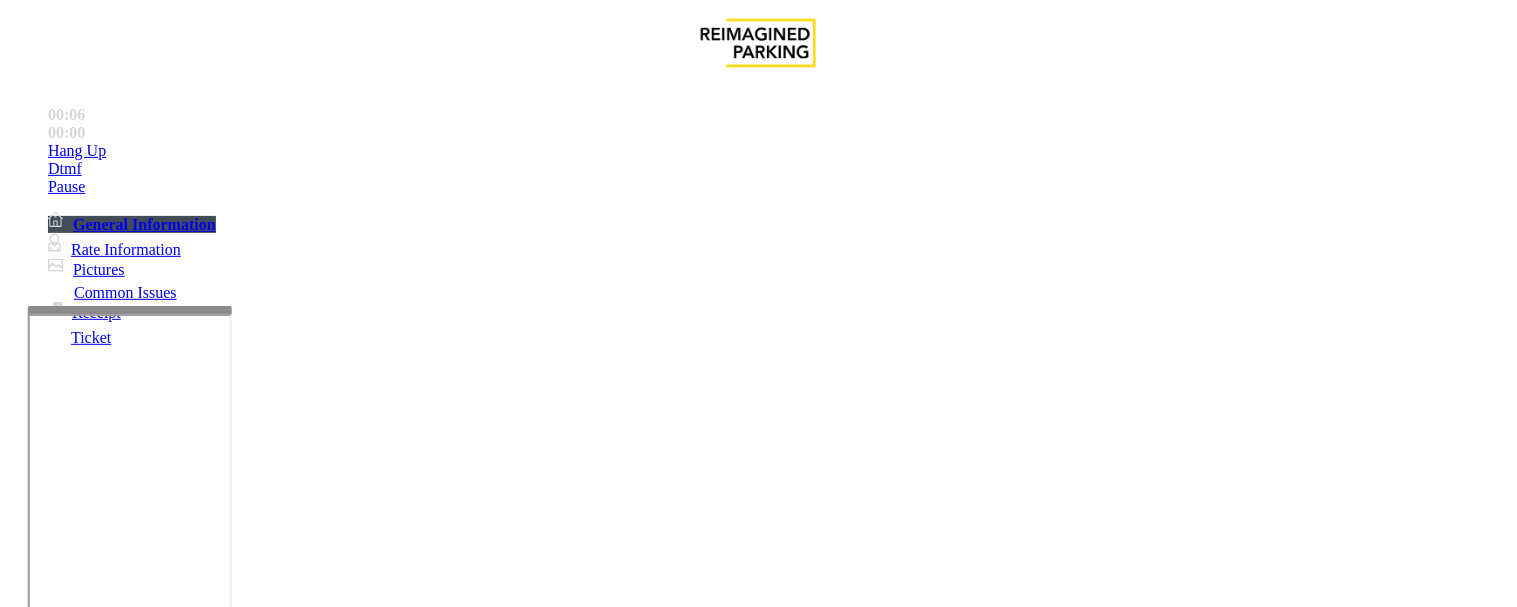 click on "Pedestrian Door" at bounding box center [60, 1204] 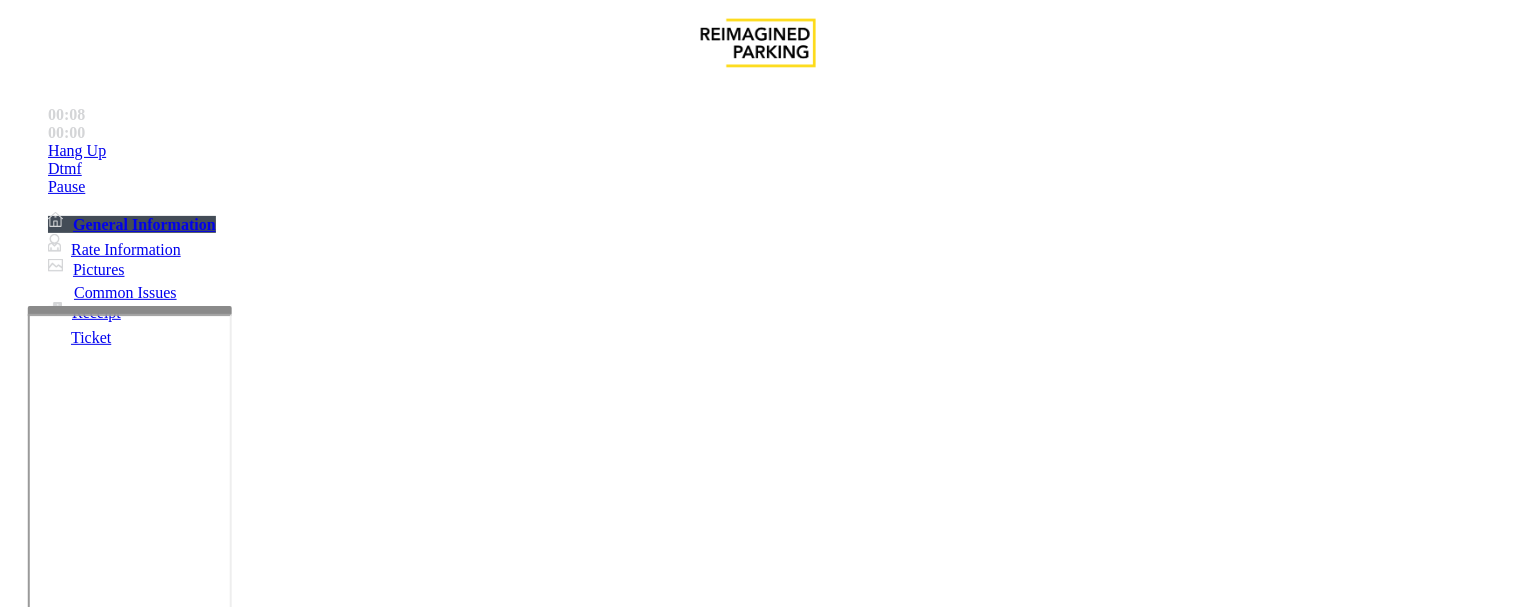 scroll, scrollTop: 888, scrollLeft: 0, axis: vertical 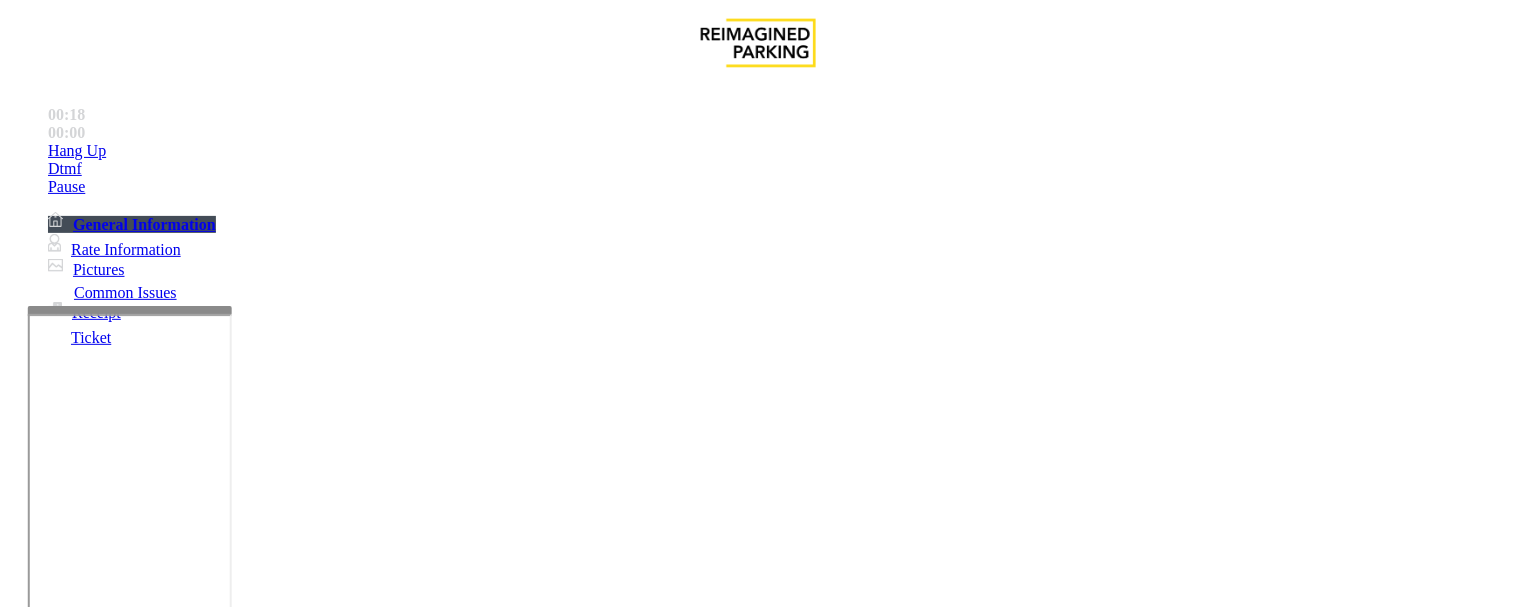 click on "Intercom Issue/No Response" at bounding box center (752, 1260) 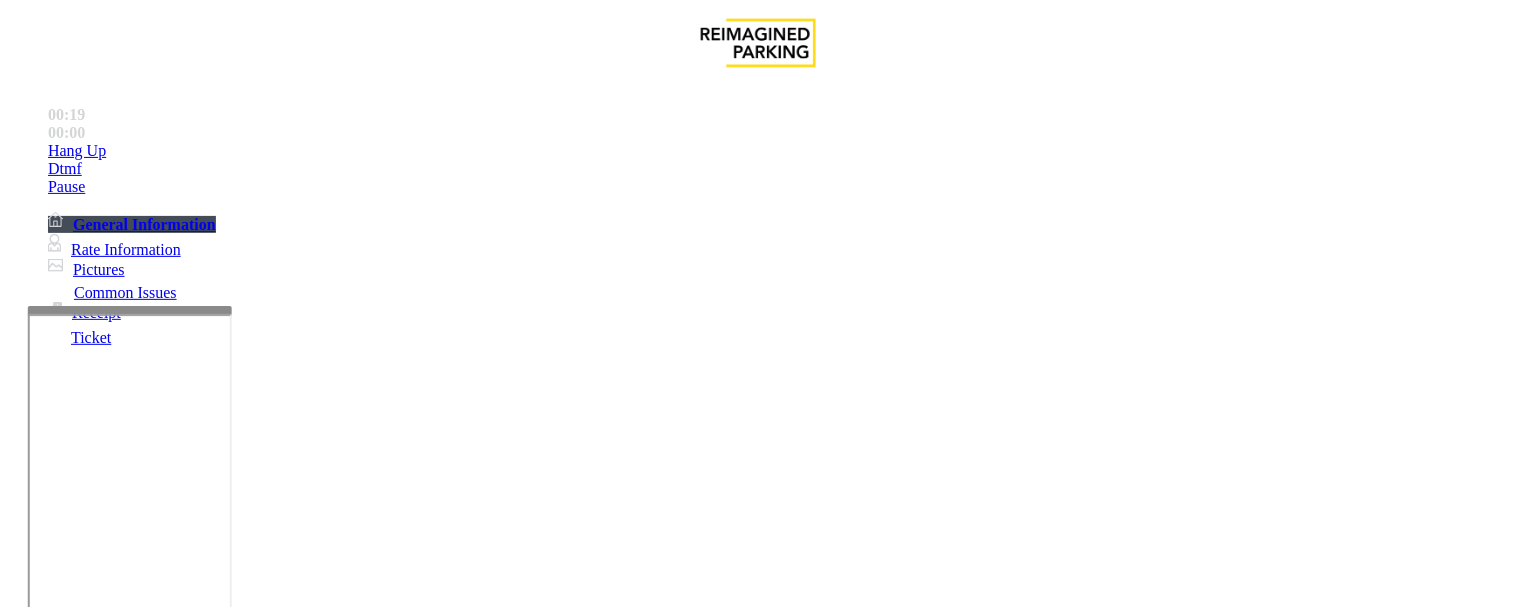 click on "No Response/Unable to hear parker" at bounding box center (758, 1245) 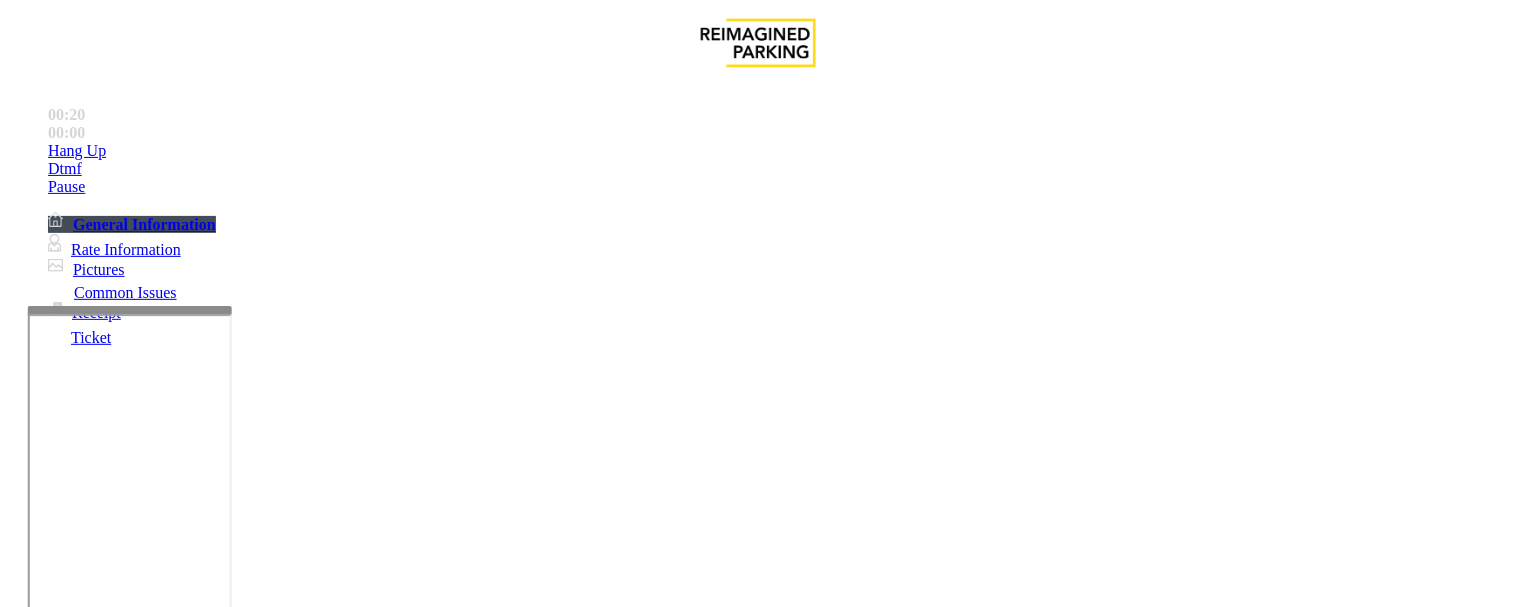 click on "No Response/Unable to hear parker" at bounding box center [758, 1245] 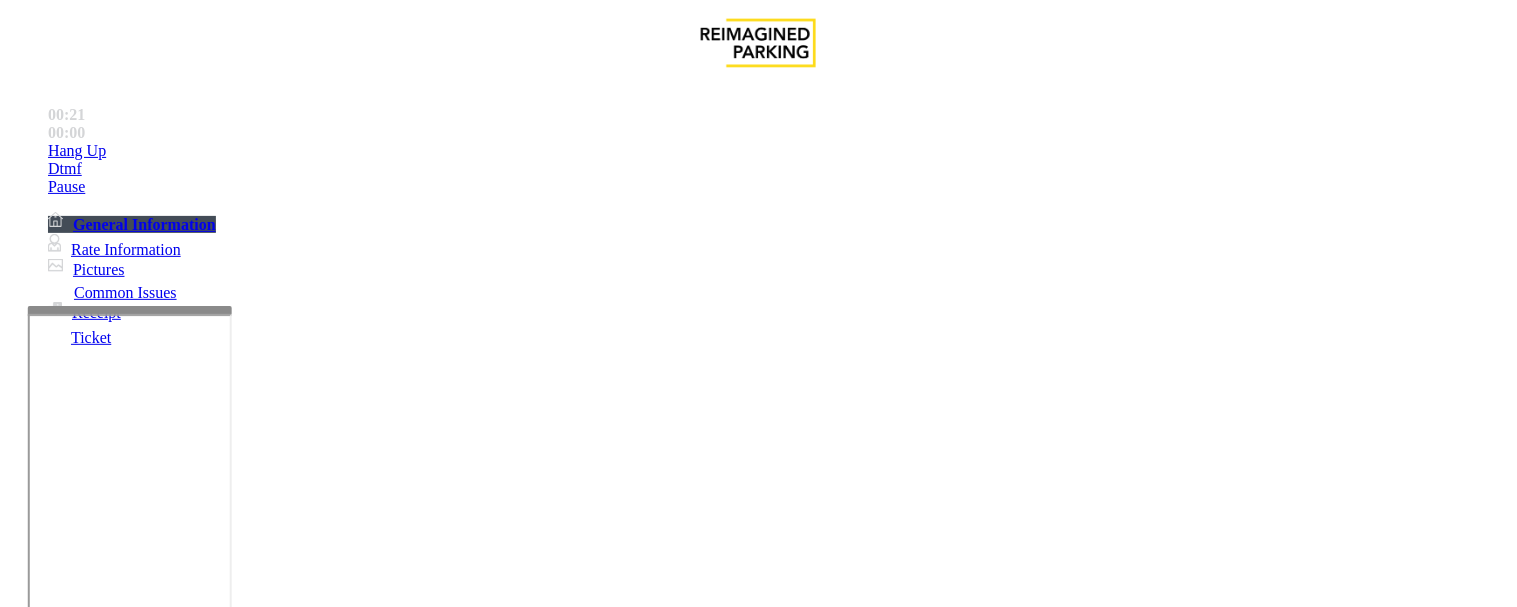 click at bounding box center [254, 1308] 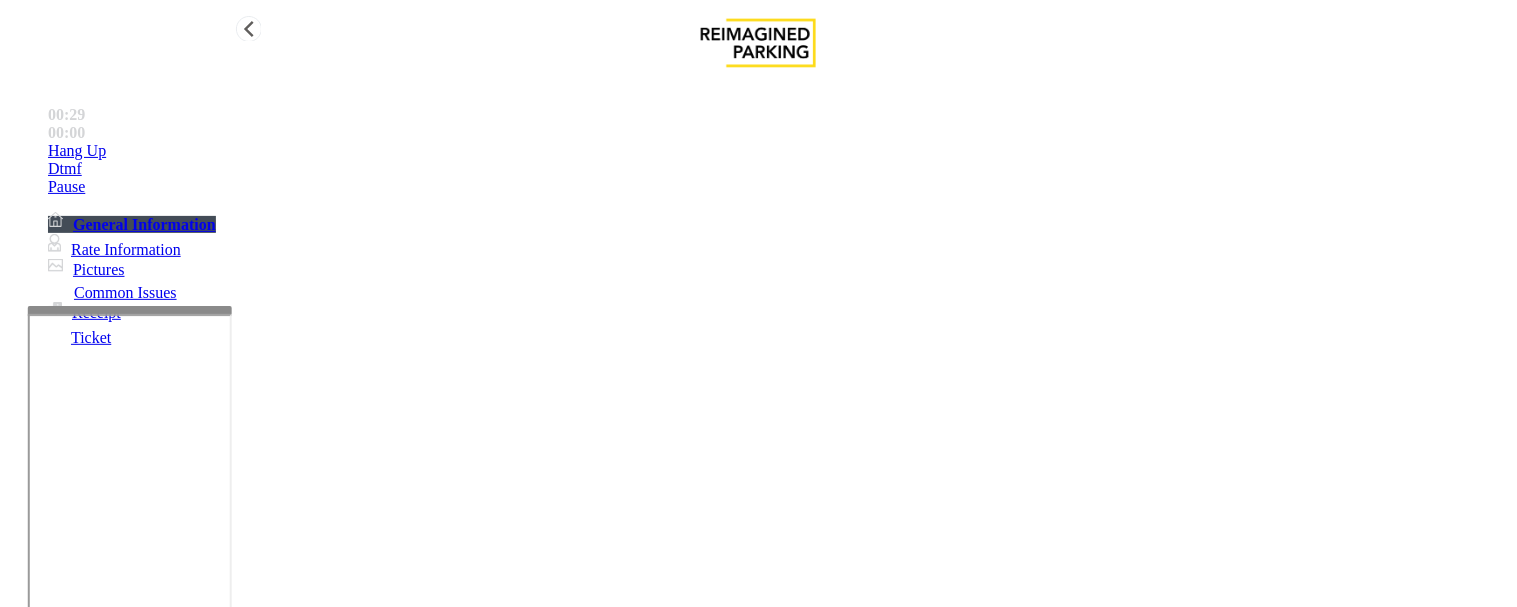 type on "**********" 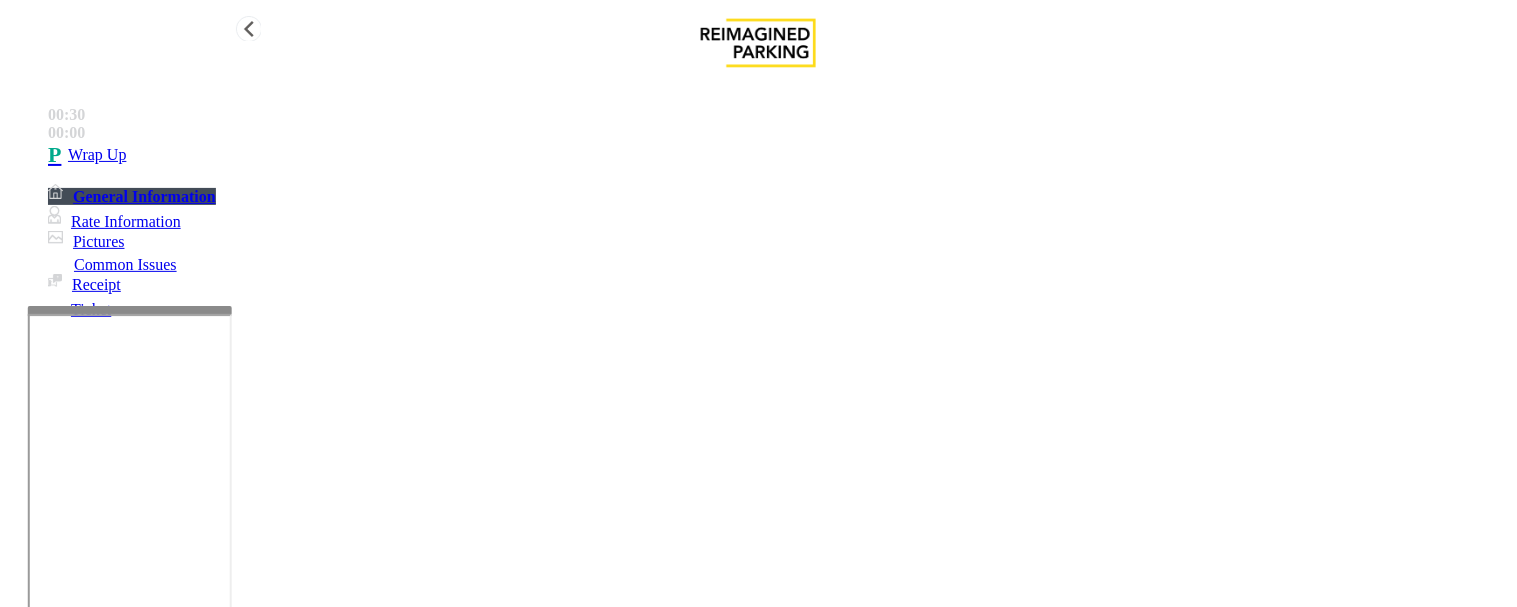 click on "Wrap Up" at bounding box center (778, 155) 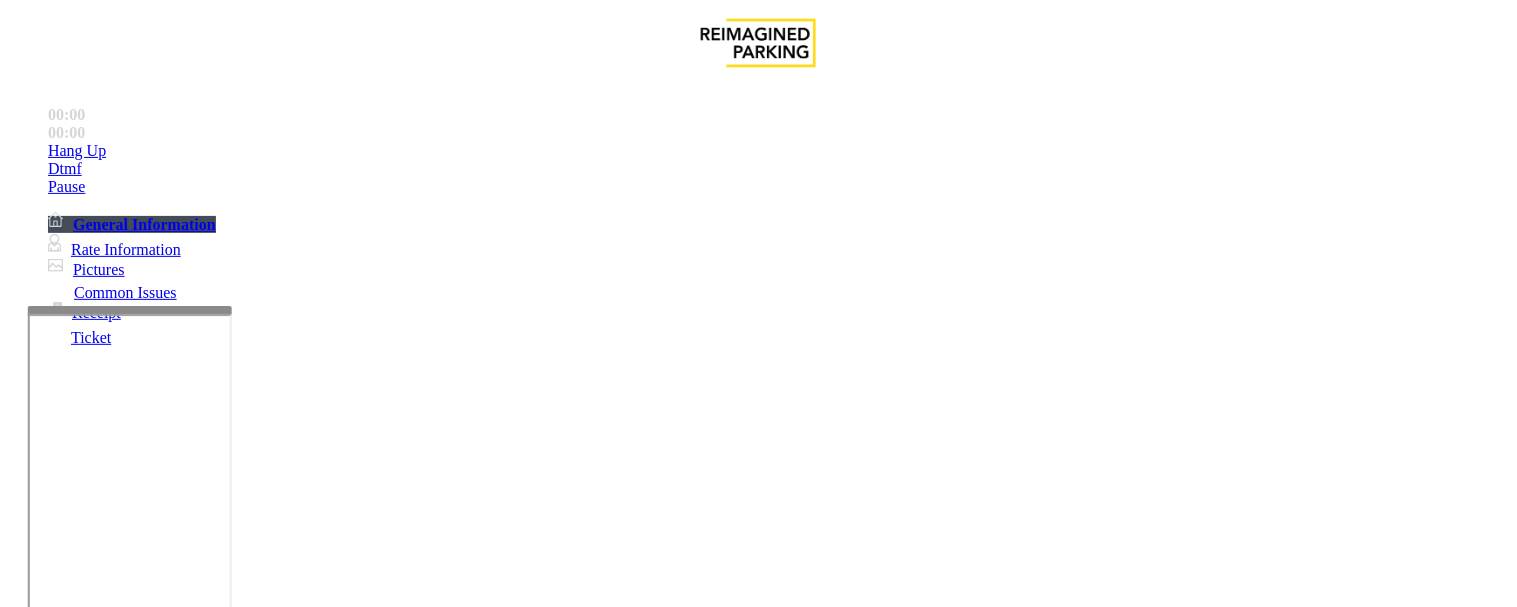 scroll, scrollTop: 24, scrollLeft: 0, axis: vertical 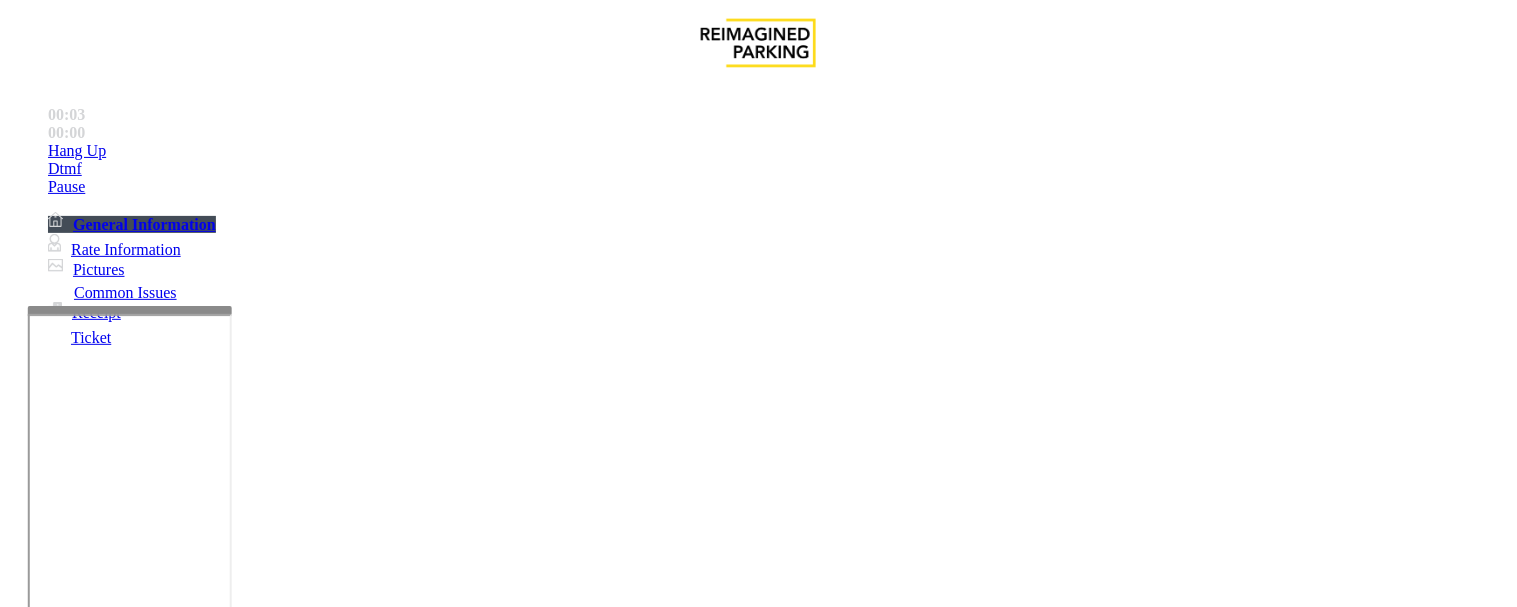 click on "LAN21091600 - 850 Le" at bounding box center (63, 3629) 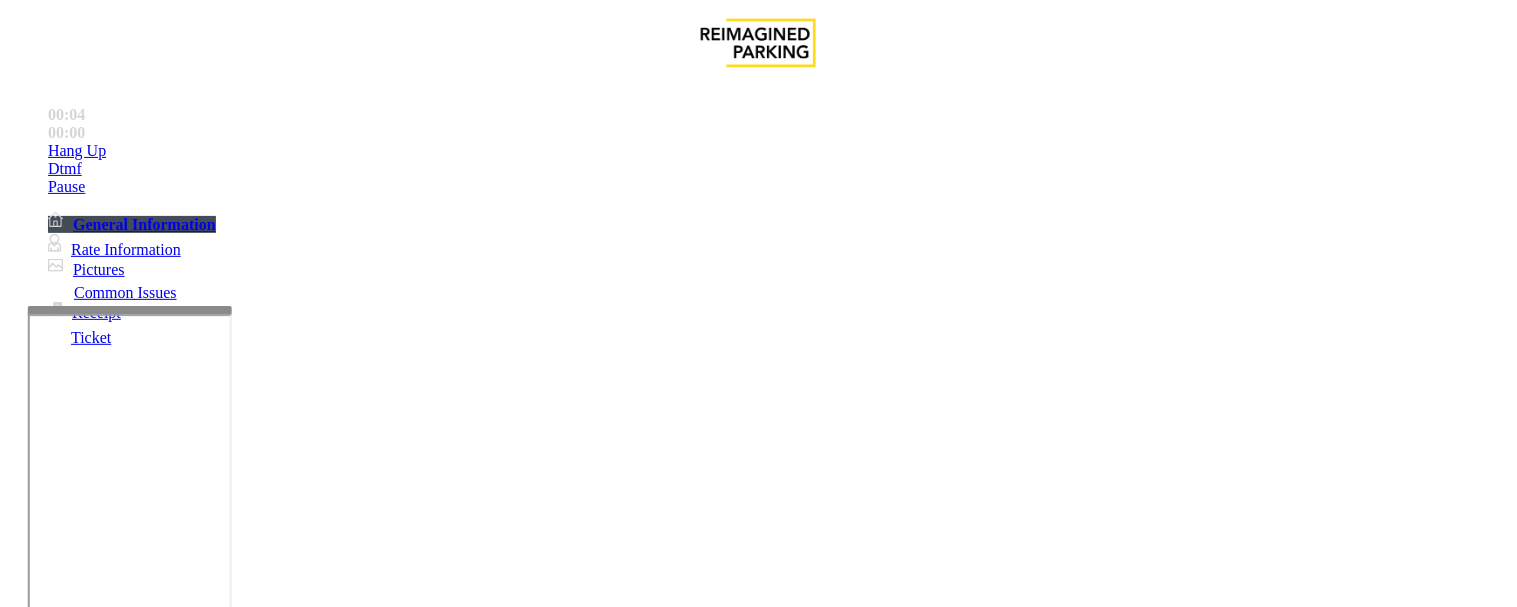 click on "LAN21091600 - 850 Le" at bounding box center (63, 3629) 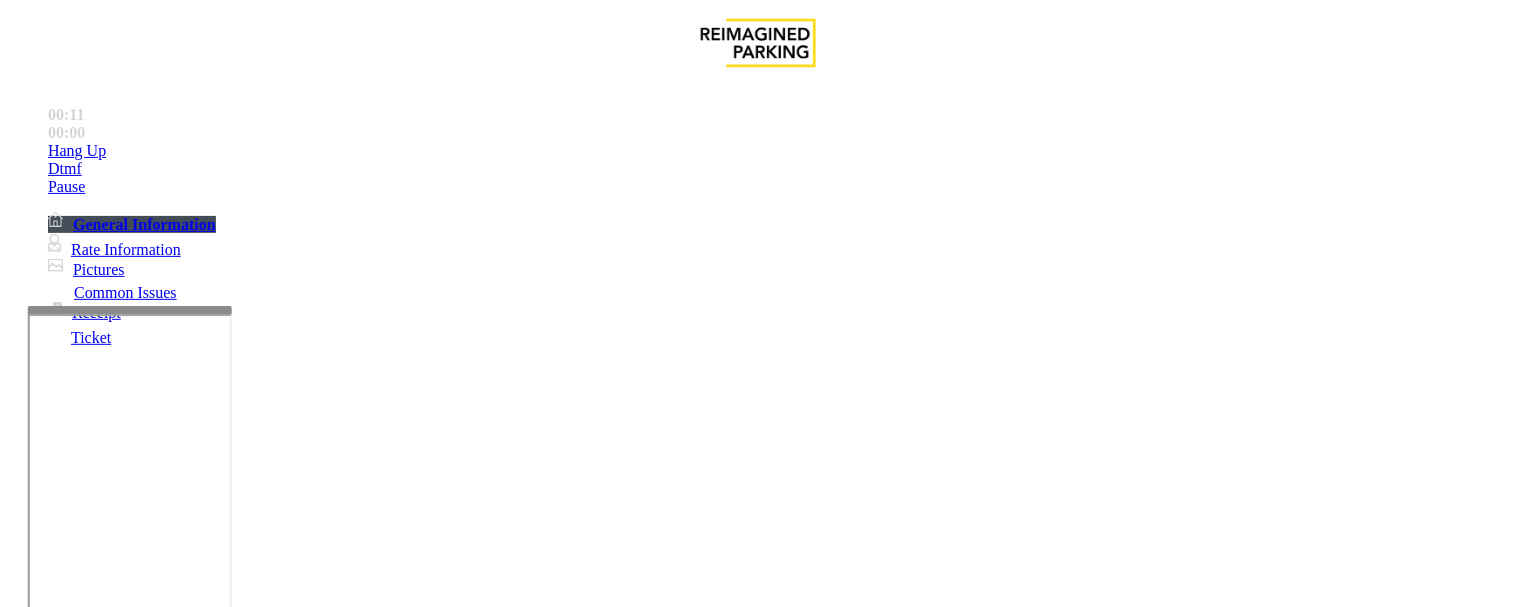 click on "Intercom Issue/No Response" at bounding box center (929, 1260) 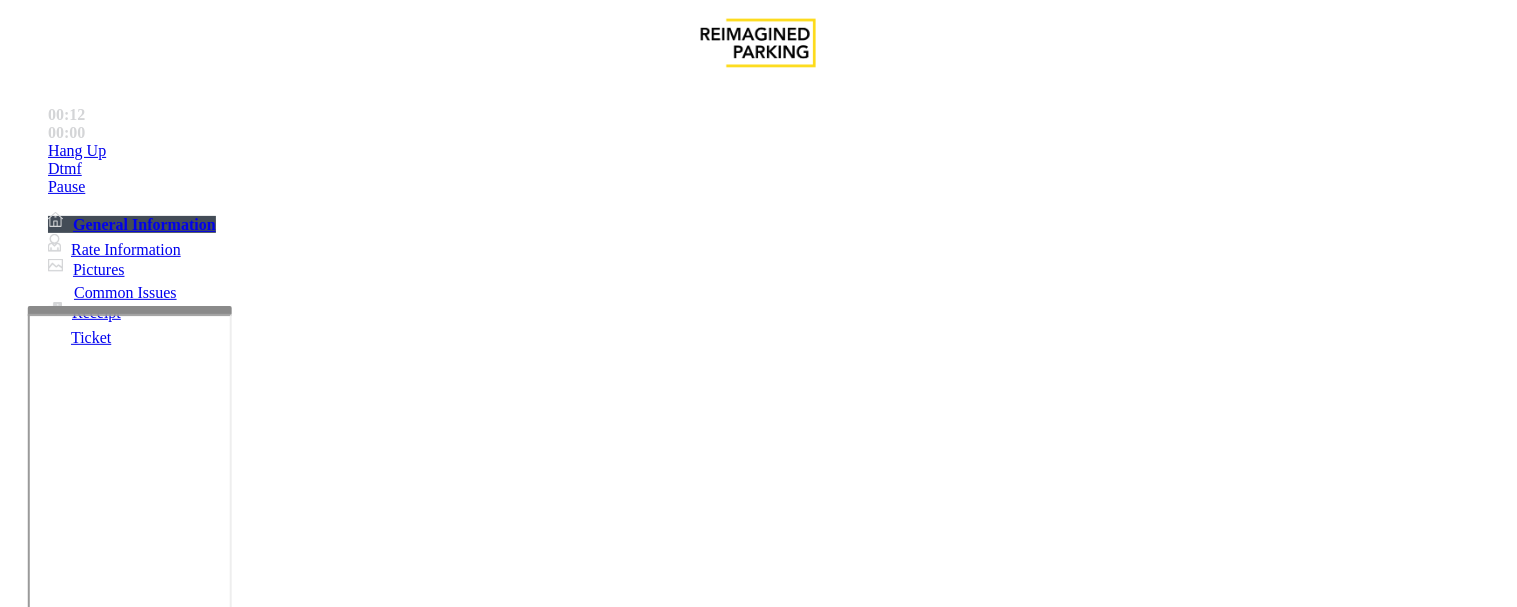 click on "No Response/Unable to hear parker" at bounding box center (758, 1245) 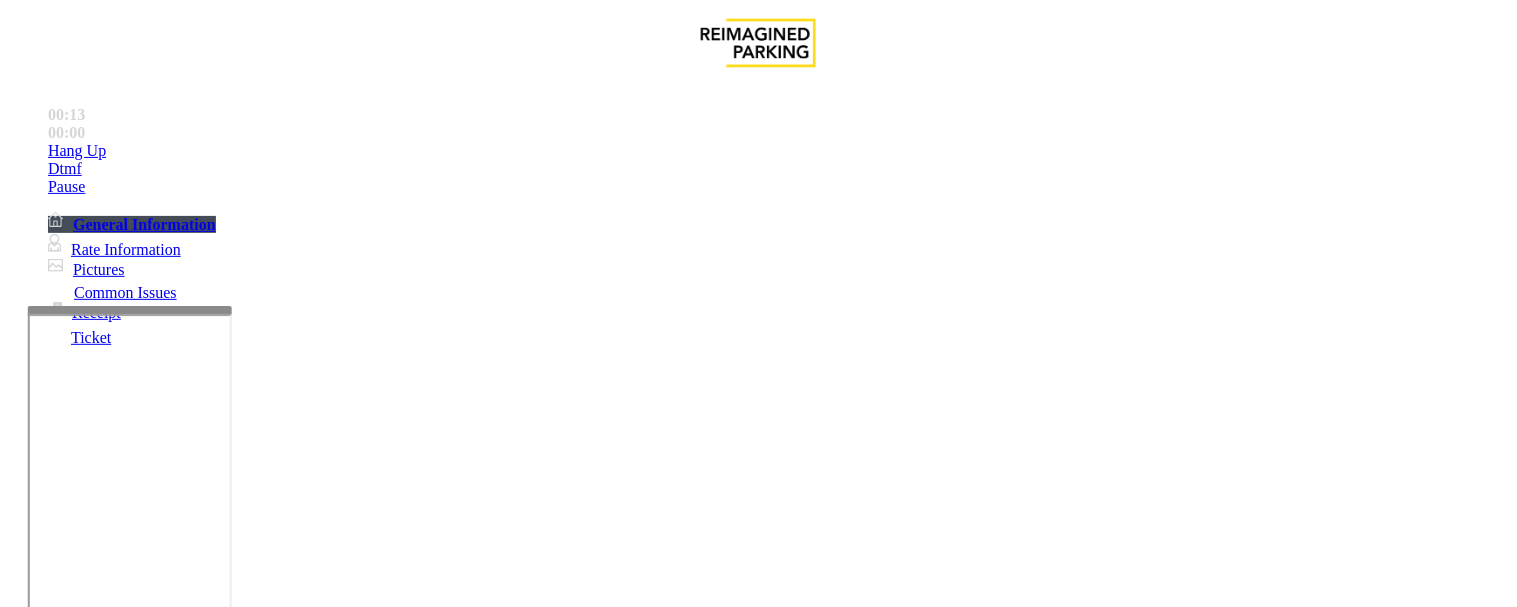 click at bounding box center (254, 1308) 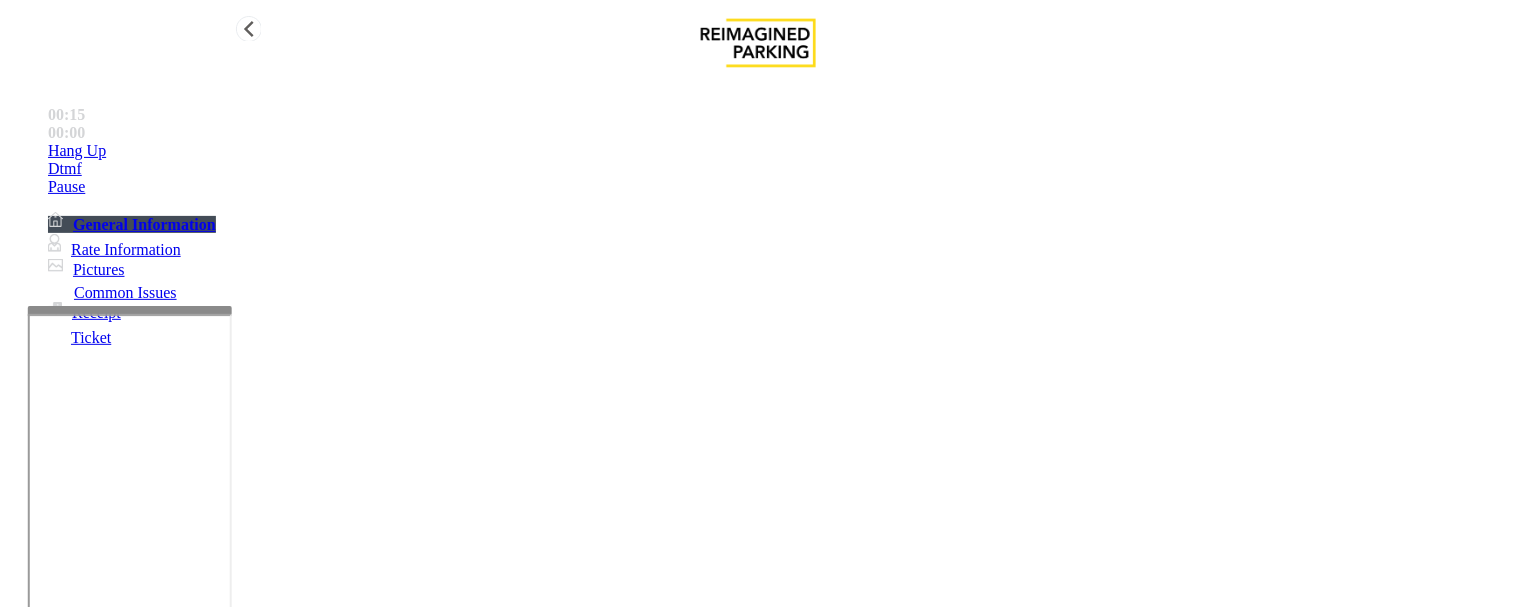 type on "**********" 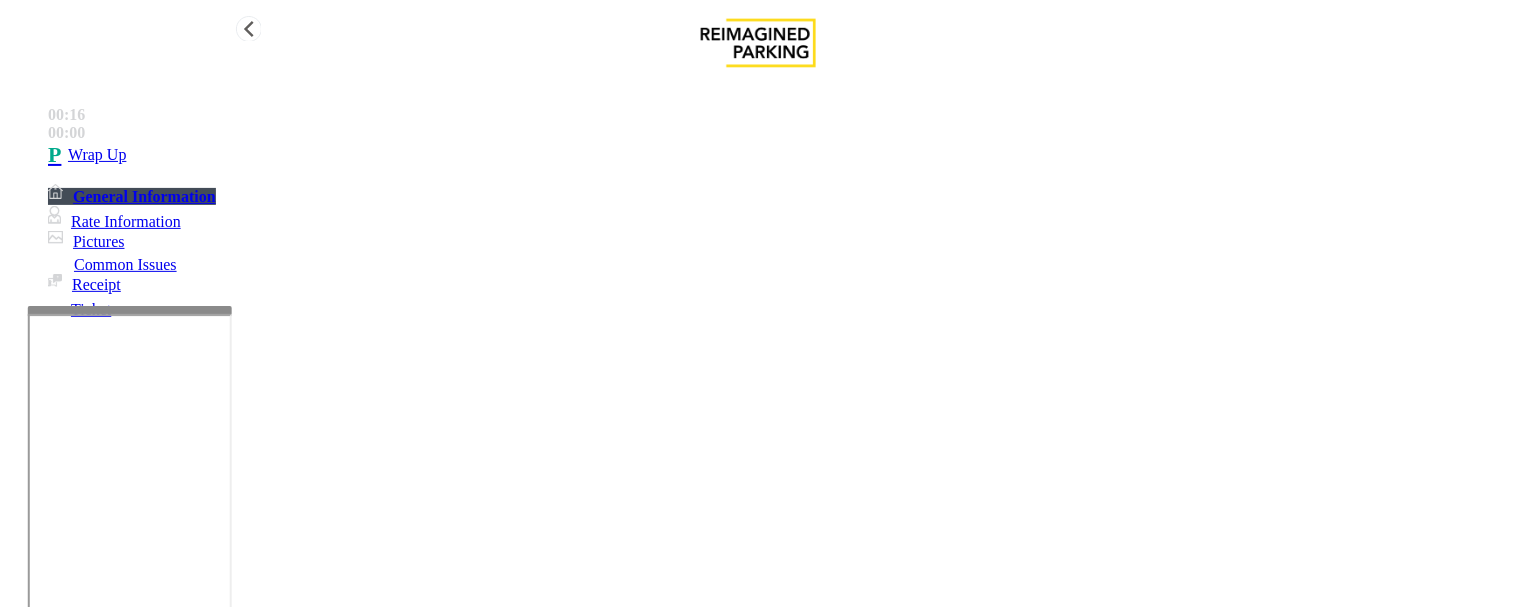 click on "Wrap Up" at bounding box center (778, 155) 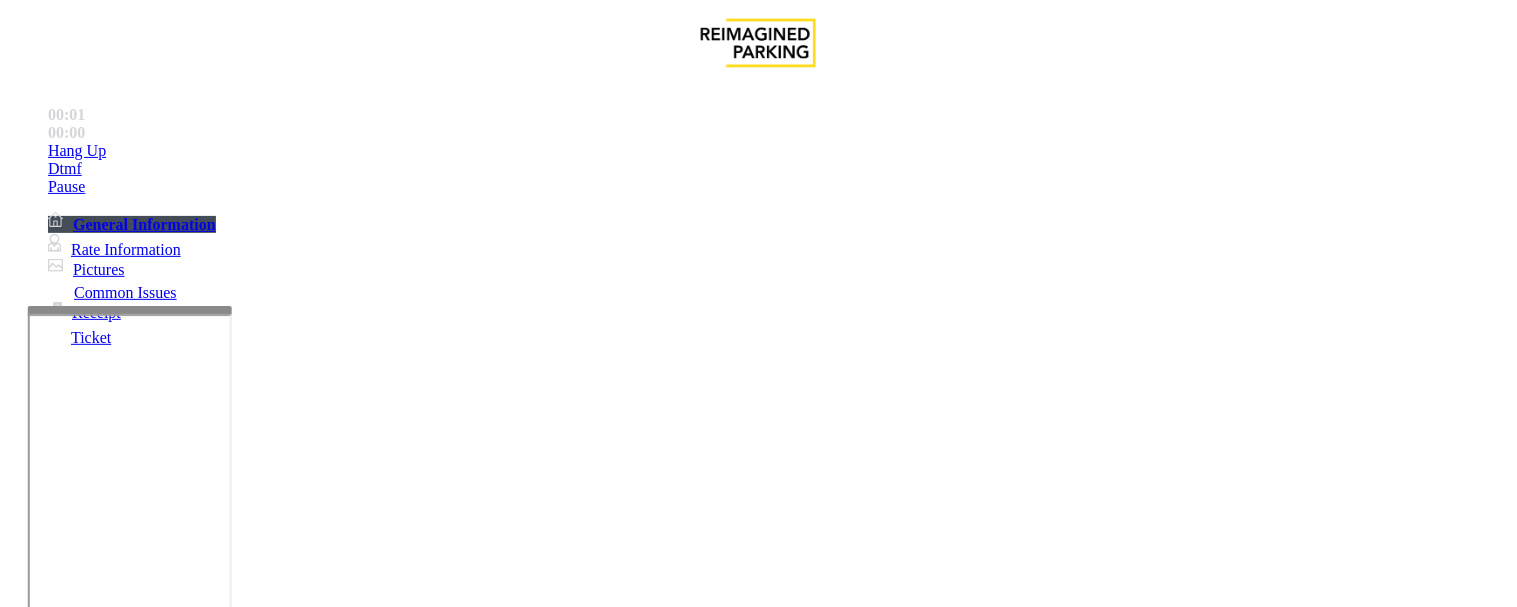 scroll, scrollTop: 222, scrollLeft: 0, axis: vertical 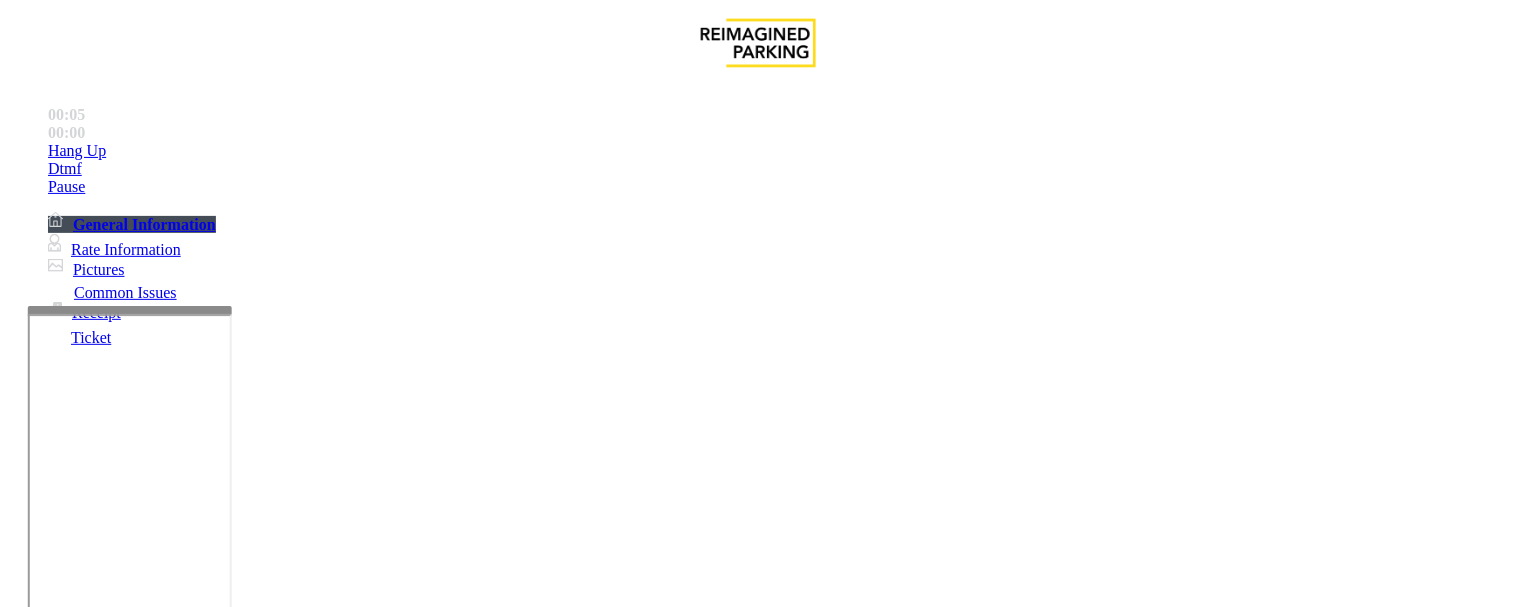 click on "Equipment Issue" at bounding box center [483, 1260] 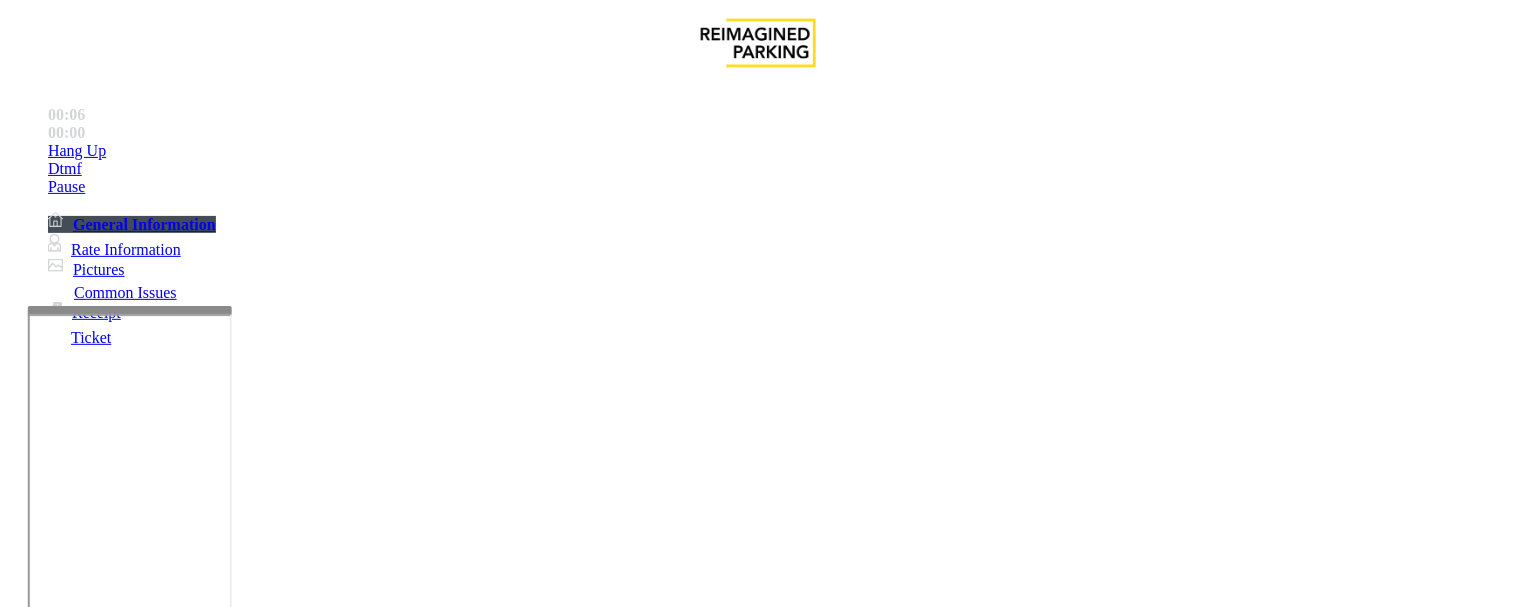 click on "Gate / Door Won't Open" at bounding box center [575, 1260] 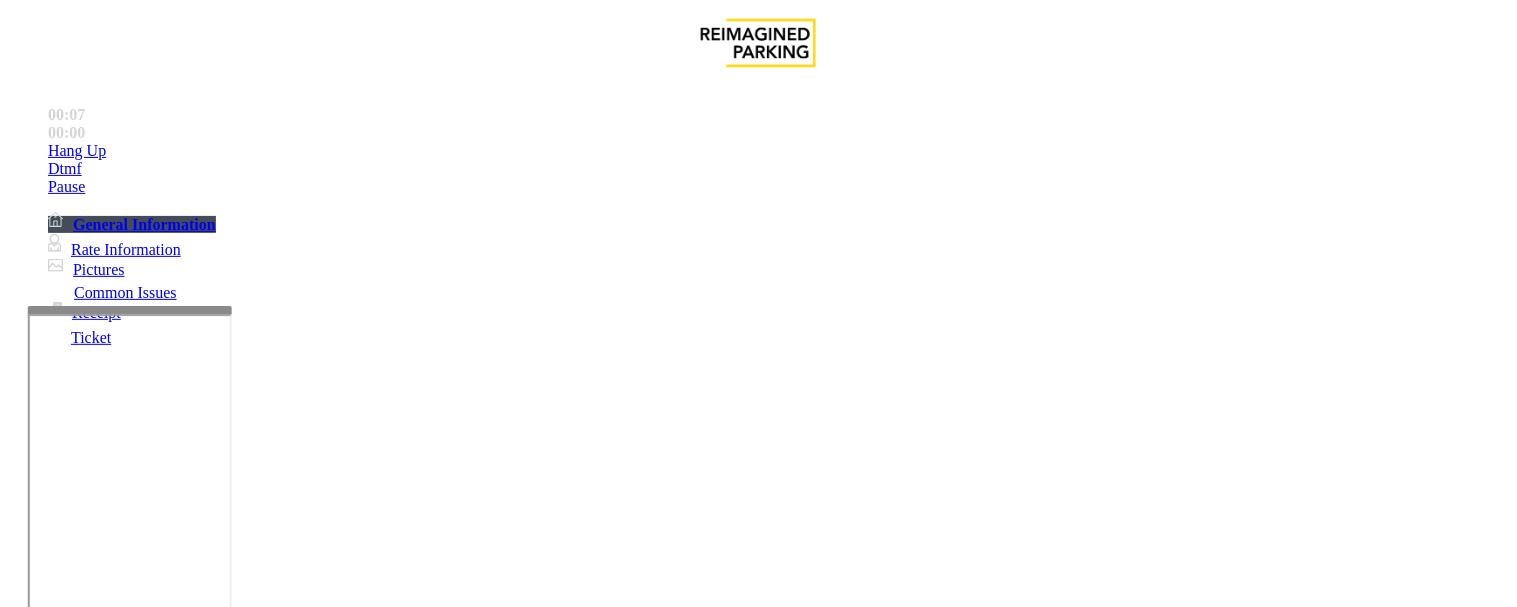copy on "Gate / Door Won't Open" 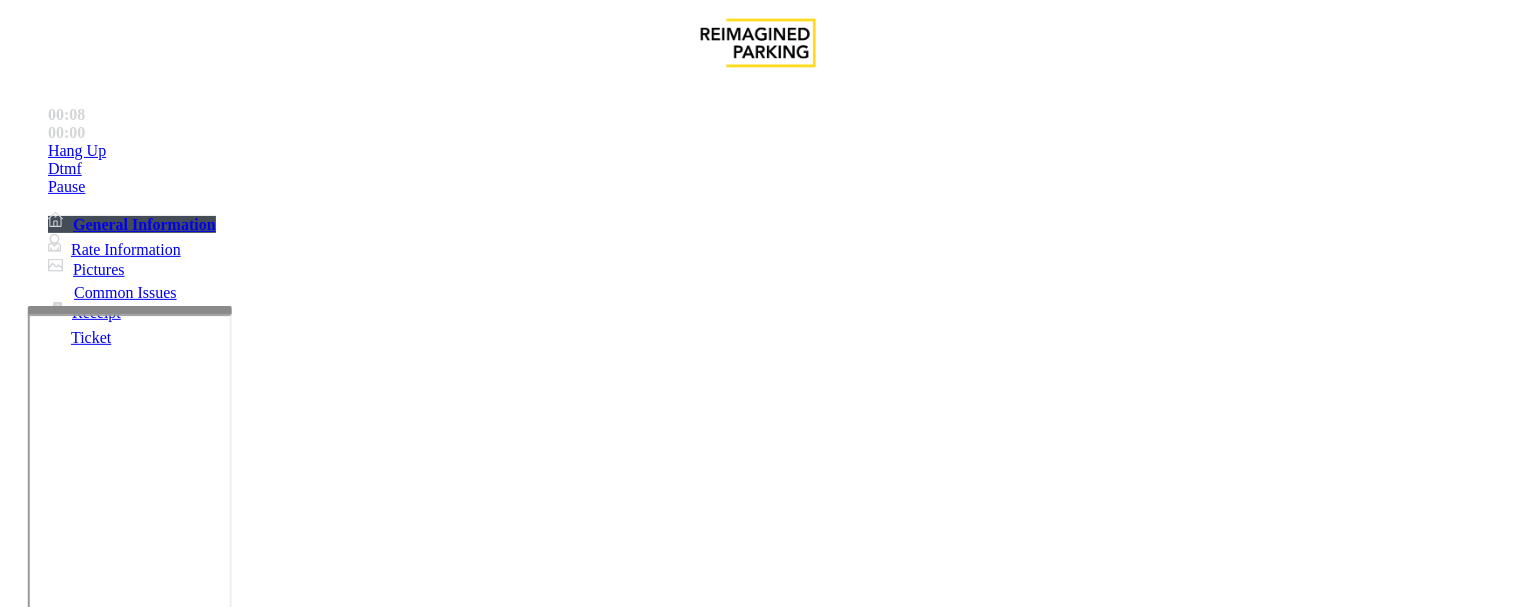 scroll, scrollTop: 333, scrollLeft: 0, axis: vertical 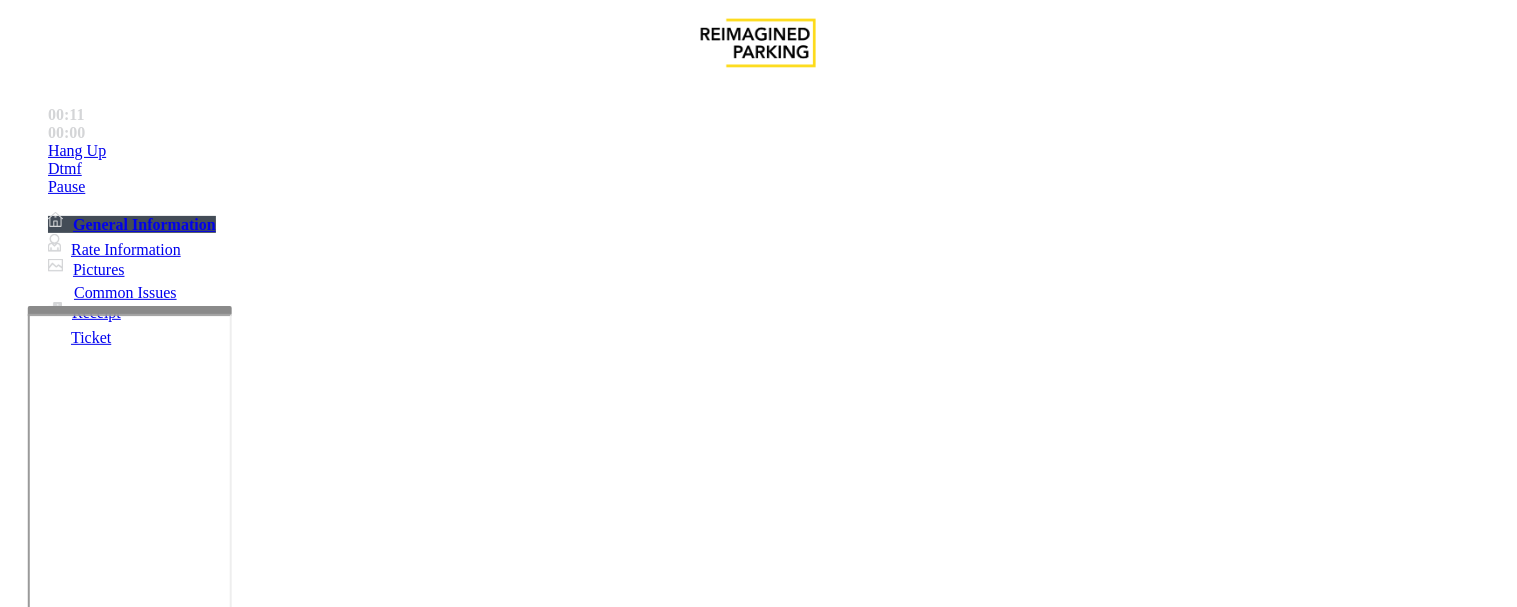 paste on "**********" 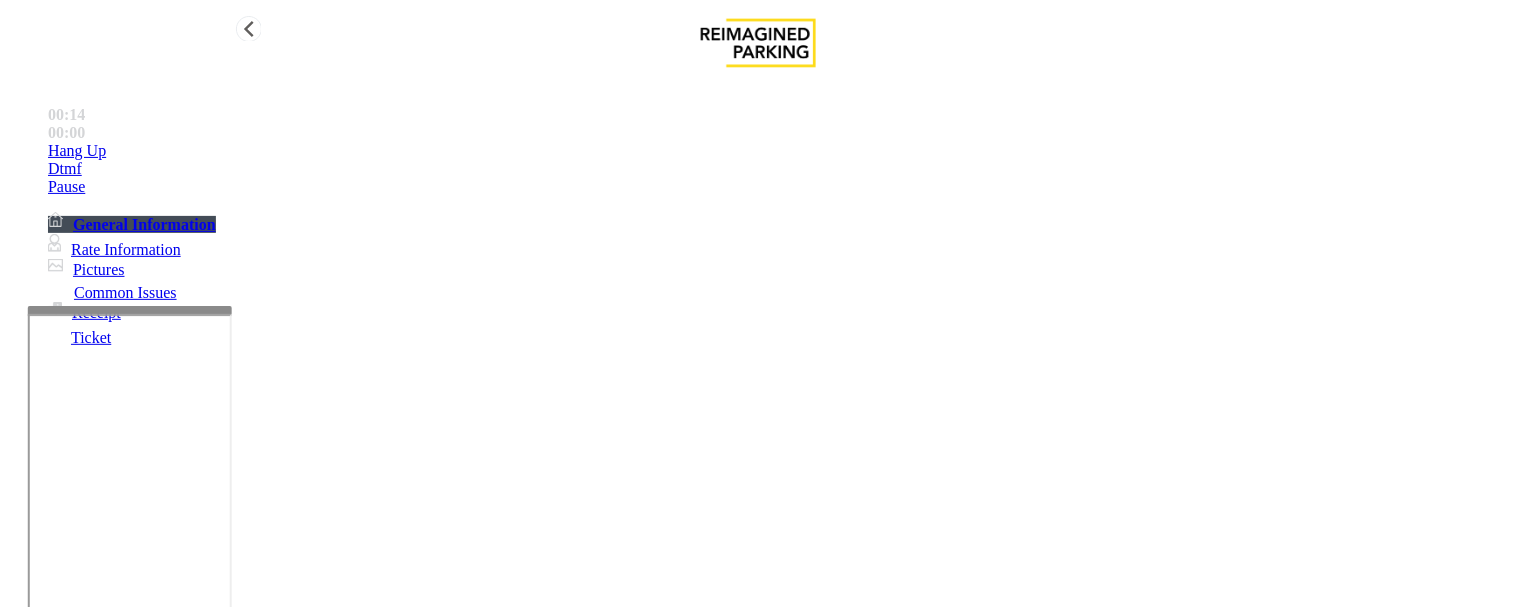 click on "Hang Up" at bounding box center [778, 151] 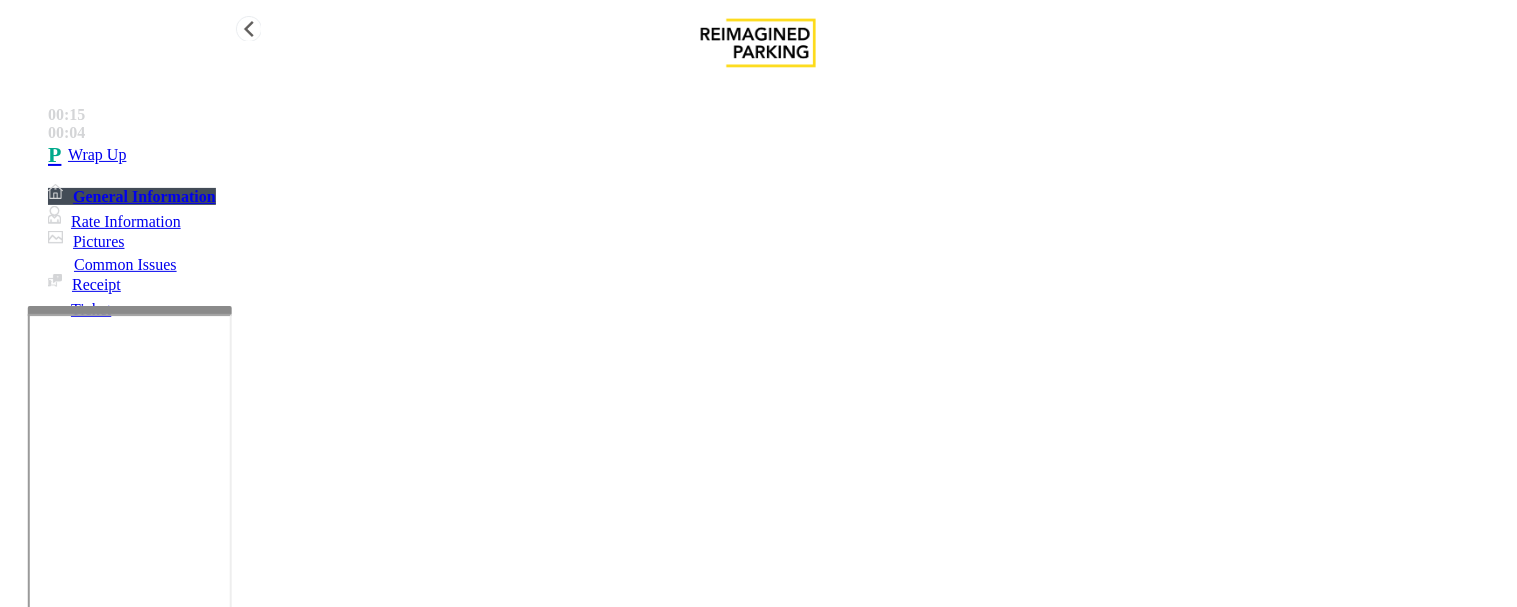 type on "**********" 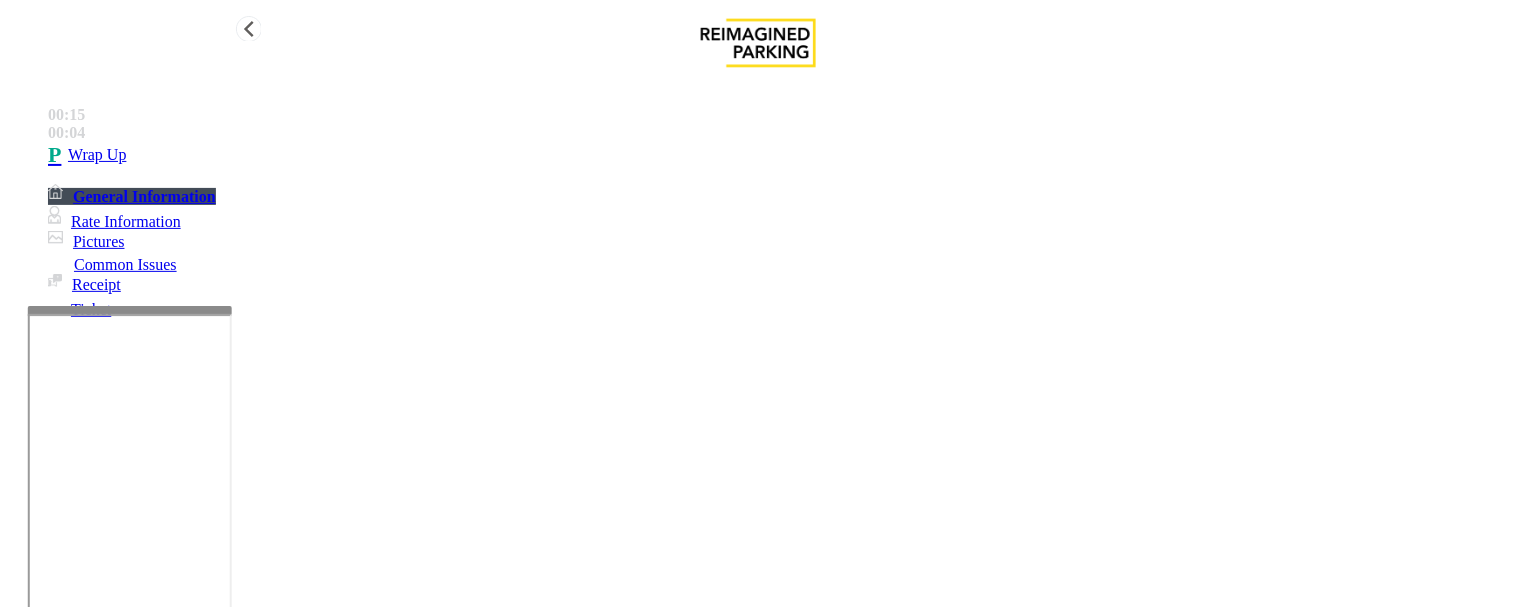 click on "Wrap Up" at bounding box center (778, 155) 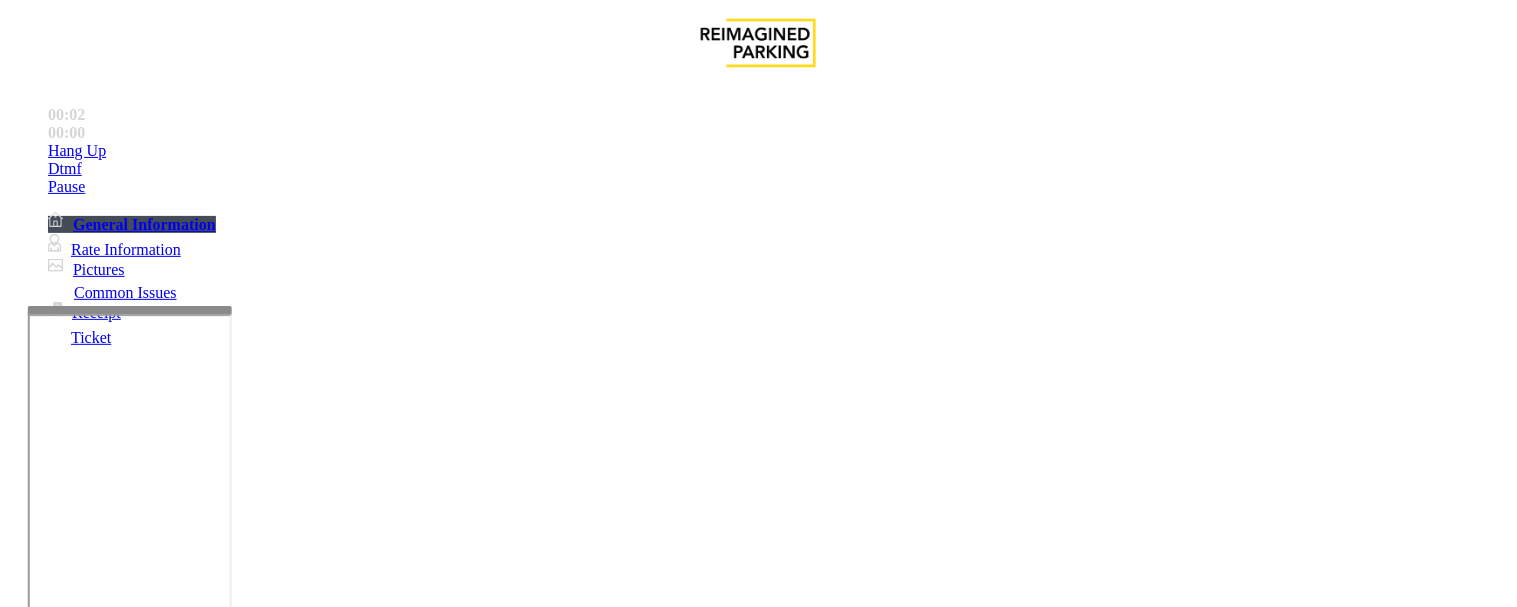 scroll, scrollTop: 555, scrollLeft: 0, axis: vertical 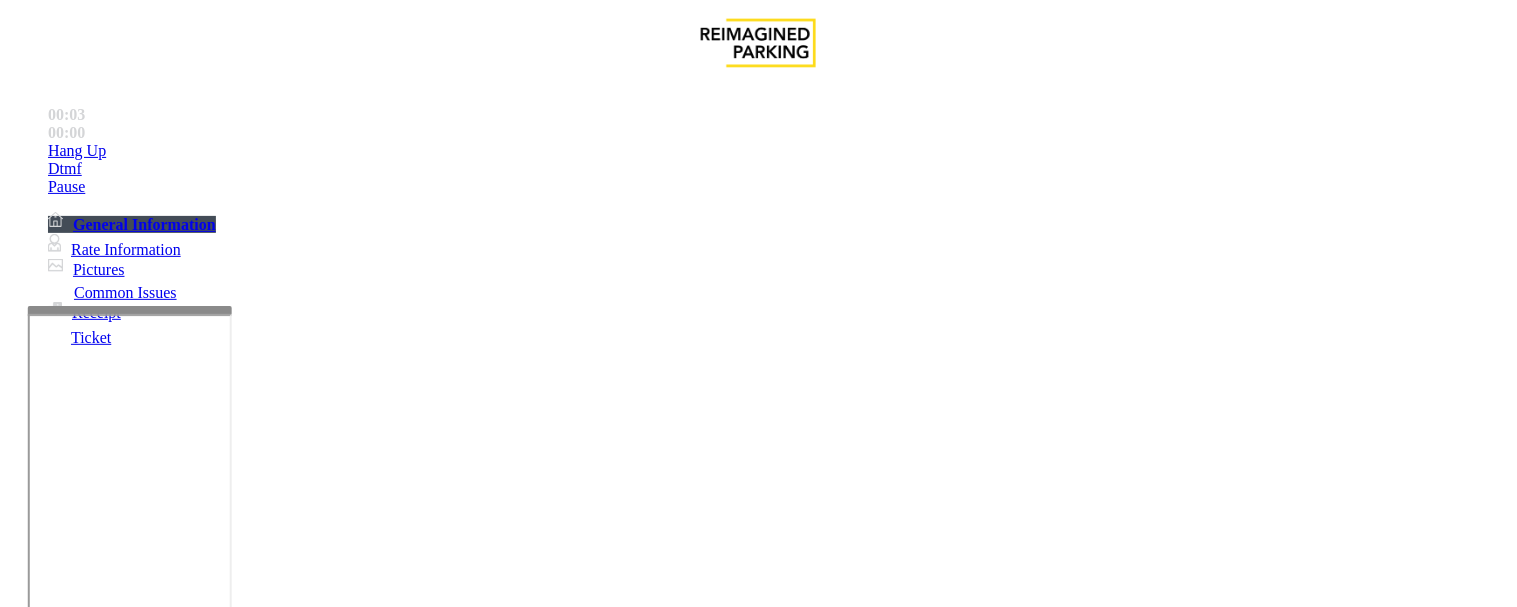 click on "LAN21077300" at bounding box center (46, 2306) 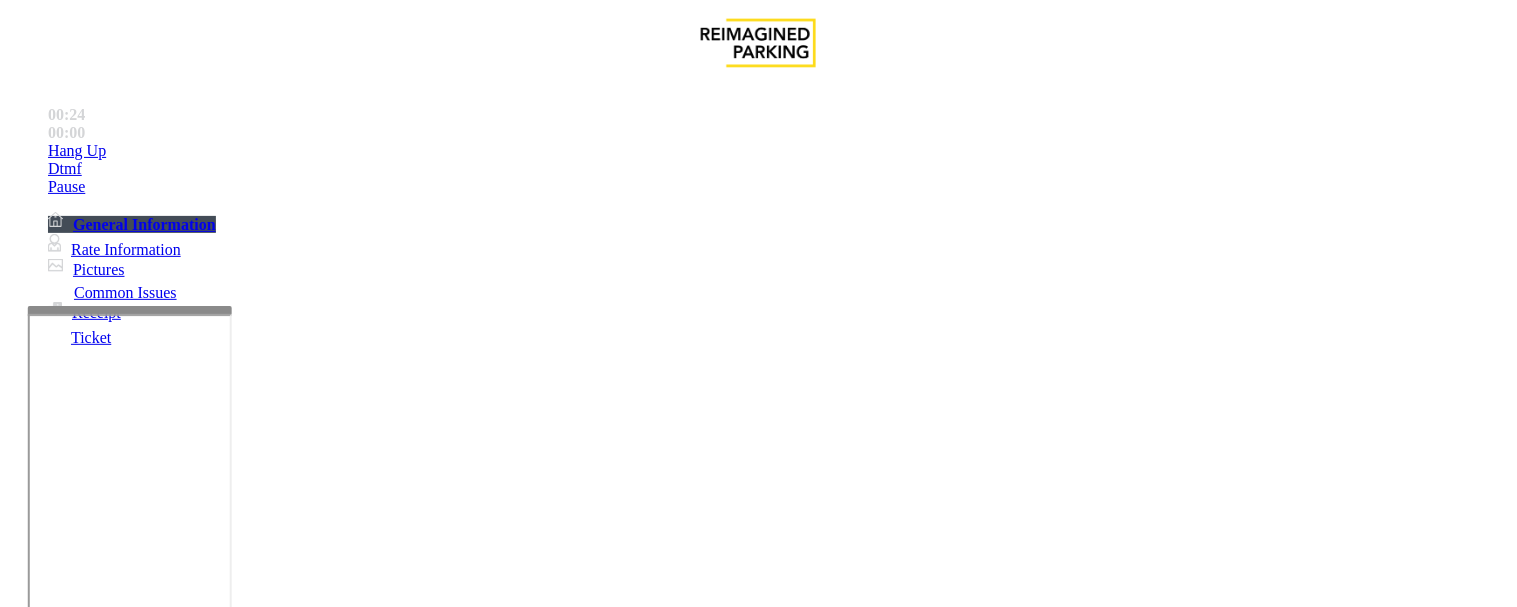 click on "Payment Issue" at bounding box center (167, 1260) 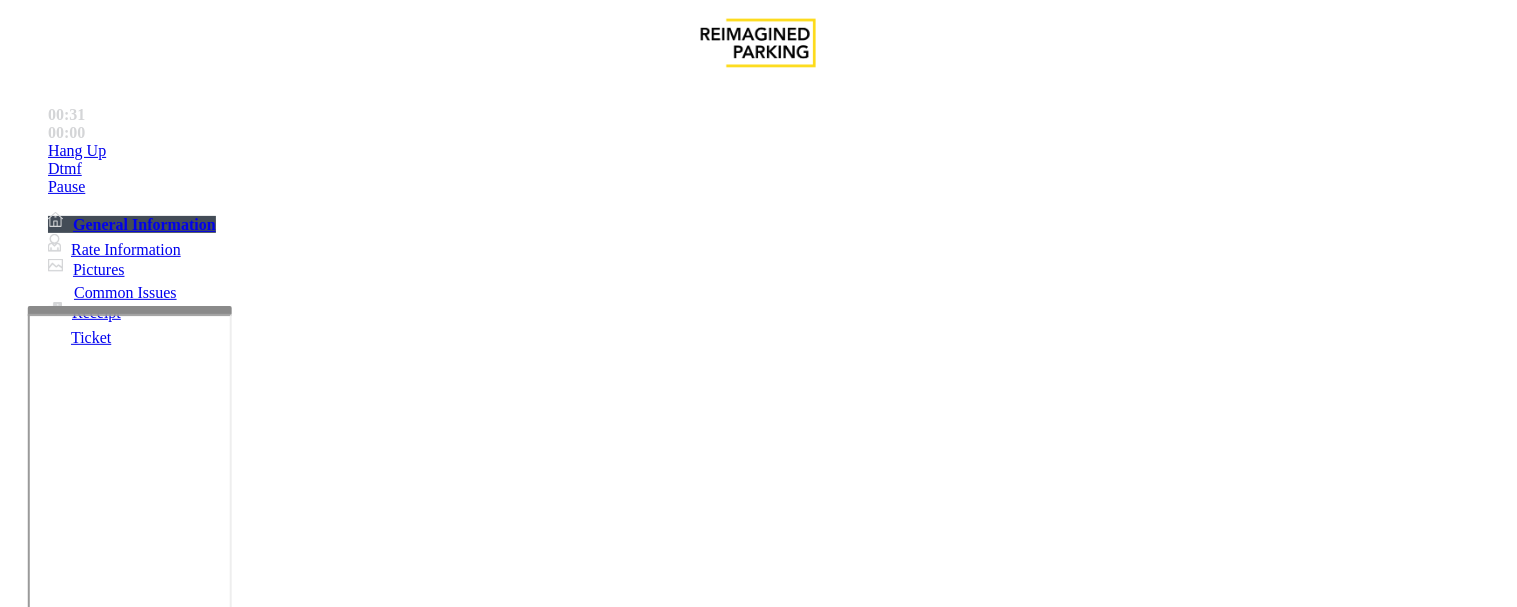 click on "Credit Card Not Reading" at bounding box center [758, 1245] 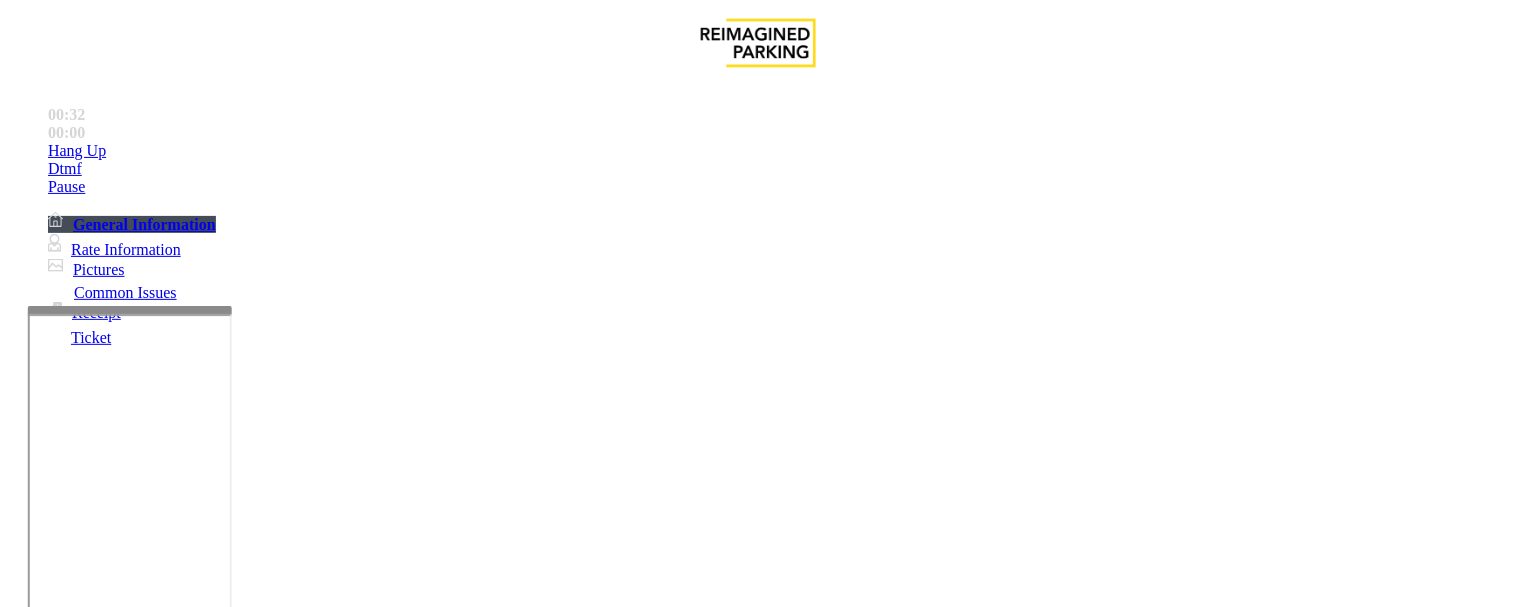 copy on "Credit Card Not Reading" 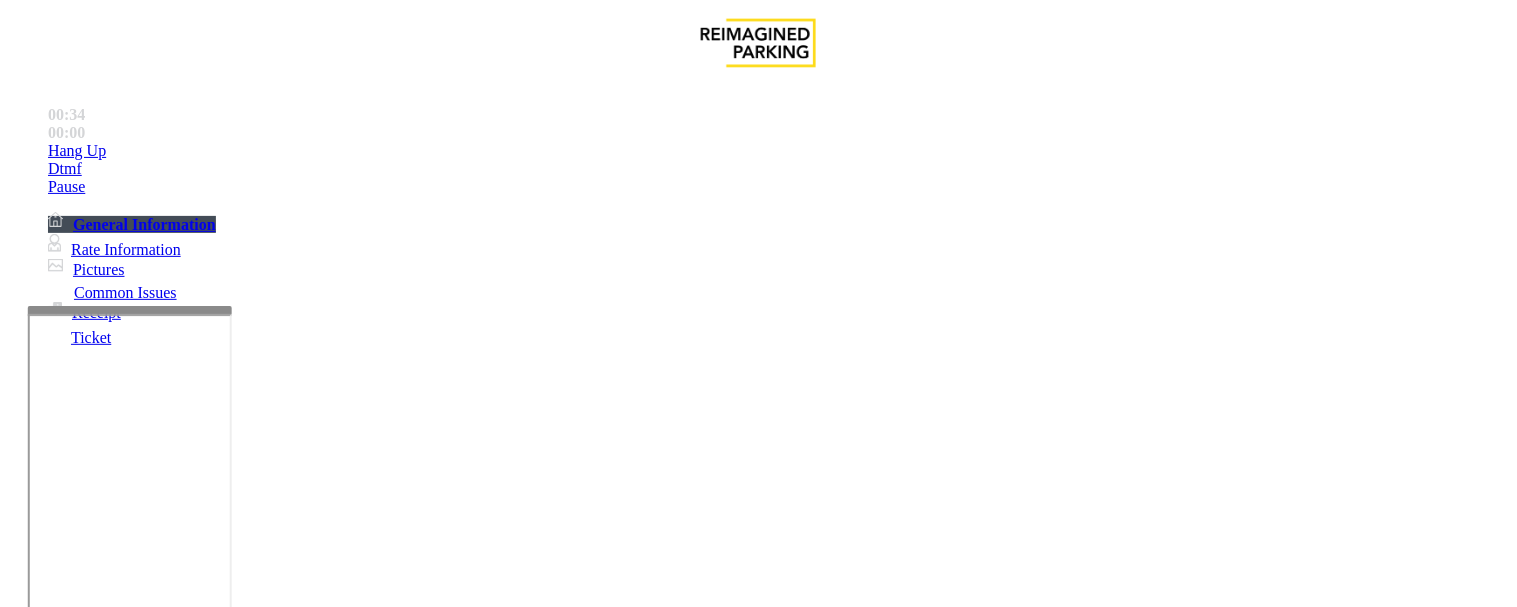 scroll, scrollTop: 222, scrollLeft: 0, axis: vertical 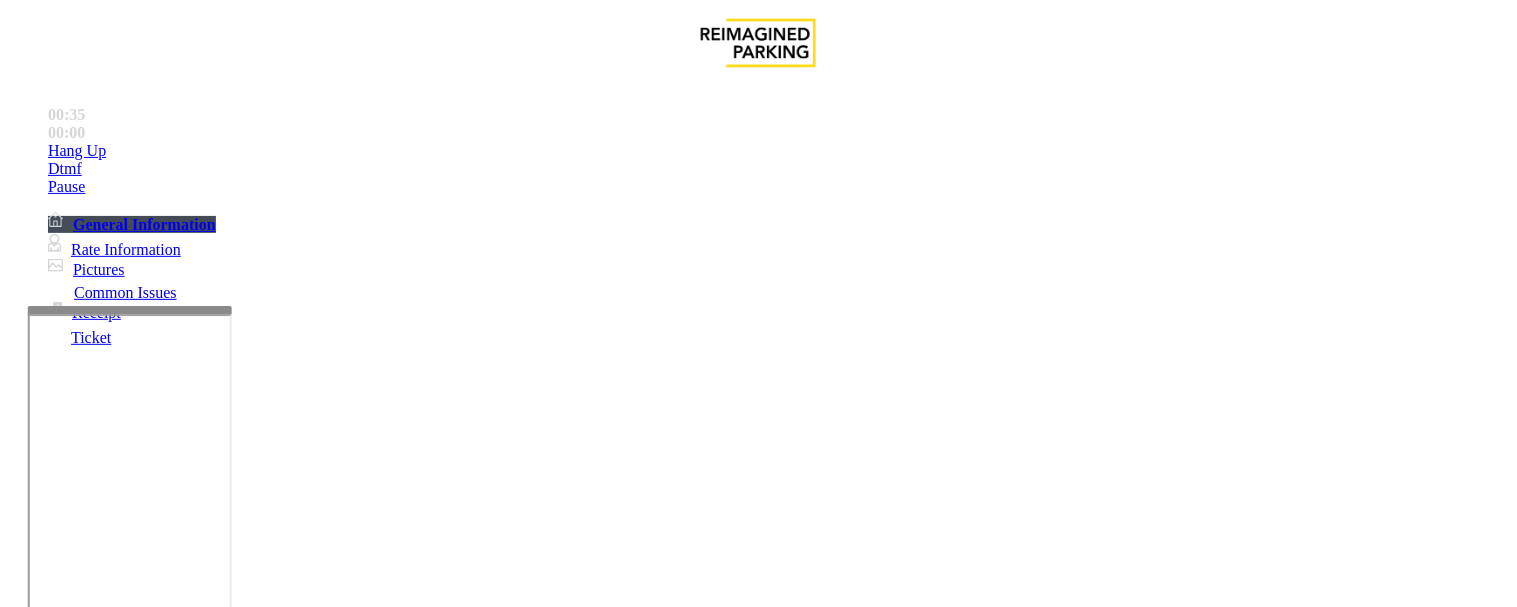 click at bounding box center (246, 1608) 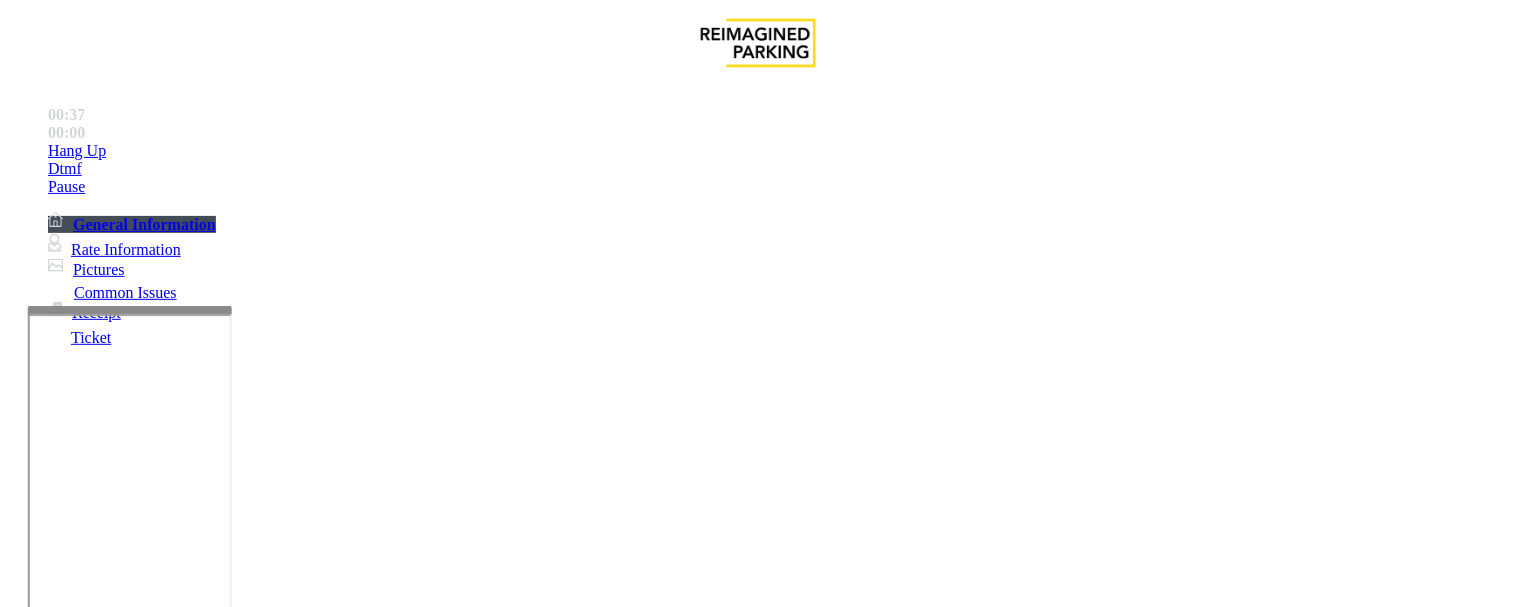 paste on "**********" 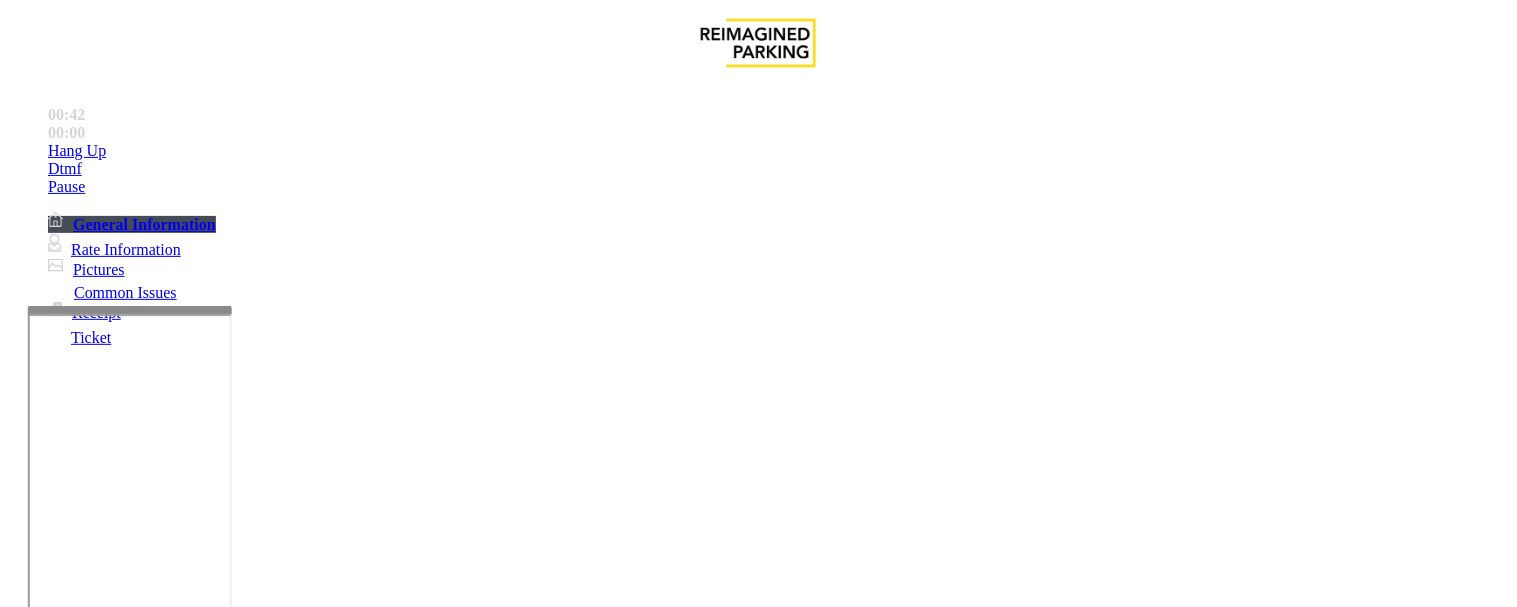 scroll, scrollTop: 0, scrollLeft: 0, axis: both 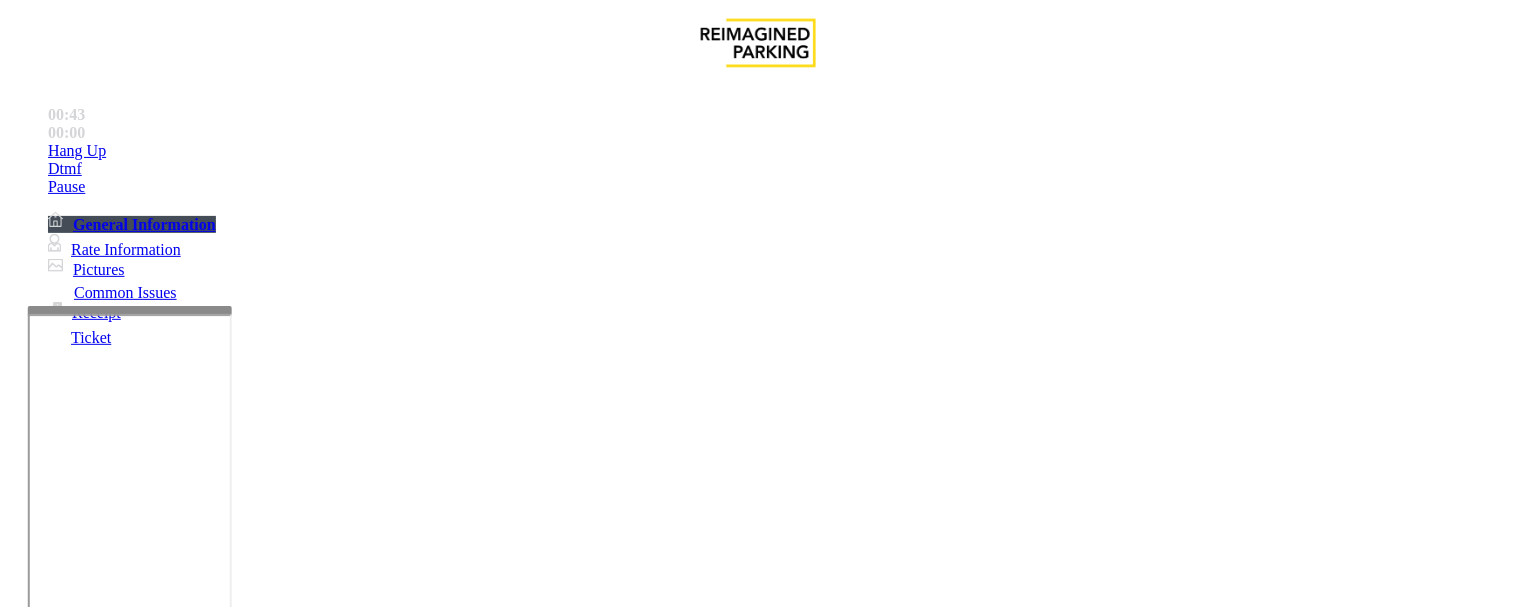 click at bounding box center (96, 1282) 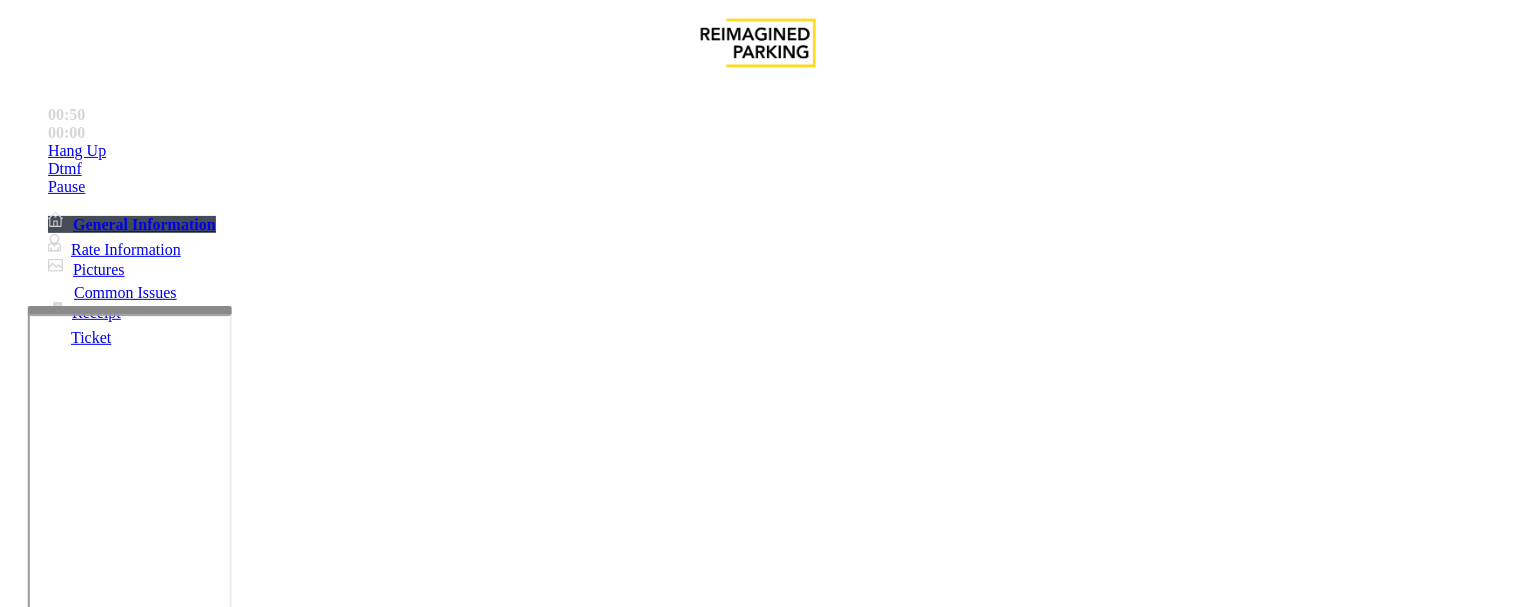 scroll, scrollTop: 273, scrollLeft: 0, axis: vertical 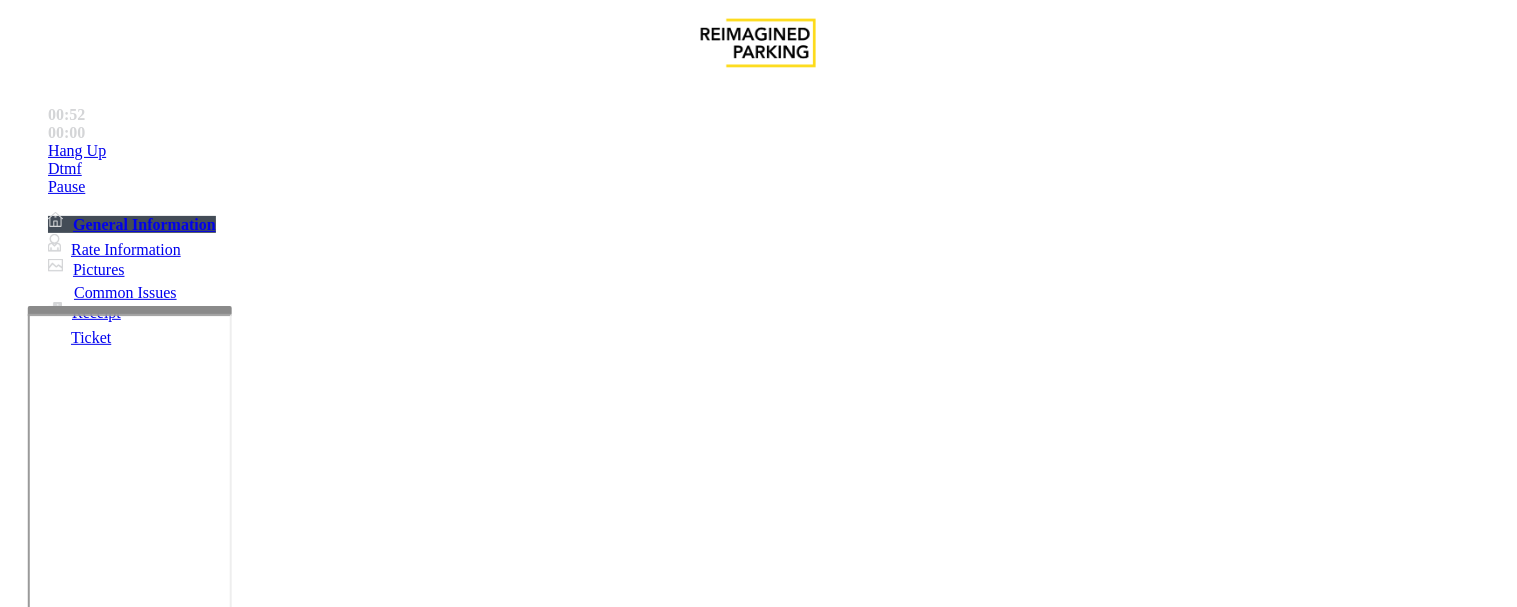 type on "**********" 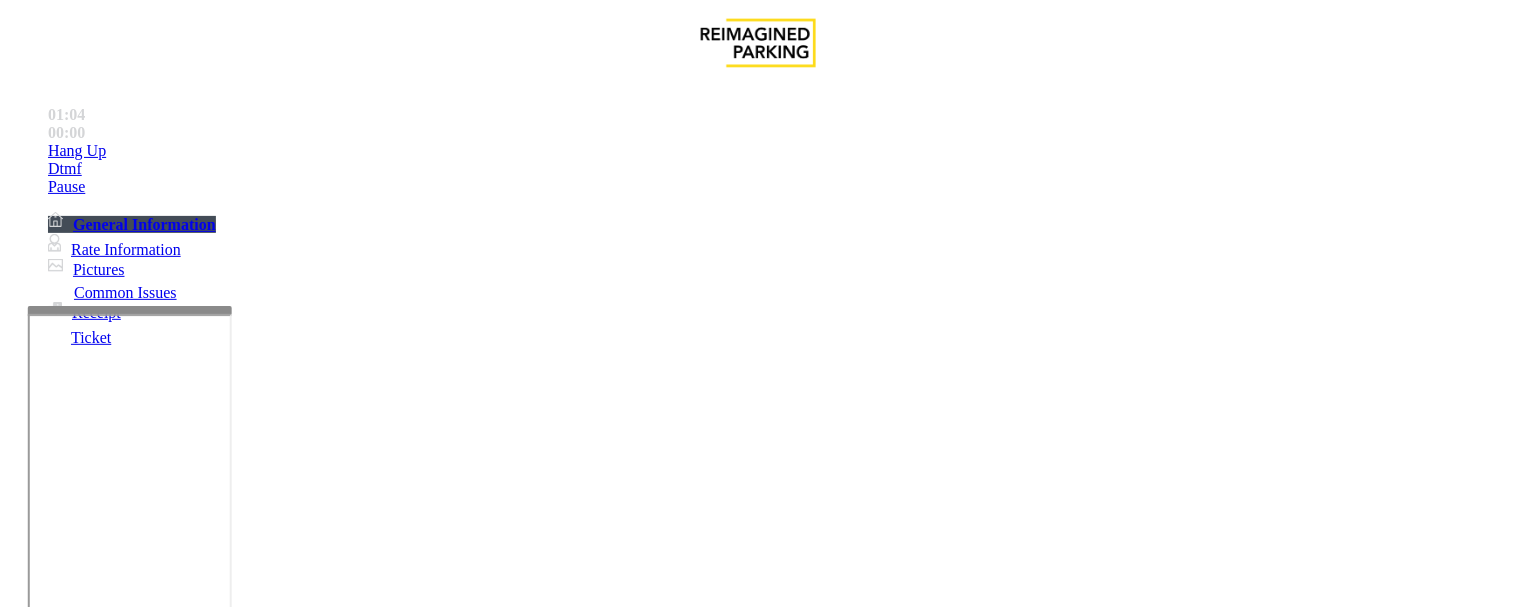 click at bounding box center [96, 1309] 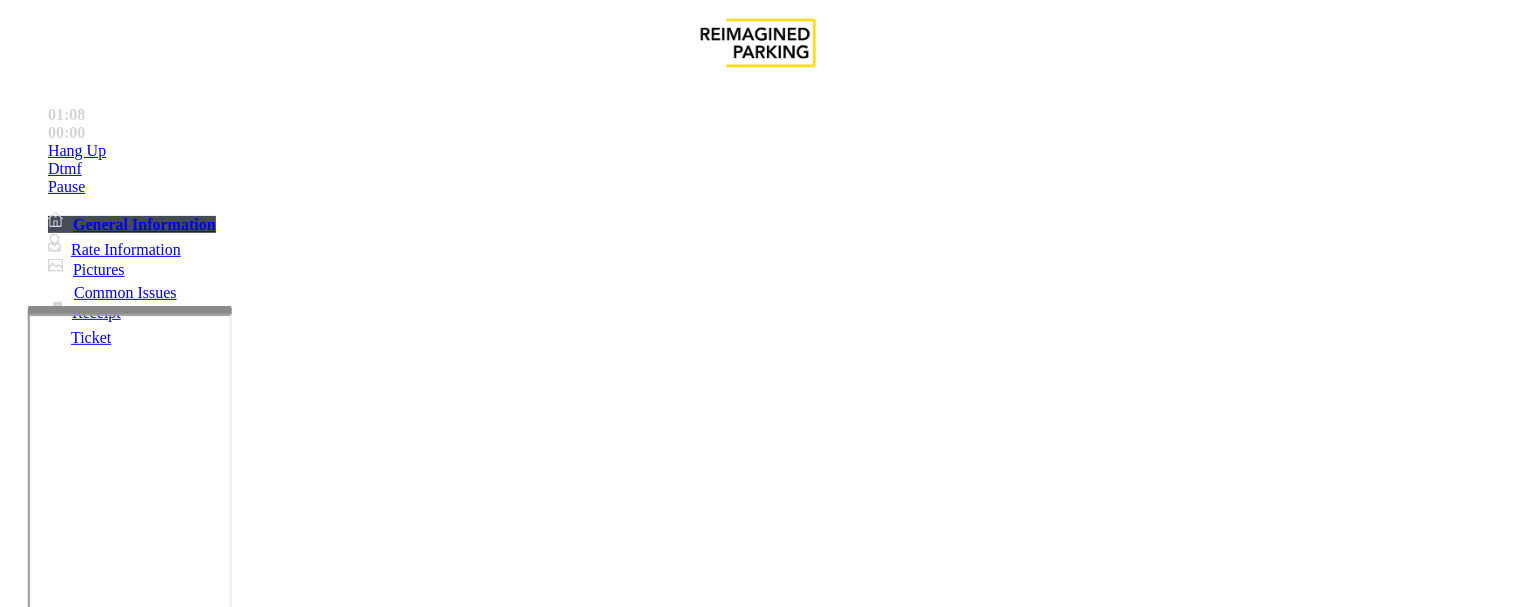 type on "*******" 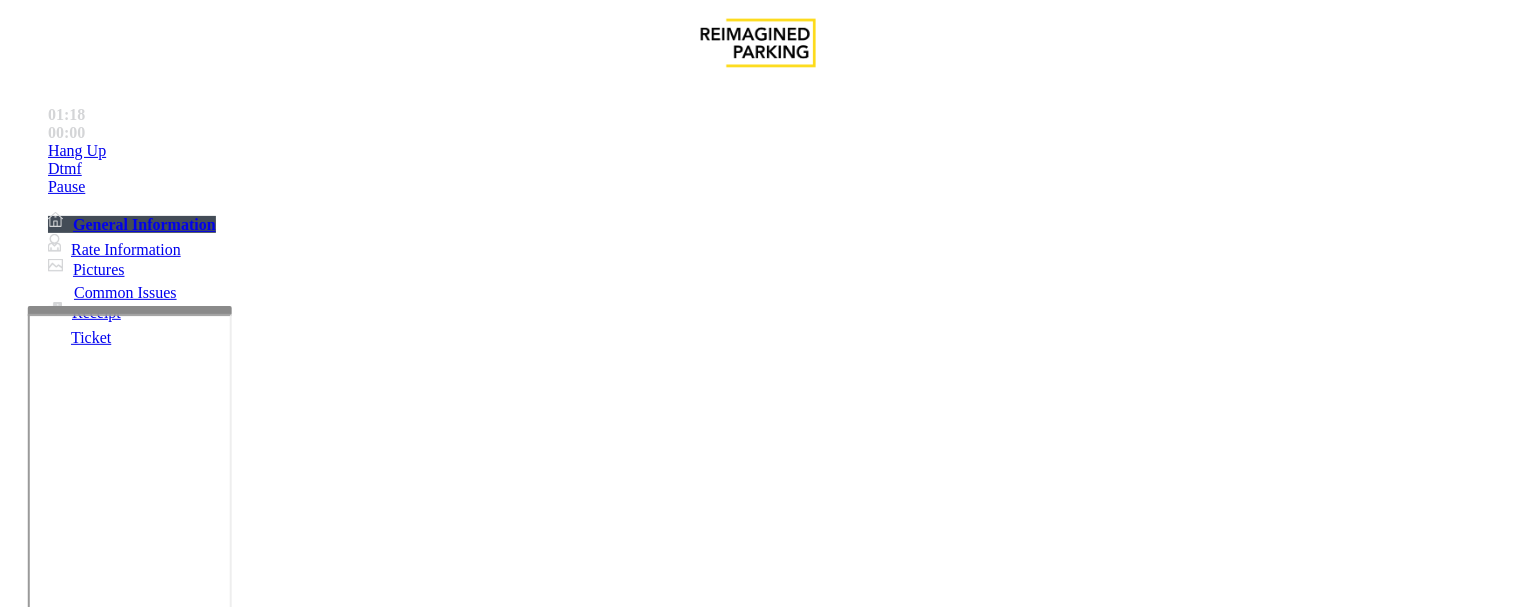 scroll, scrollTop: 222, scrollLeft: 0, axis: vertical 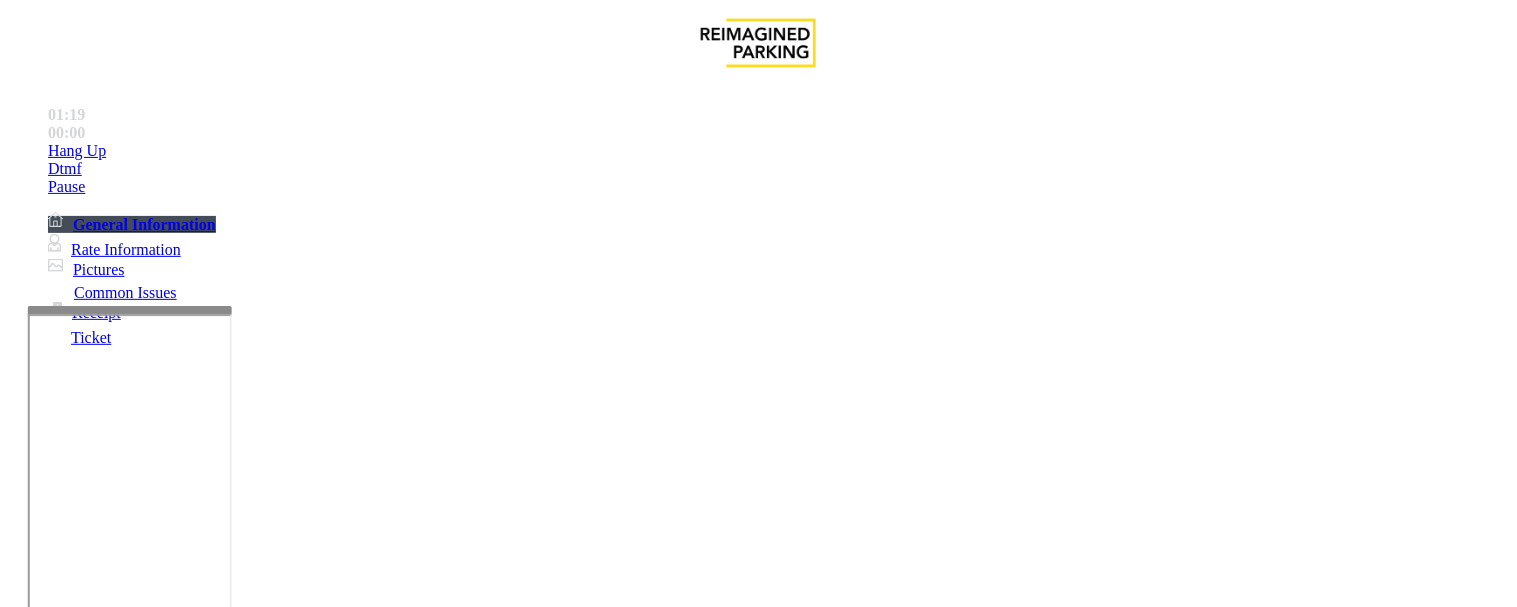 type on "*****" 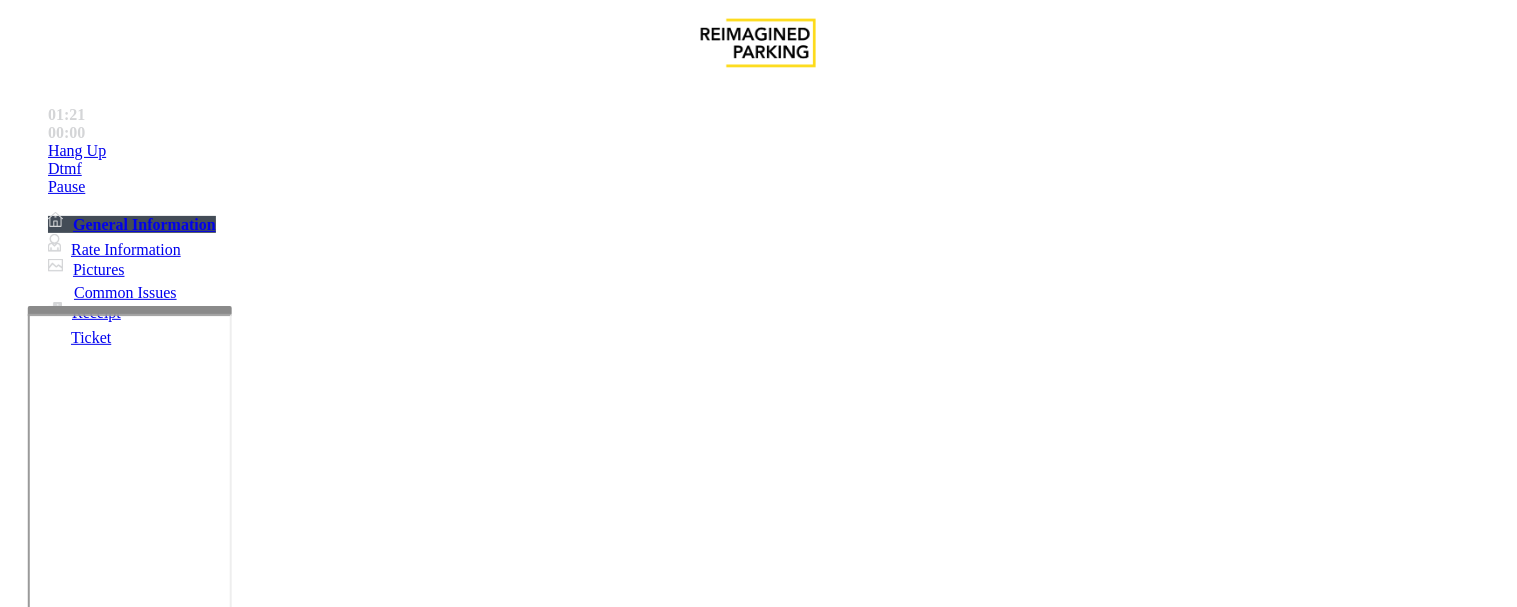 scroll, scrollTop: 222, scrollLeft: 0, axis: vertical 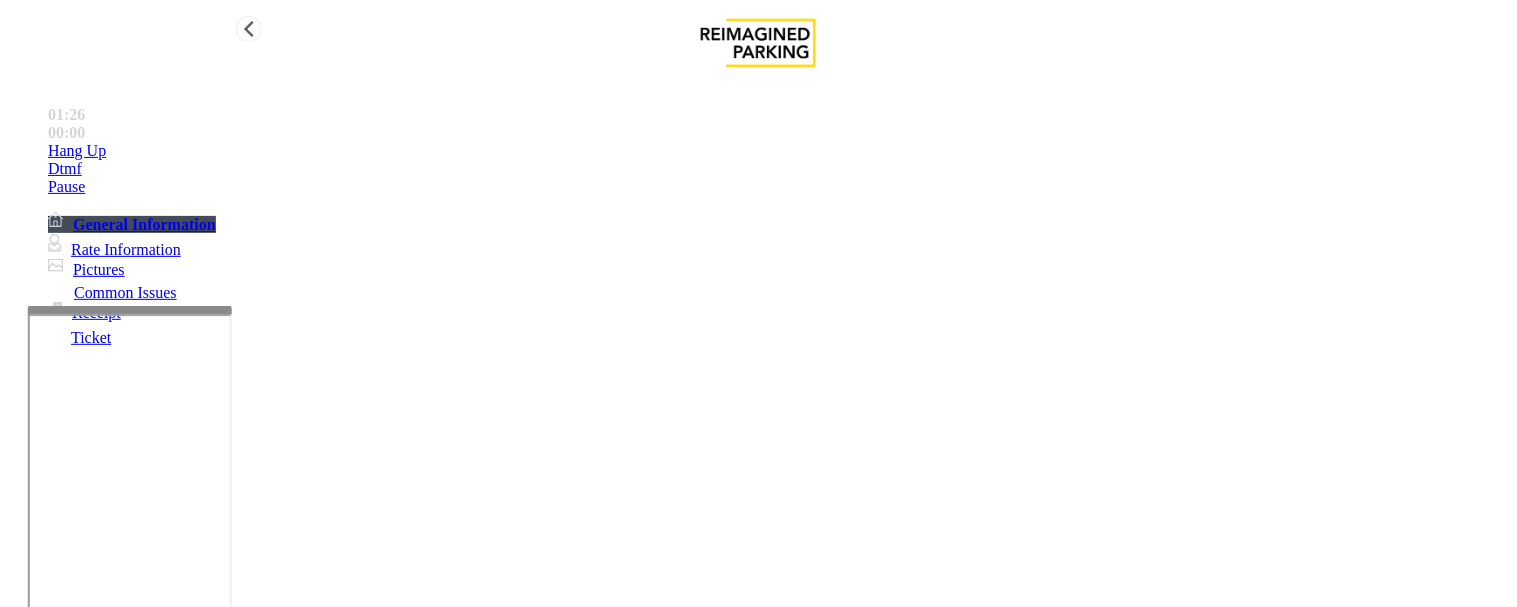 click on "Hang Up" at bounding box center [778, 151] 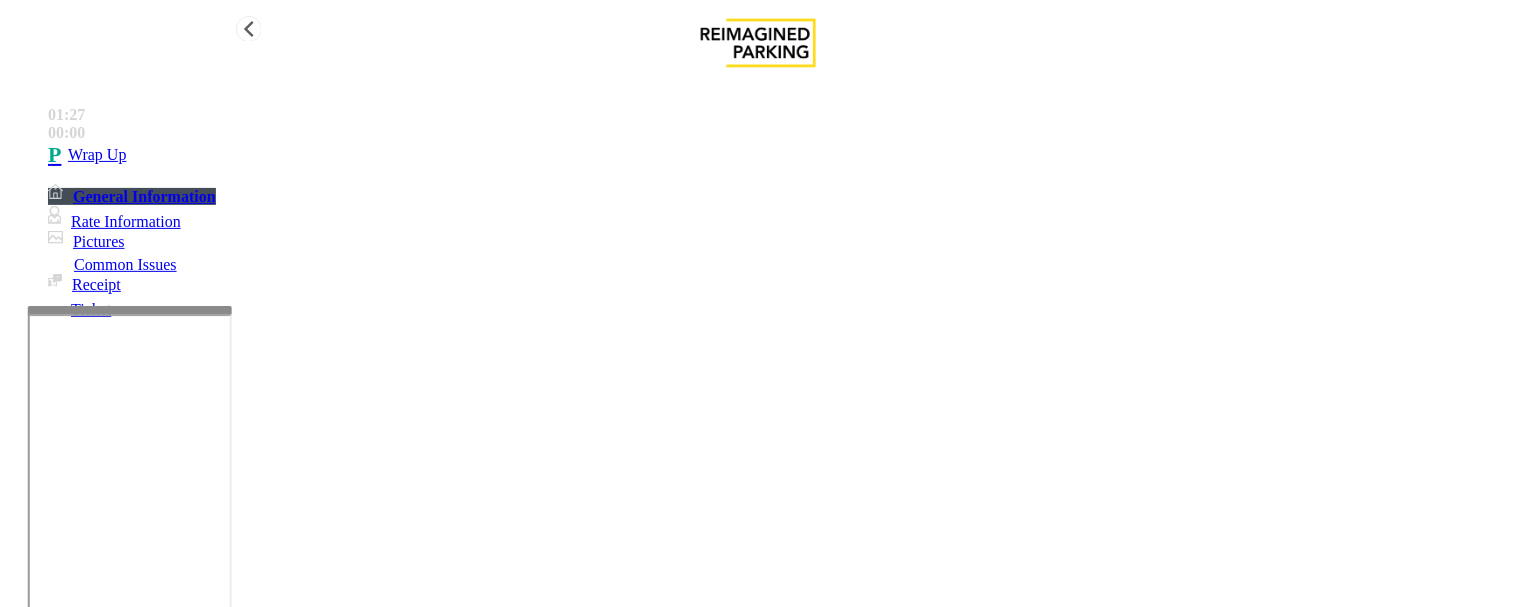 click at bounding box center (58, 155) 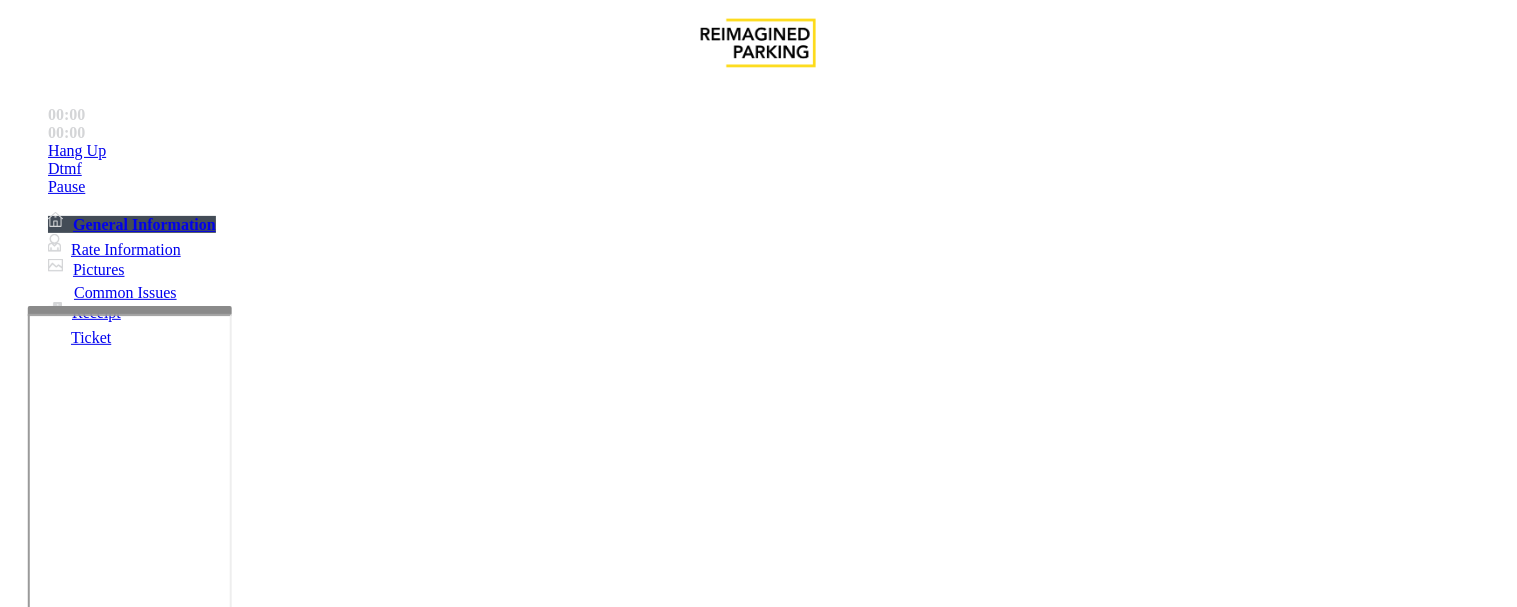scroll, scrollTop: 444, scrollLeft: 0, axis: vertical 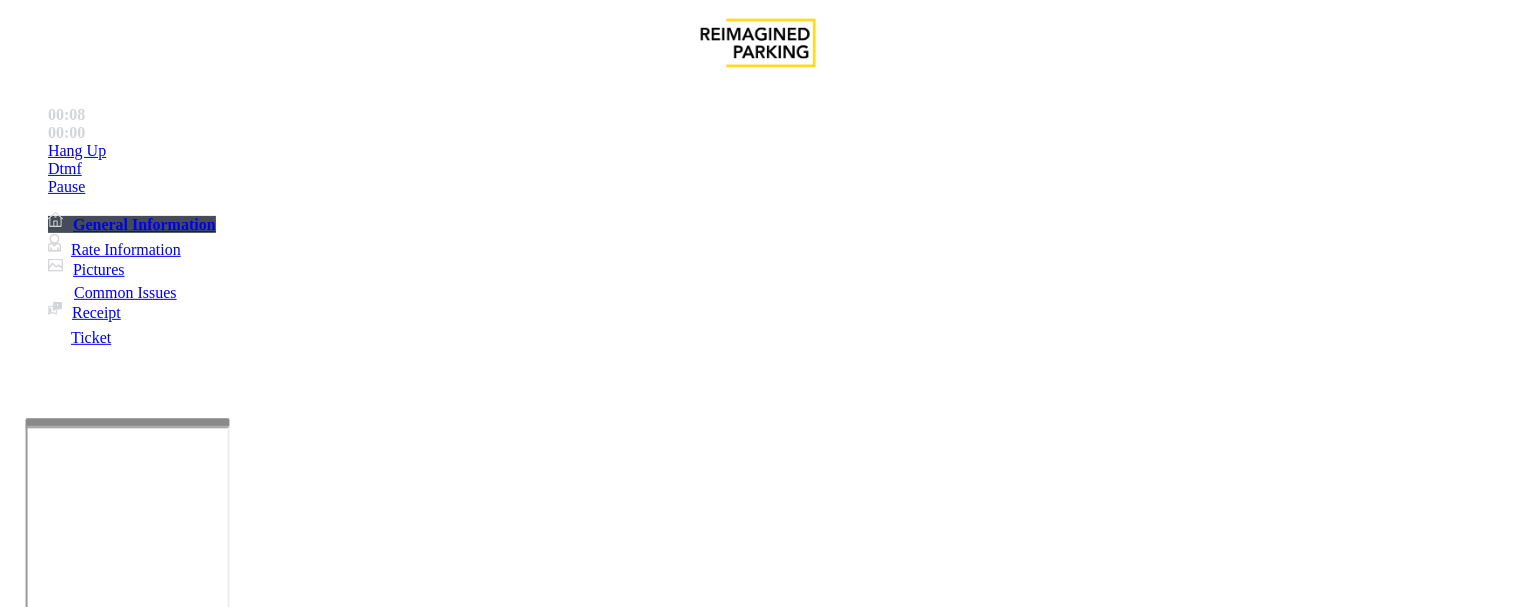 click at bounding box center [128, 422] 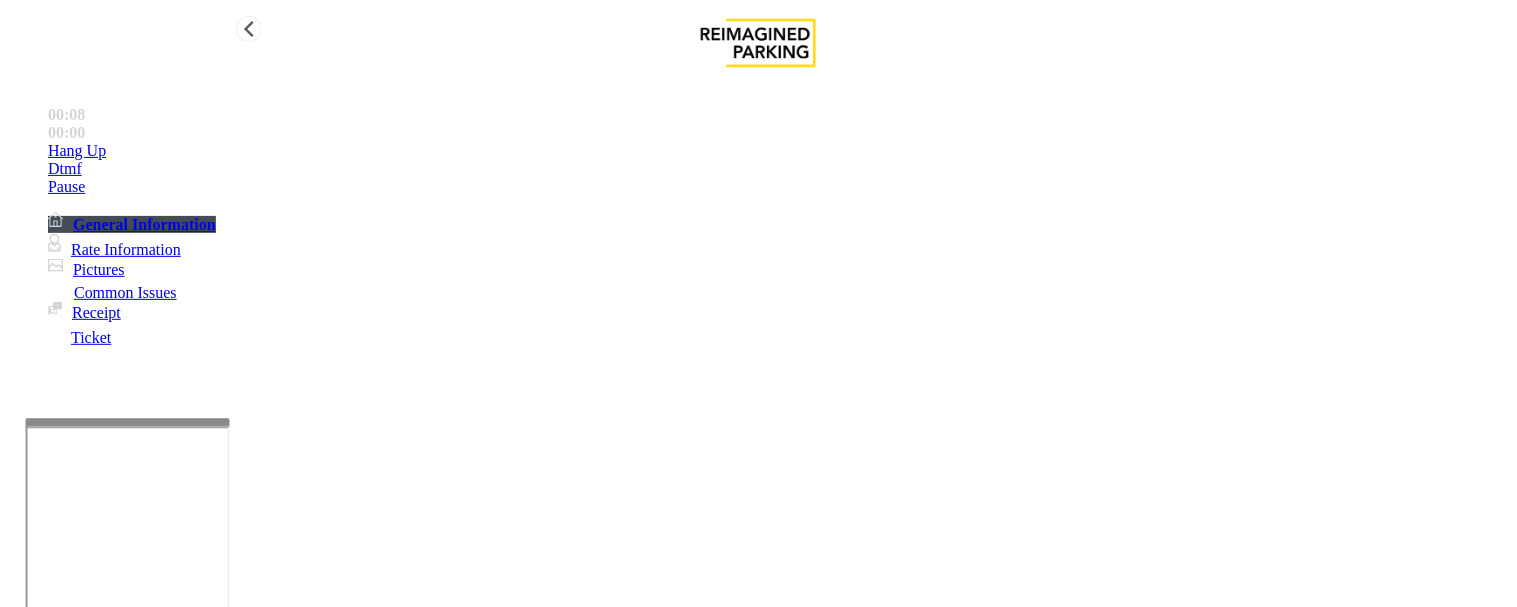 click on "Rate Information" at bounding box center [114, 249] 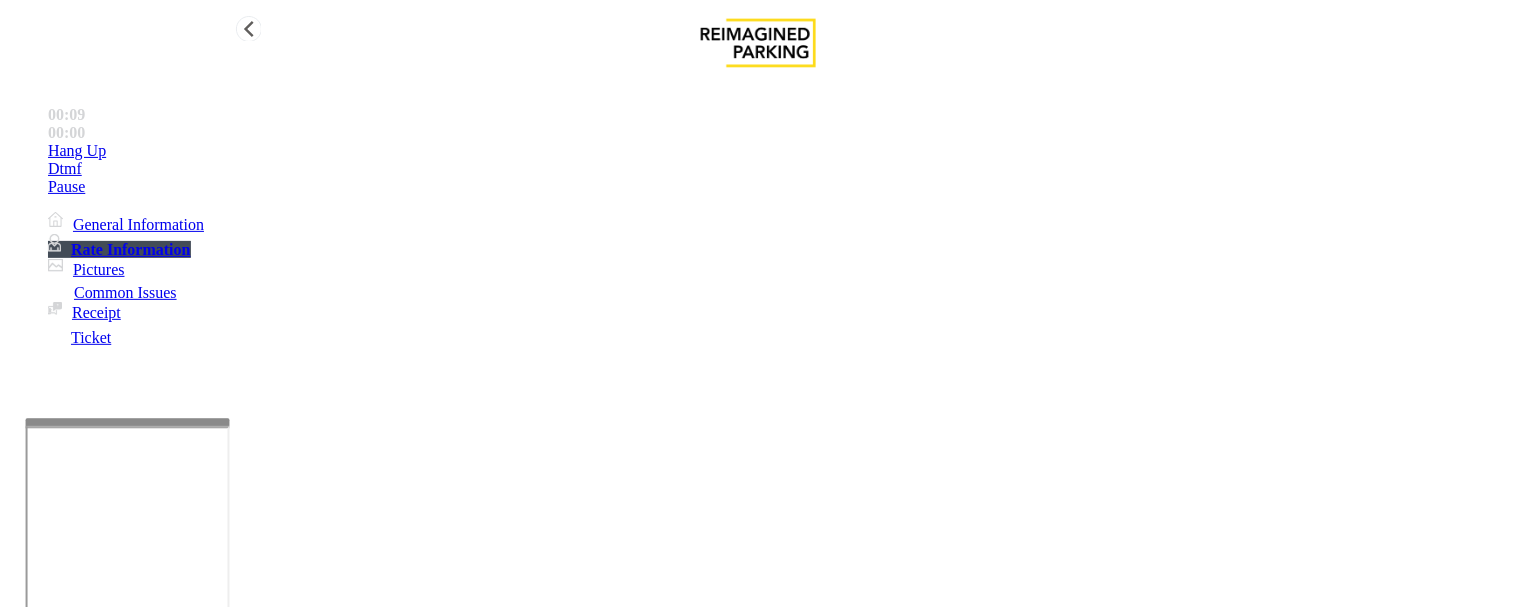 scroll, scrollTop: 215, scrollLeft: 0, axis: vertical 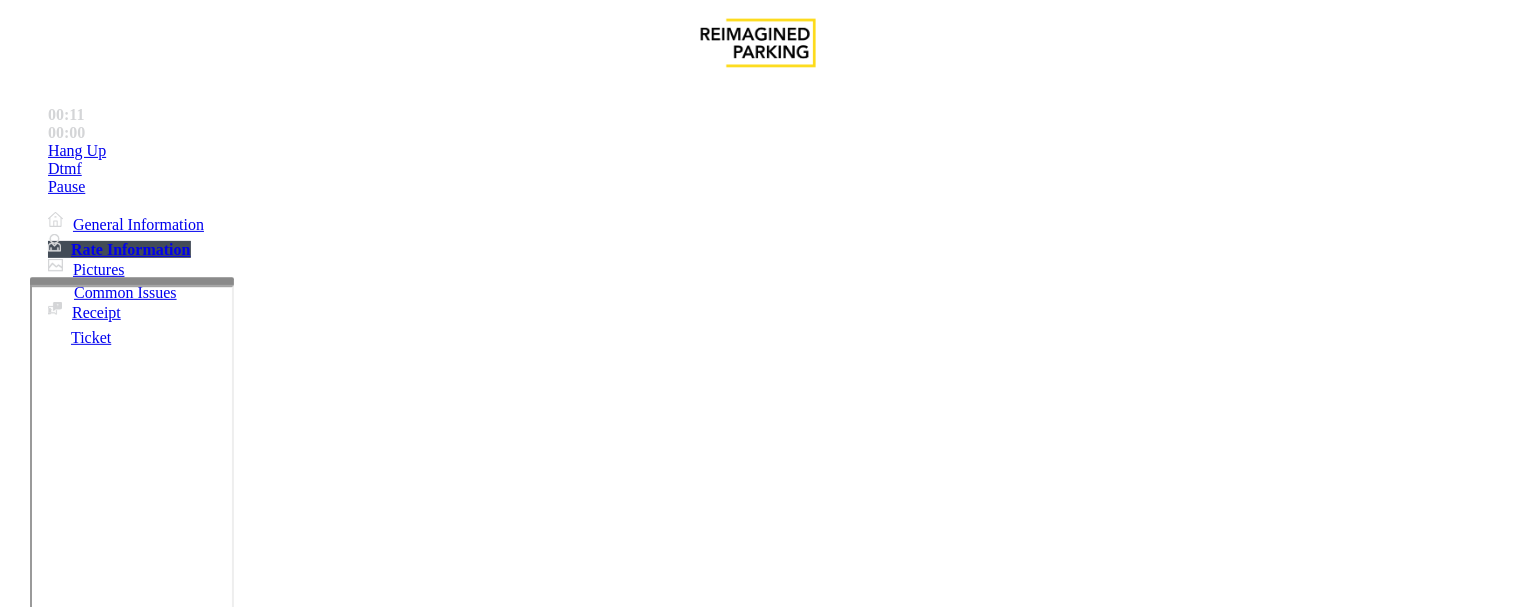 click at bounding box center (132, 281) 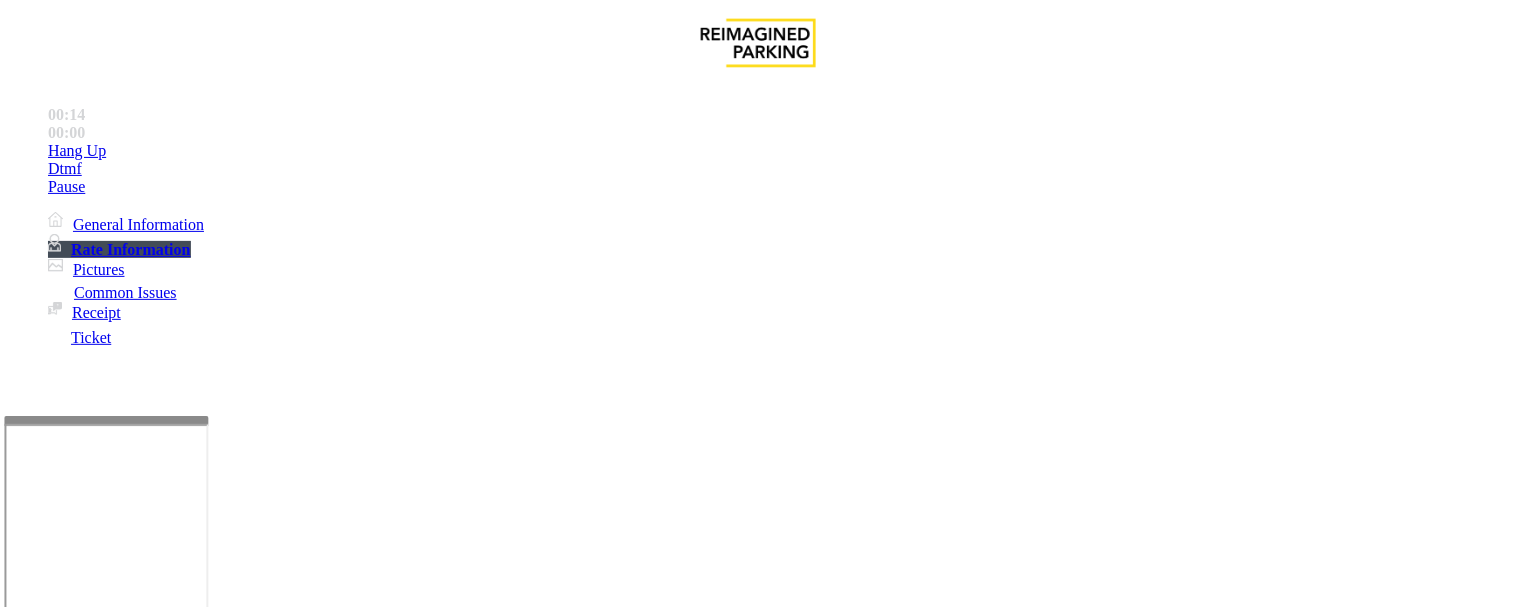 click at bounding box center [106, 420] 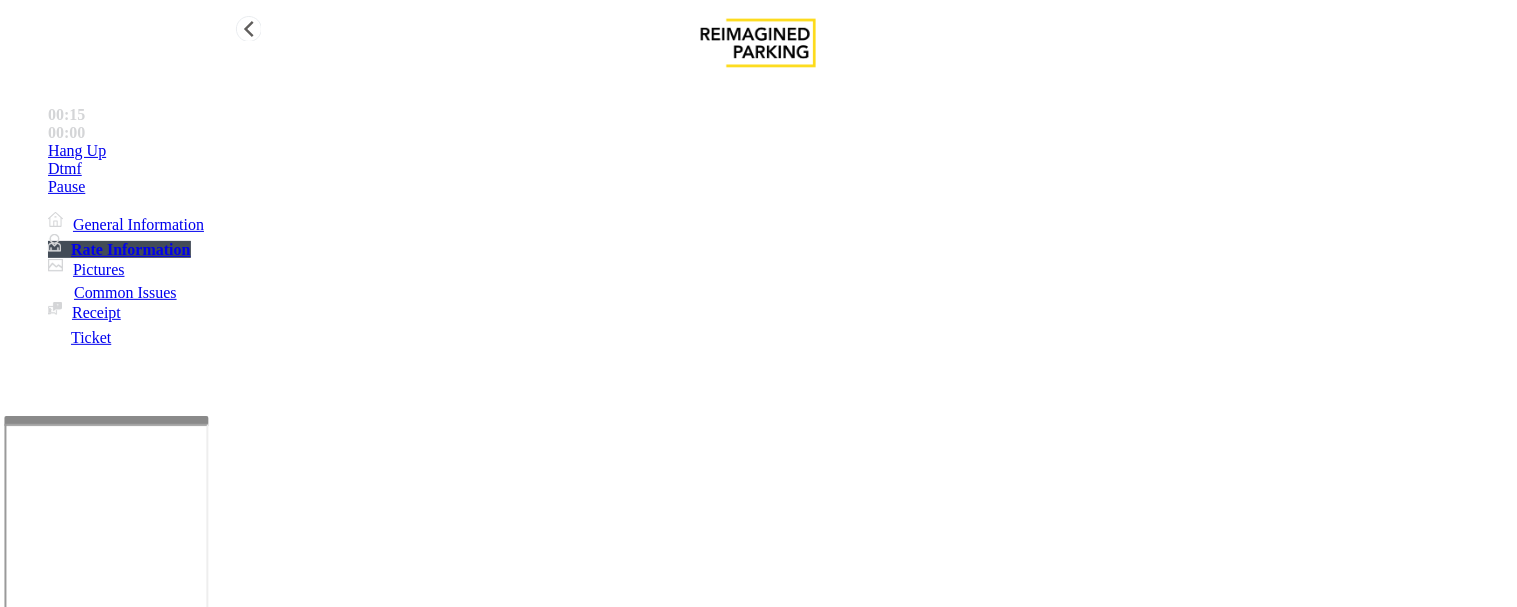 click on "General Information" at bounding box center (126, 224) 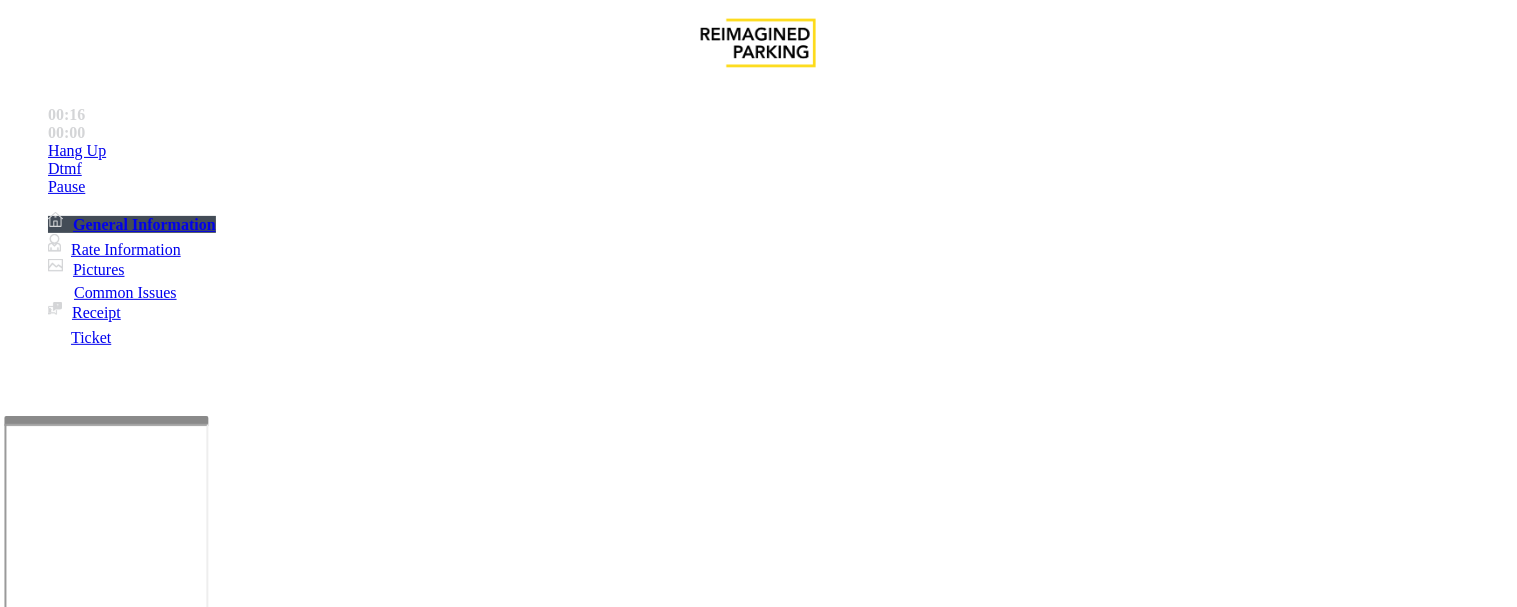 scroll, scrollTop: 1000, scrollLeft: 0, axis: vertical 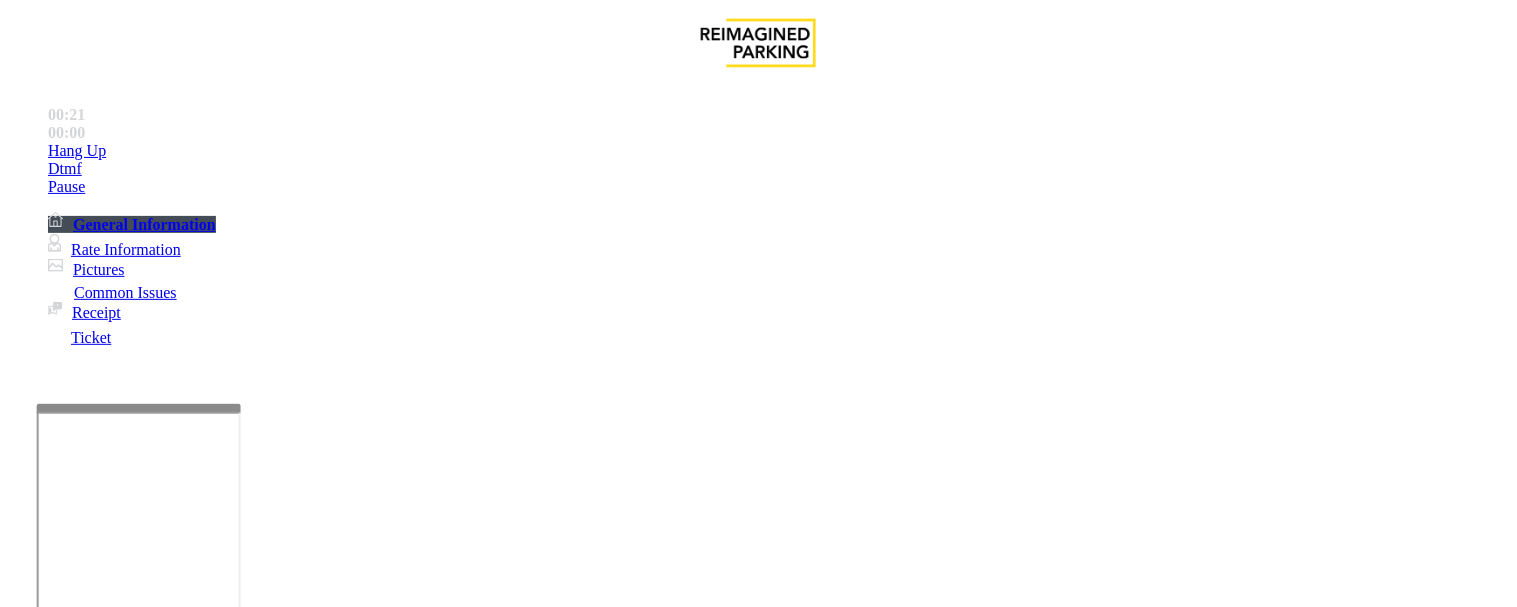 click at bounding box center [139, 408] 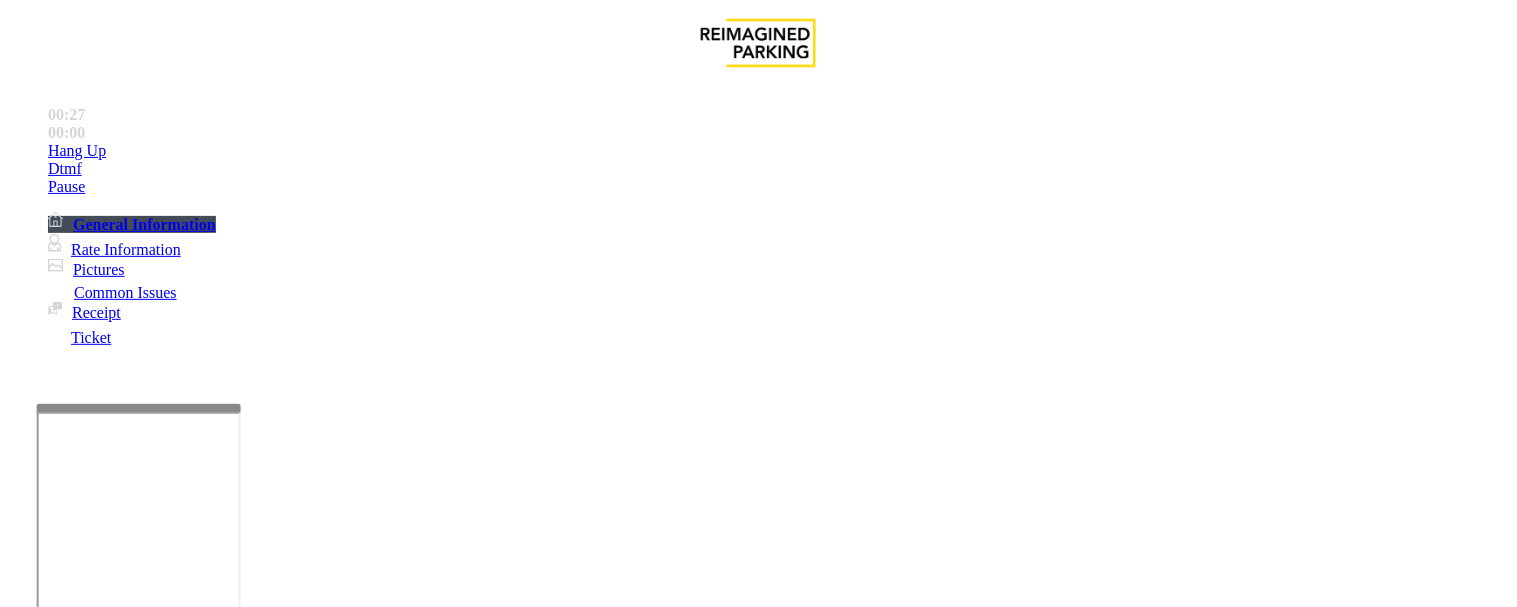 scroll, scrollTop: 444, scrollLeft: 0, axis: vertical 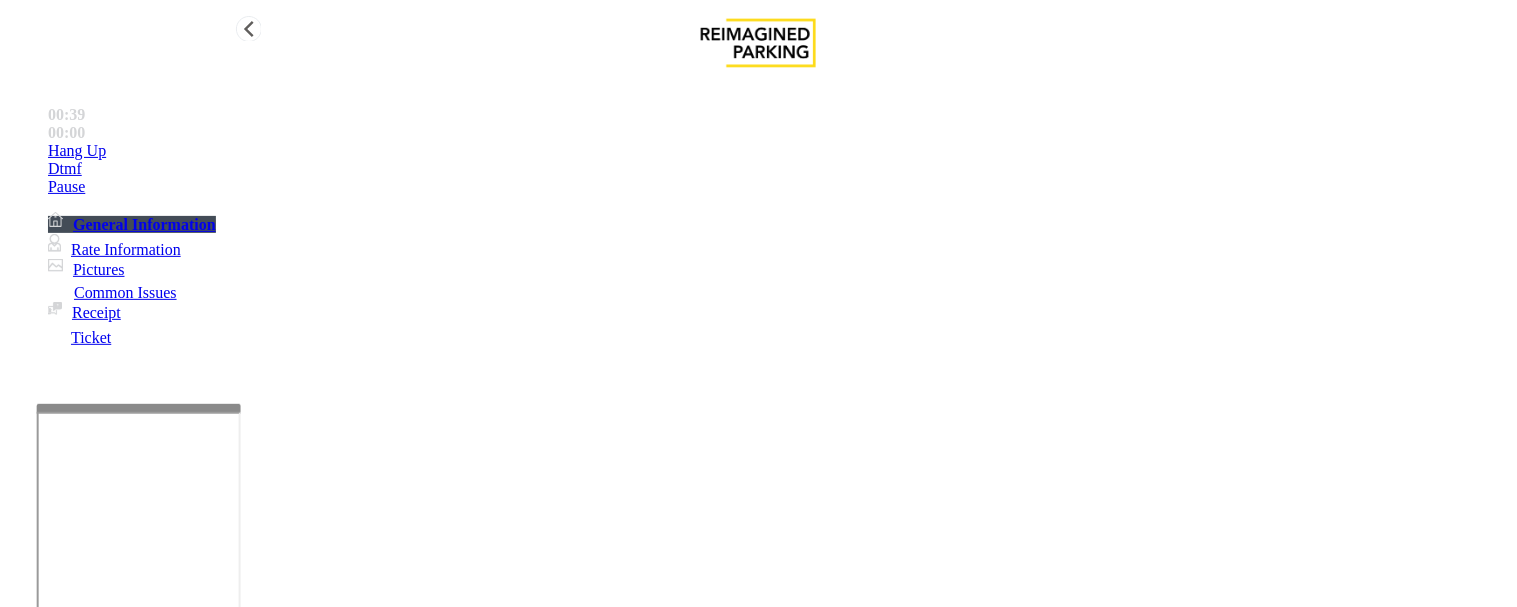 click on "Hang Up" at bounding box center (778, 151) 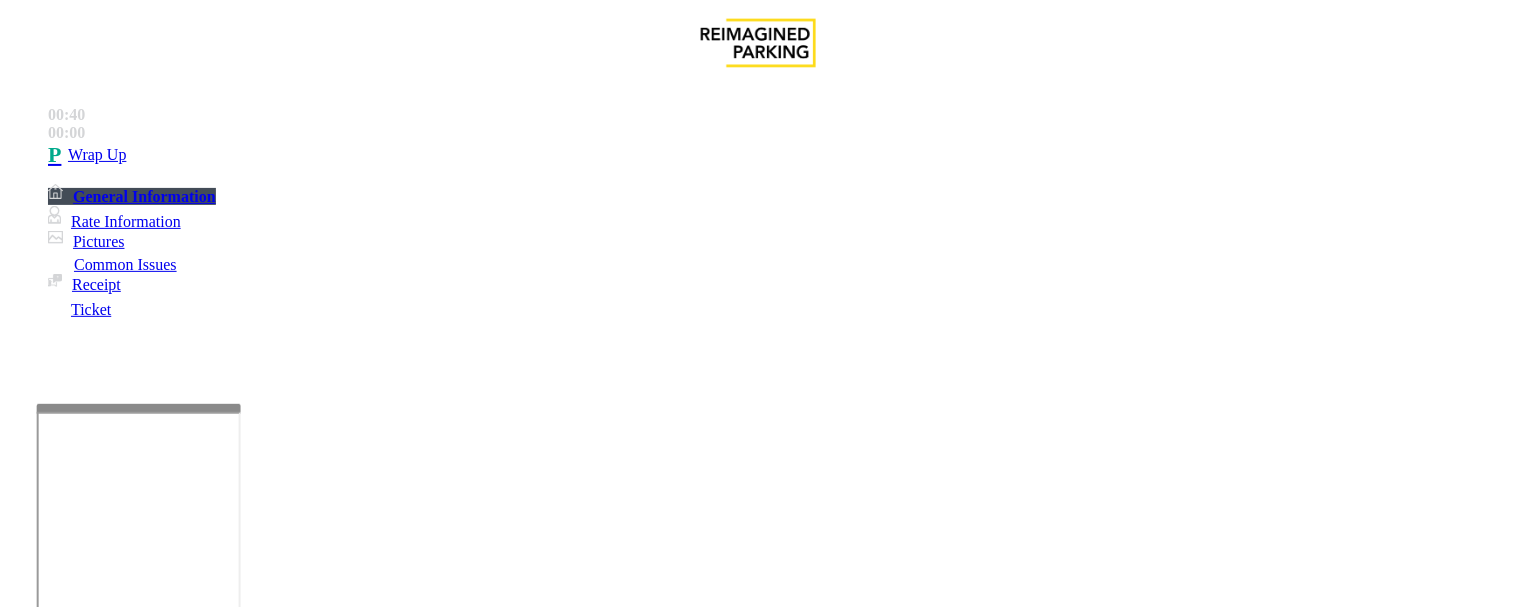 click on "Equipment Issue" at bounding box center [483, 1260] 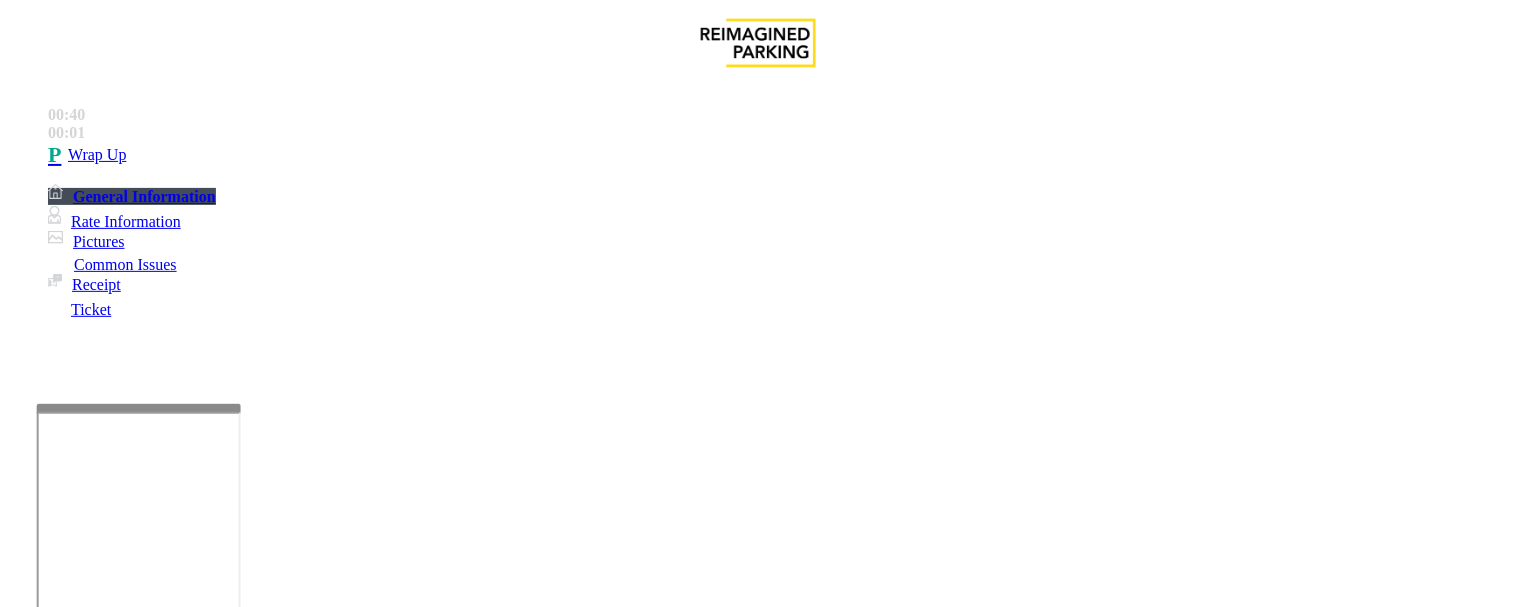 click on "Equipment Issue" at bounding box center [108, 1227] 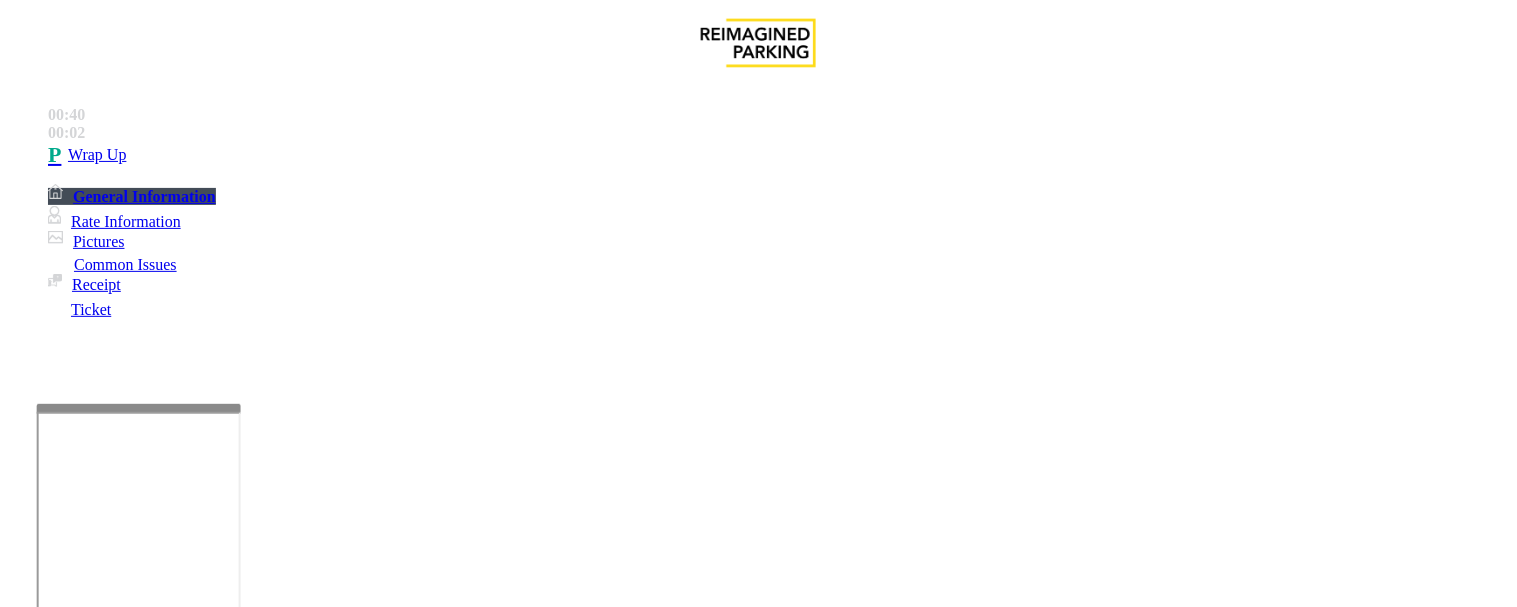 click on "Gate / Door Won't Open" at bounding box center (575, 1260) 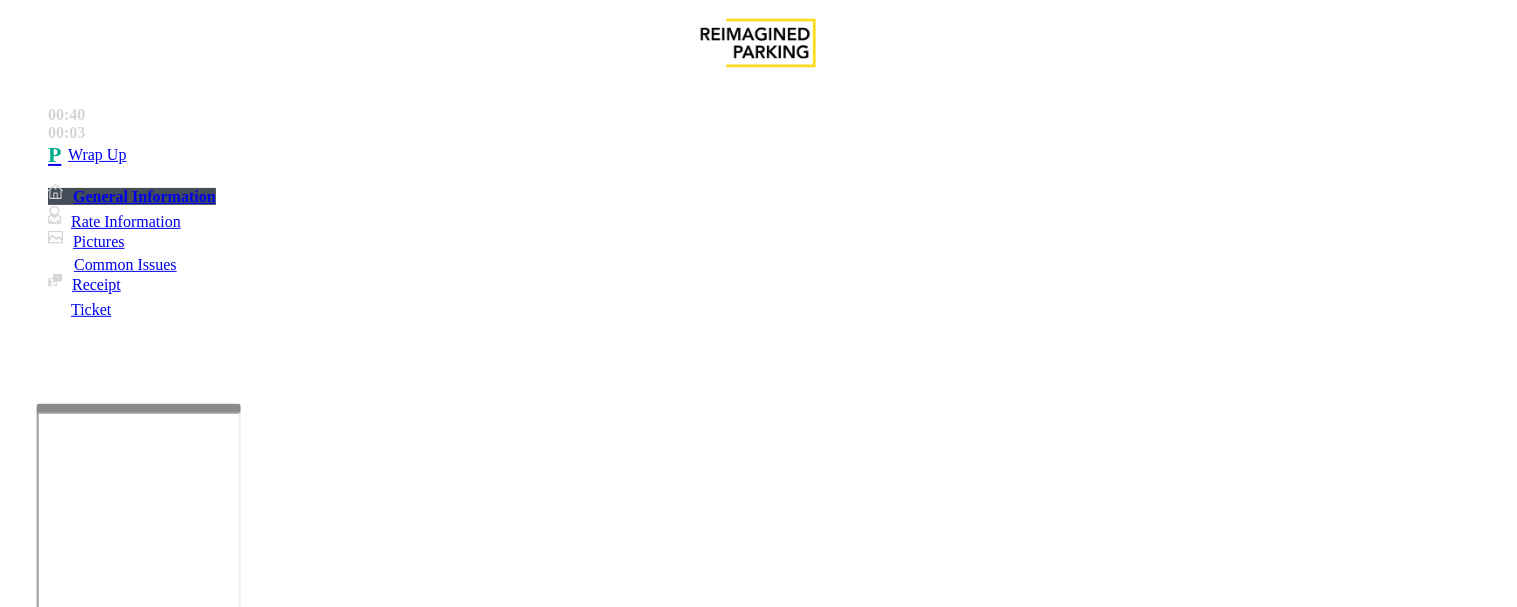click on "Equipment Issue" at bounding box center [108, 1227] 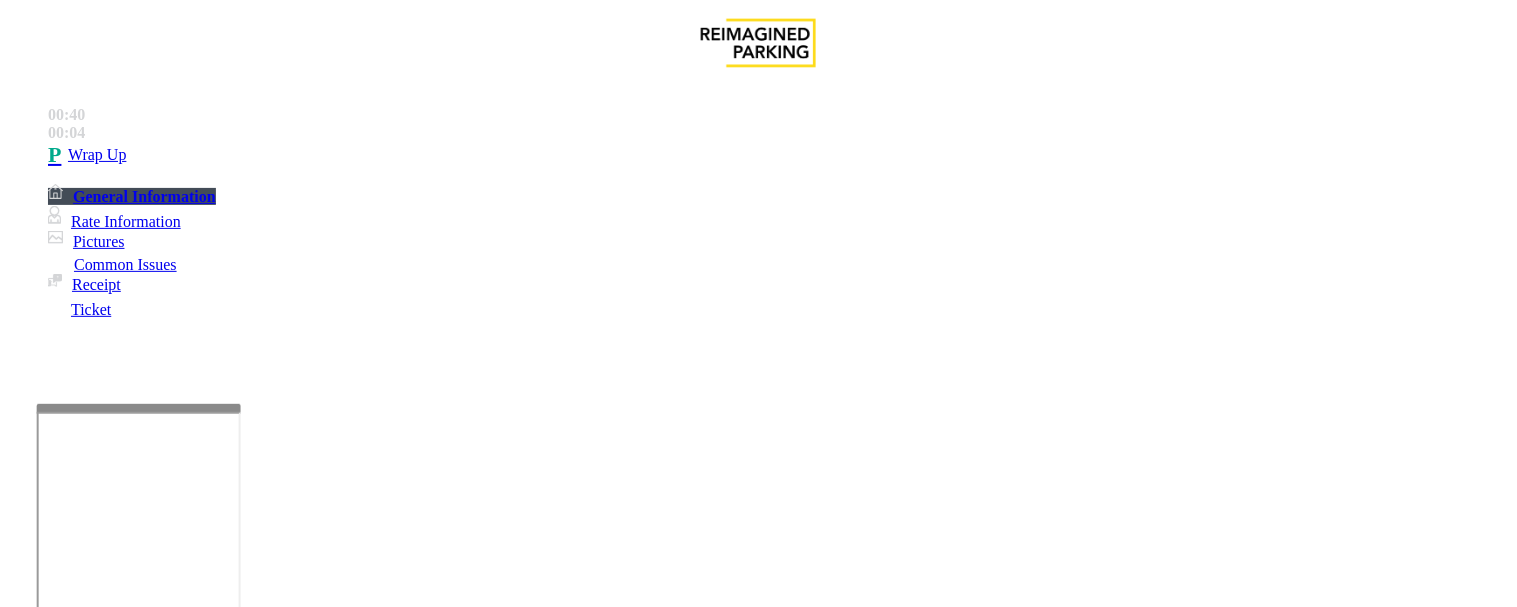 click on "Gate / Door Won't Open" at bounding box center (575, 1260) 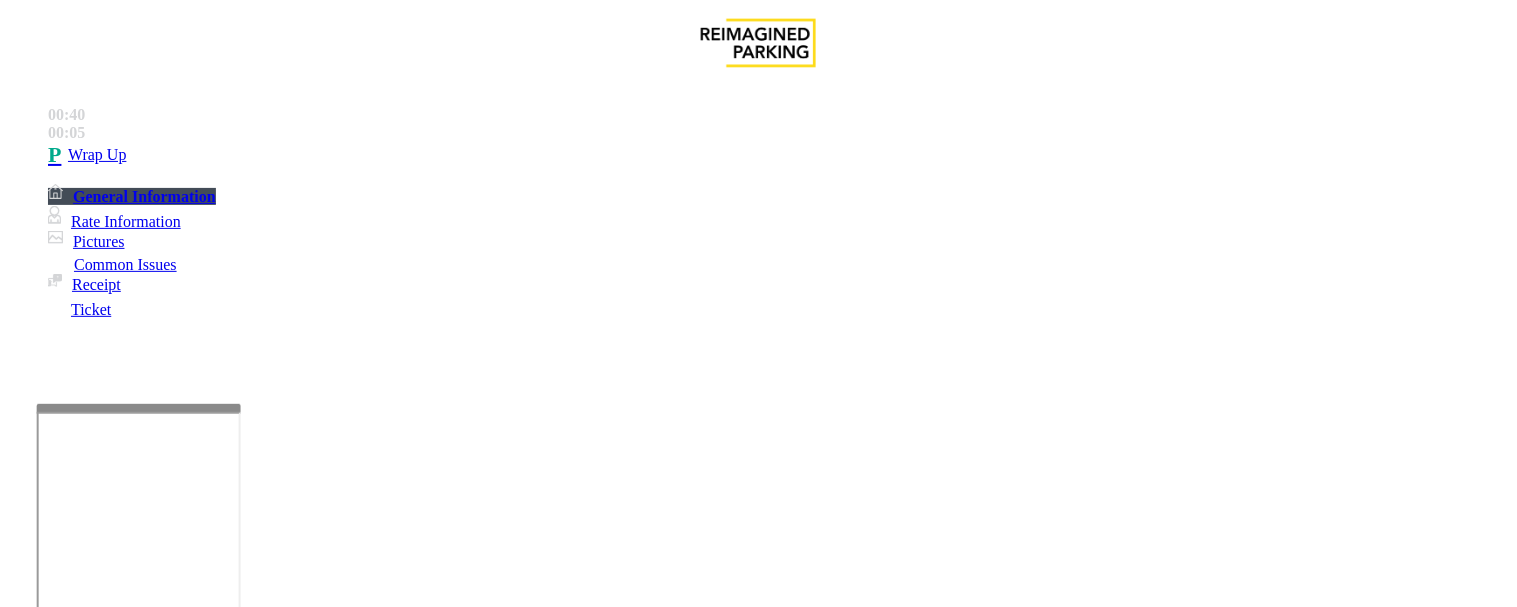 click on "Gate / Door Won't Open" at bounding box center (758, 1245) 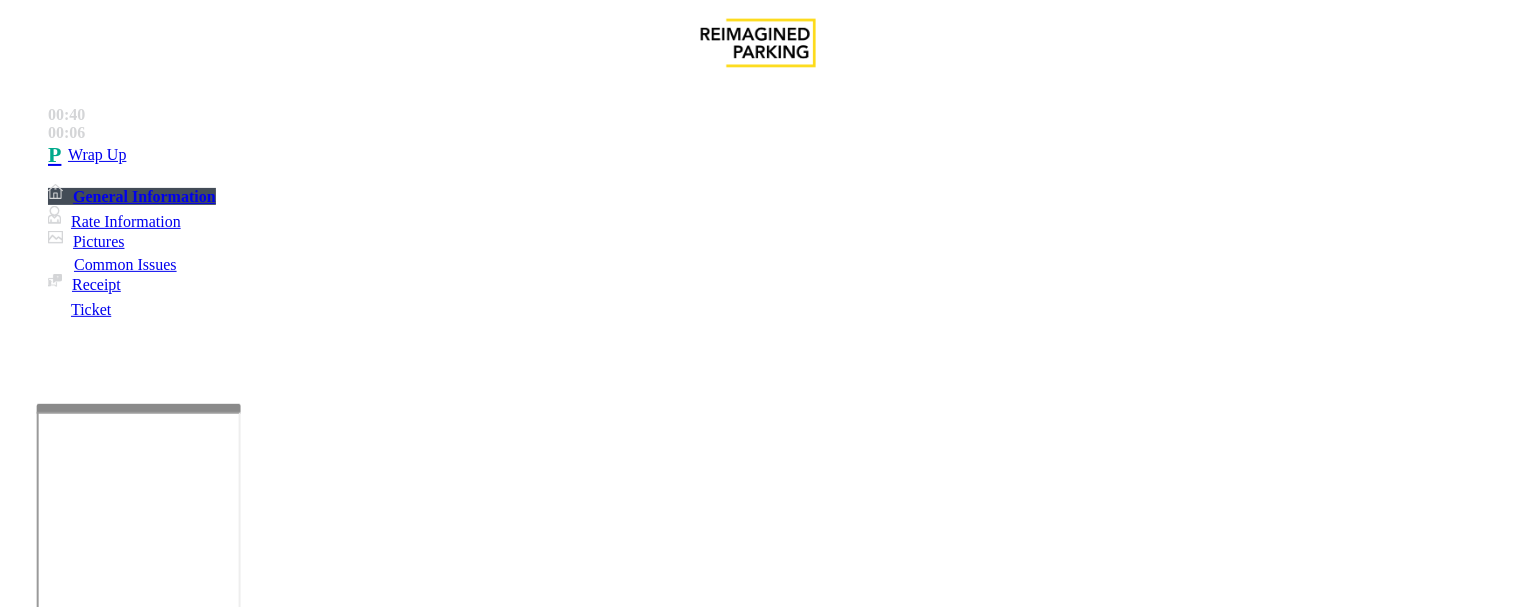 scroll, scrollTop: 333, scrollLeft: 0, axis: vertical 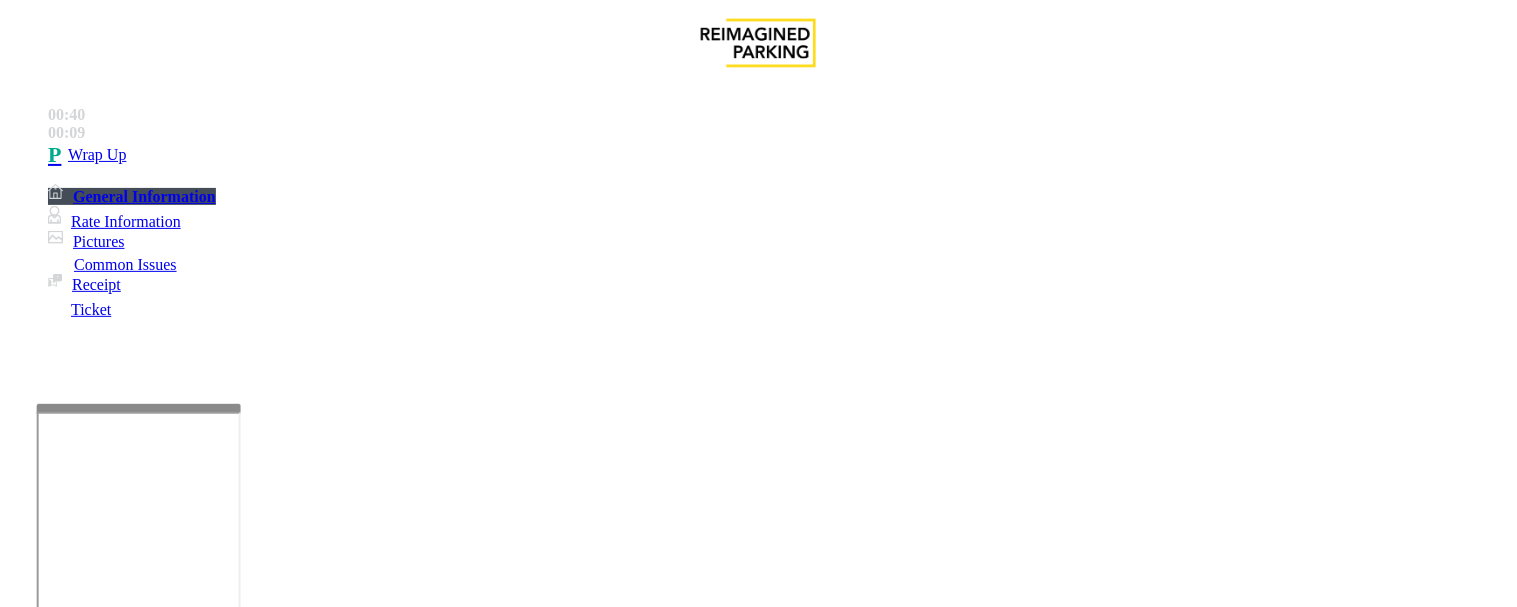 paste on "**********" 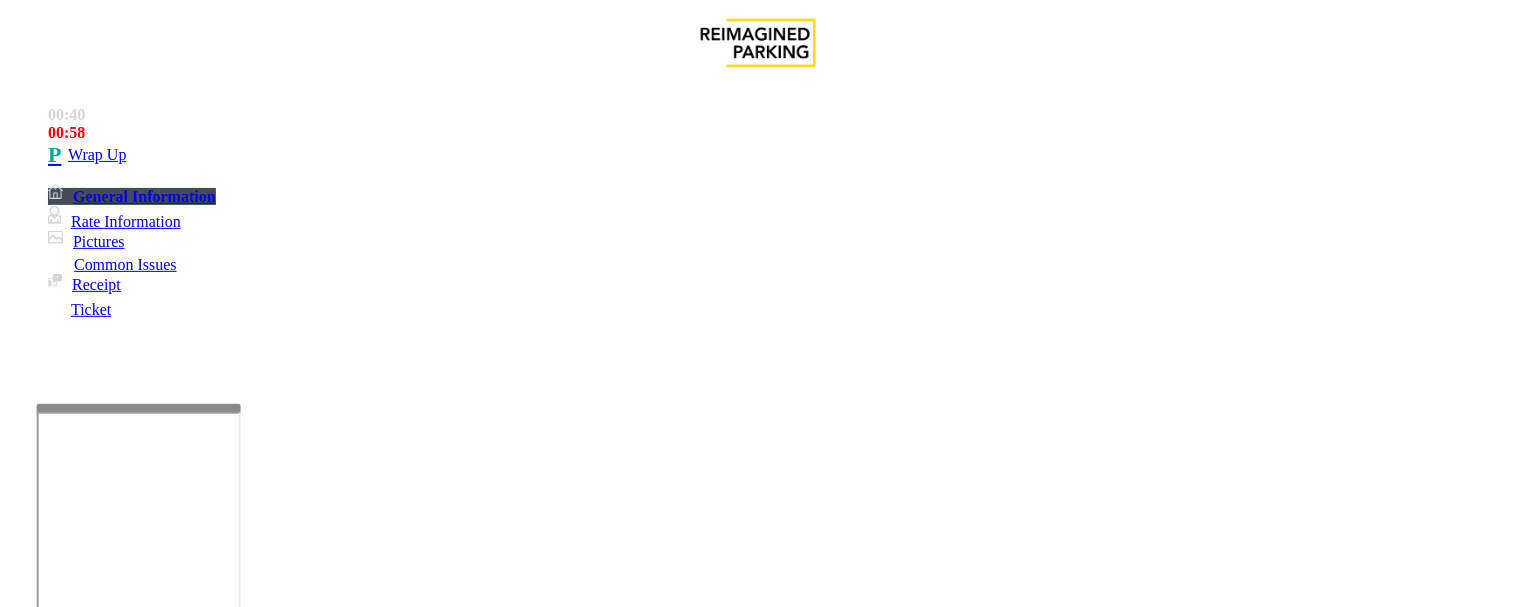 drag, startPoint x: 568, startPoint y: 328, endPoint x: 580, endPoint y: 340, distance: 16.970562 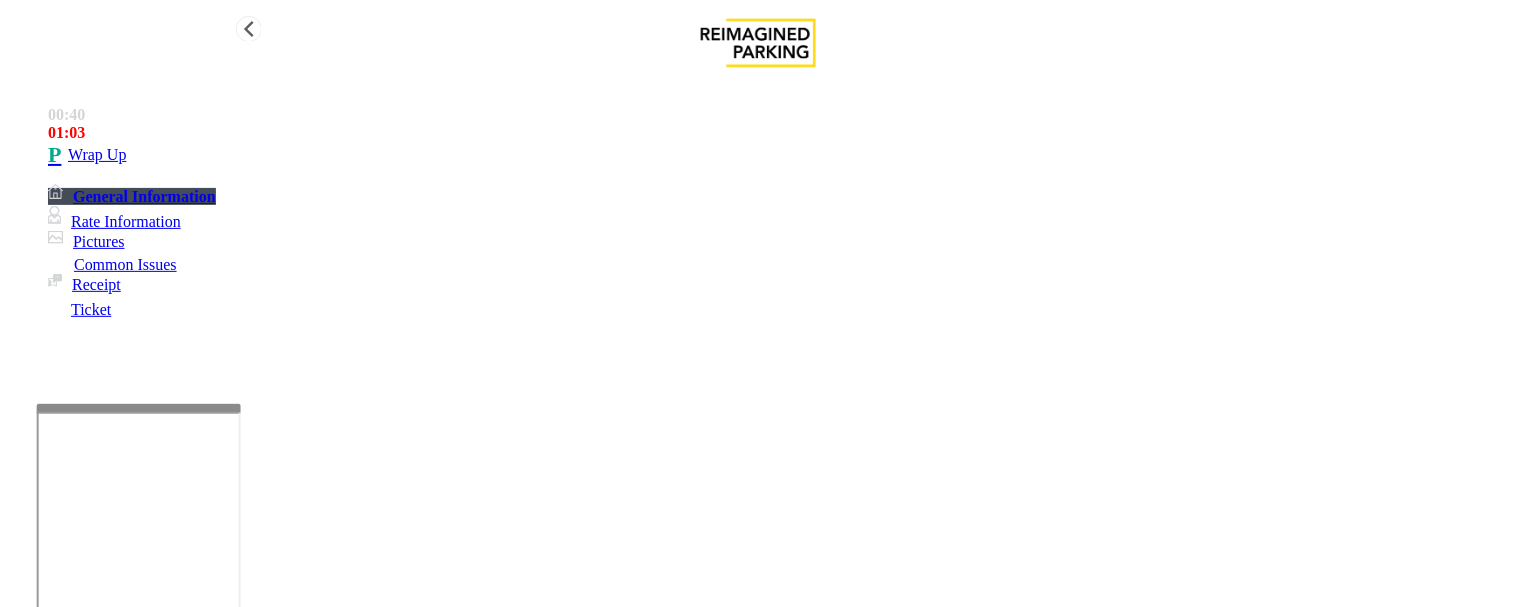 type on "**********" 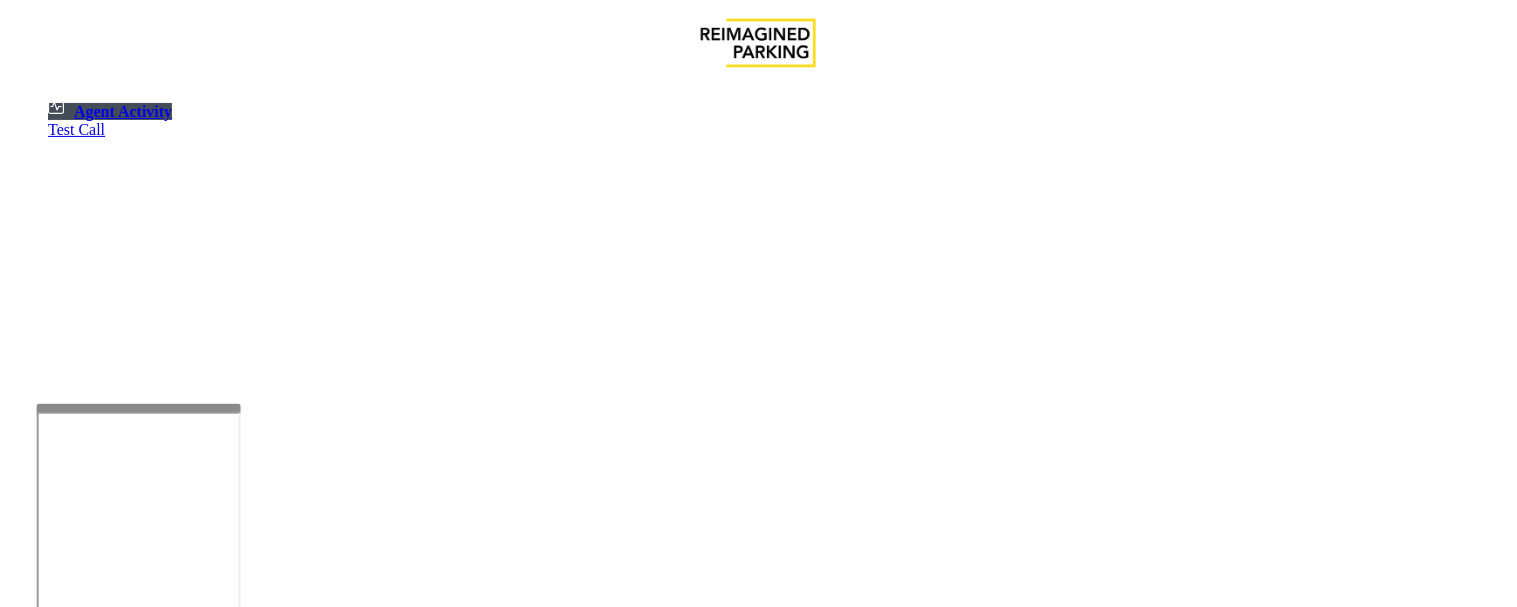 click at bounding box center (79, 1309) 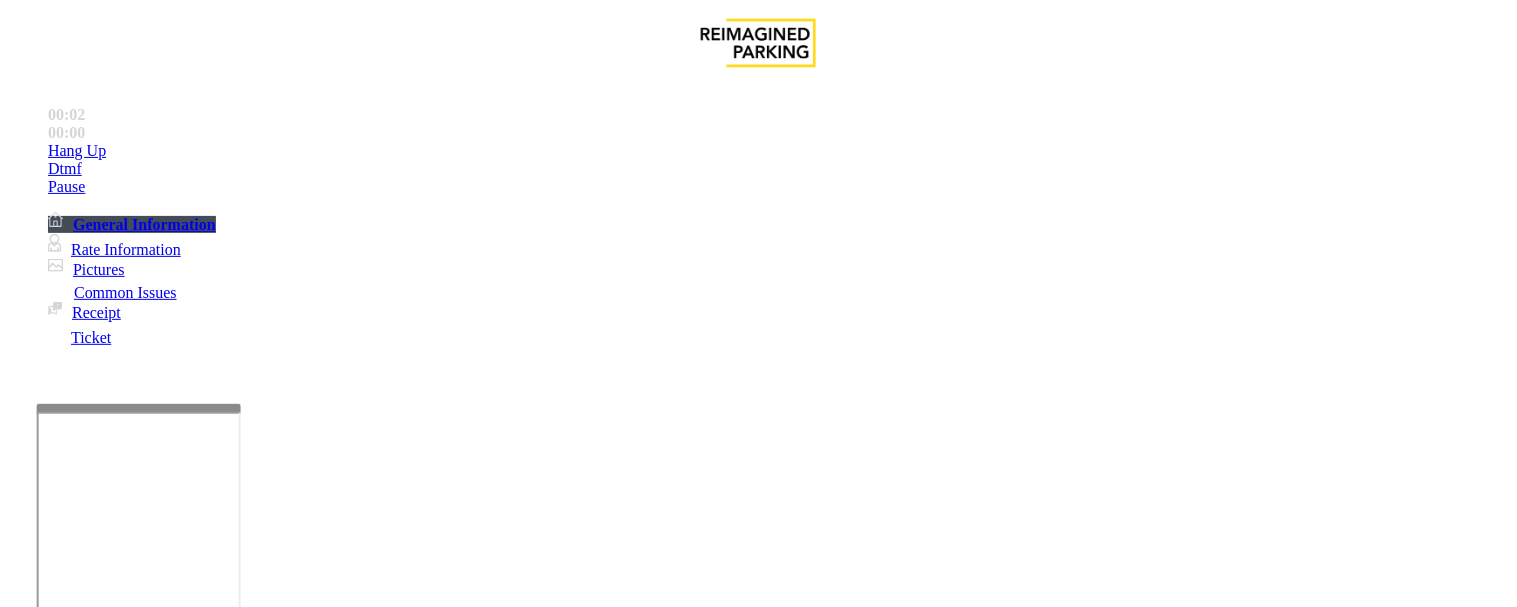 scroll, scrollTop: 1333, scrollLeft: 0, axis: vertical 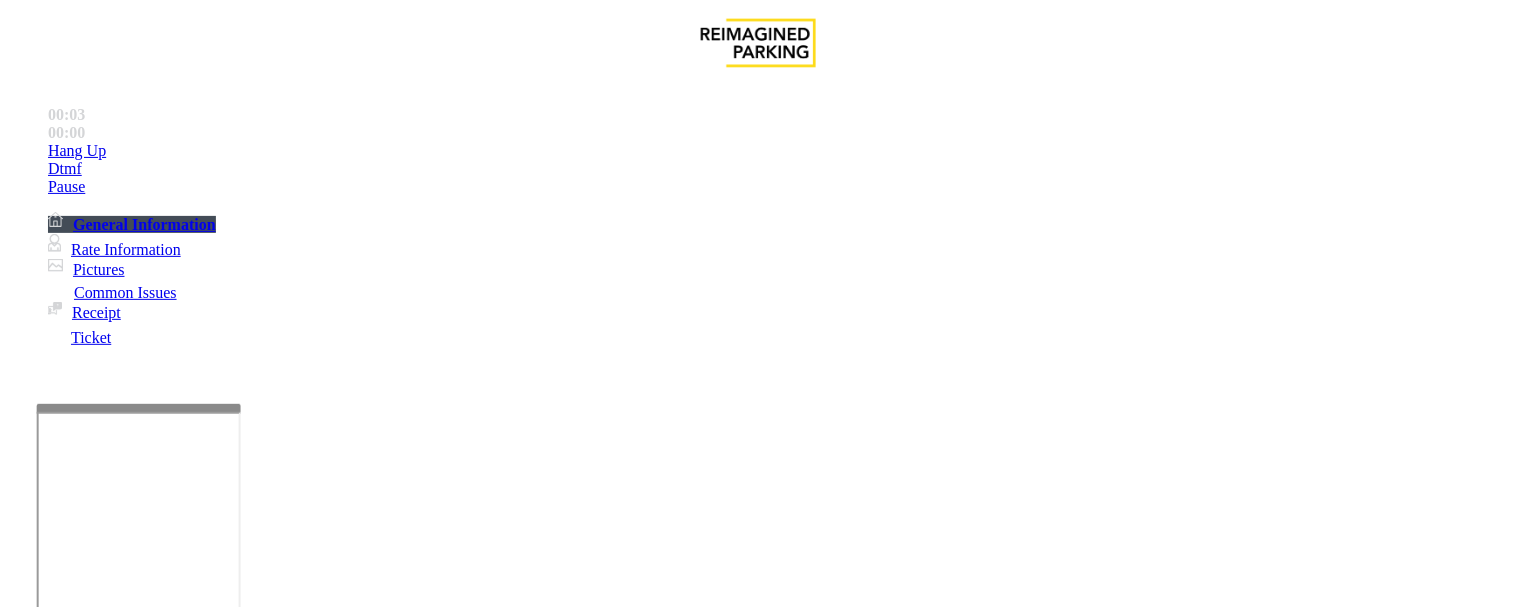 click on "RPNW Seattle - HONOR NOTICE" at bounding box center [188, 3077] 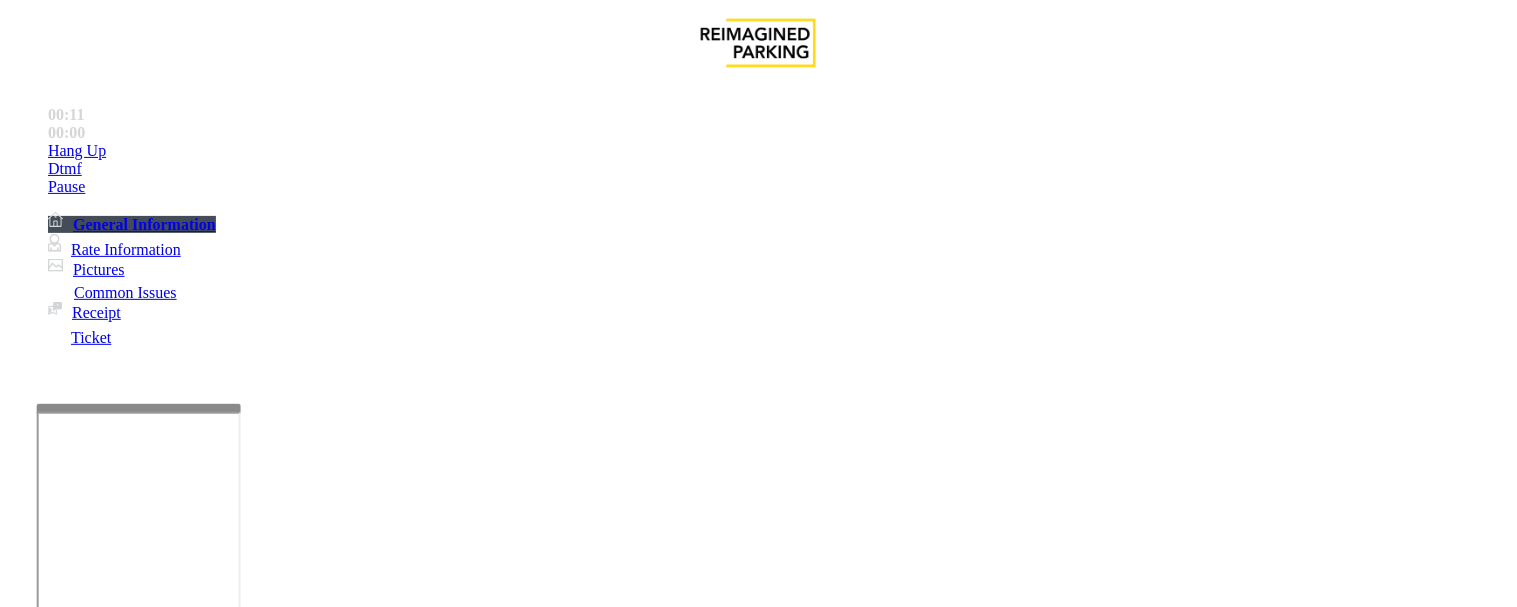 scroll, scrollTop: 666, scrollLeft: 0, axis: vertical 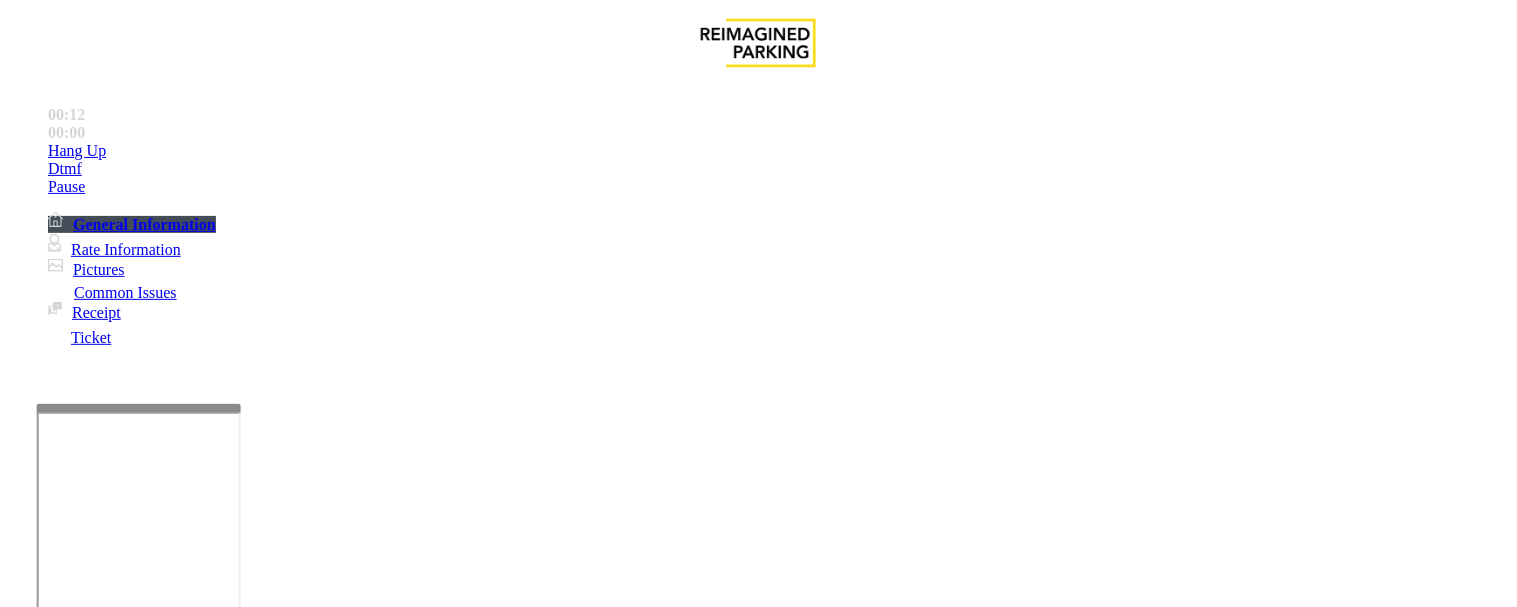 click on "Monthly Issue" at bounding box center [268, 1260] 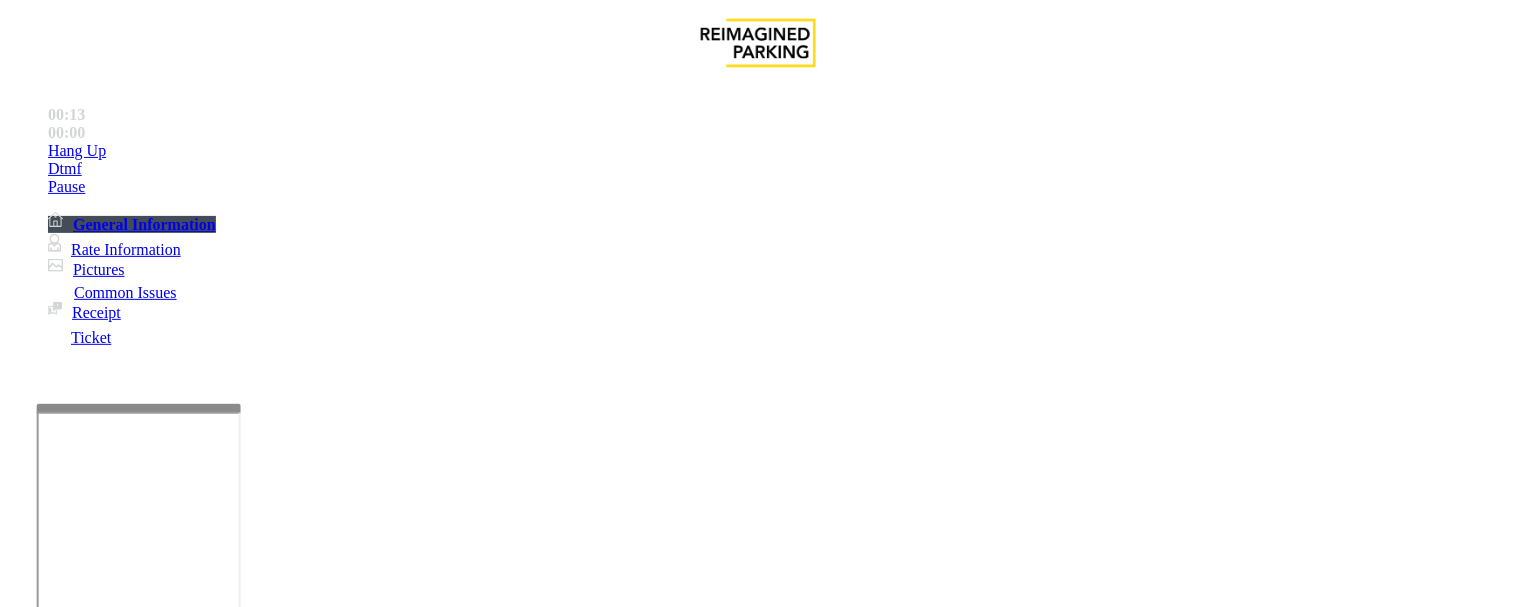 click on "Disabled Card" at bounding box center [78, 1260] 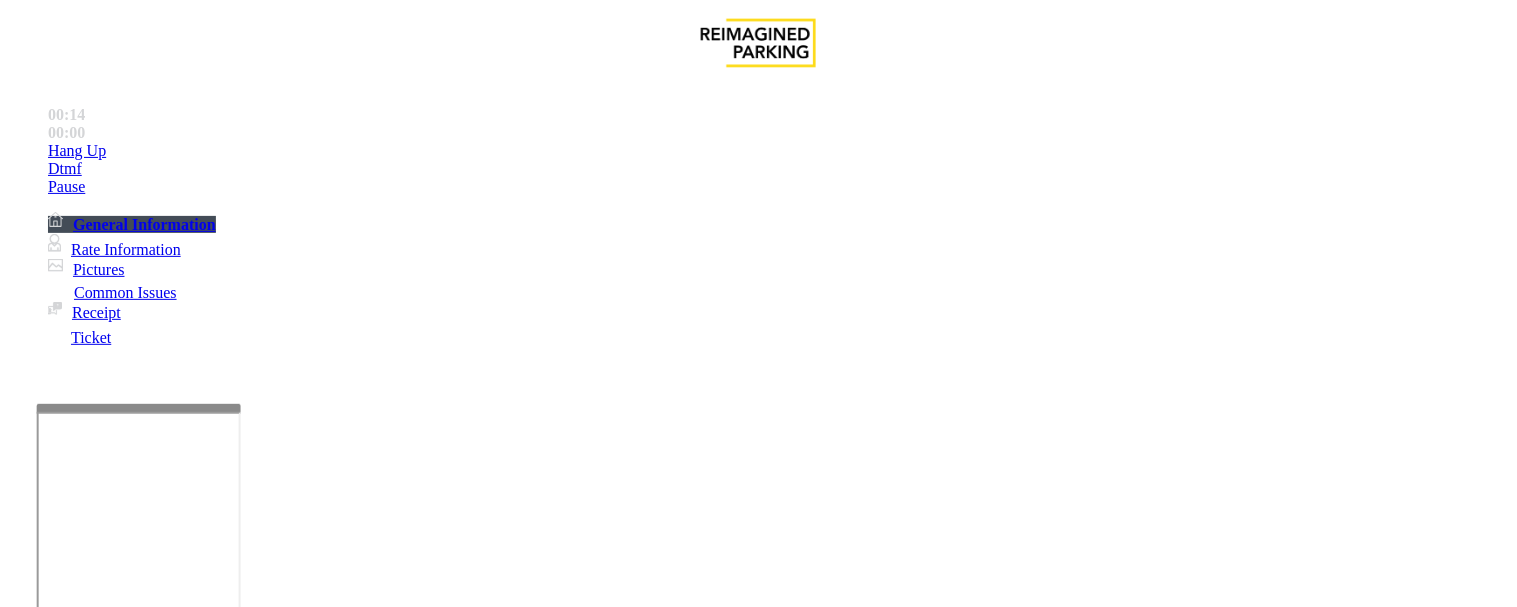 click on "Disabled Card" at bounding box center (758, 1245) 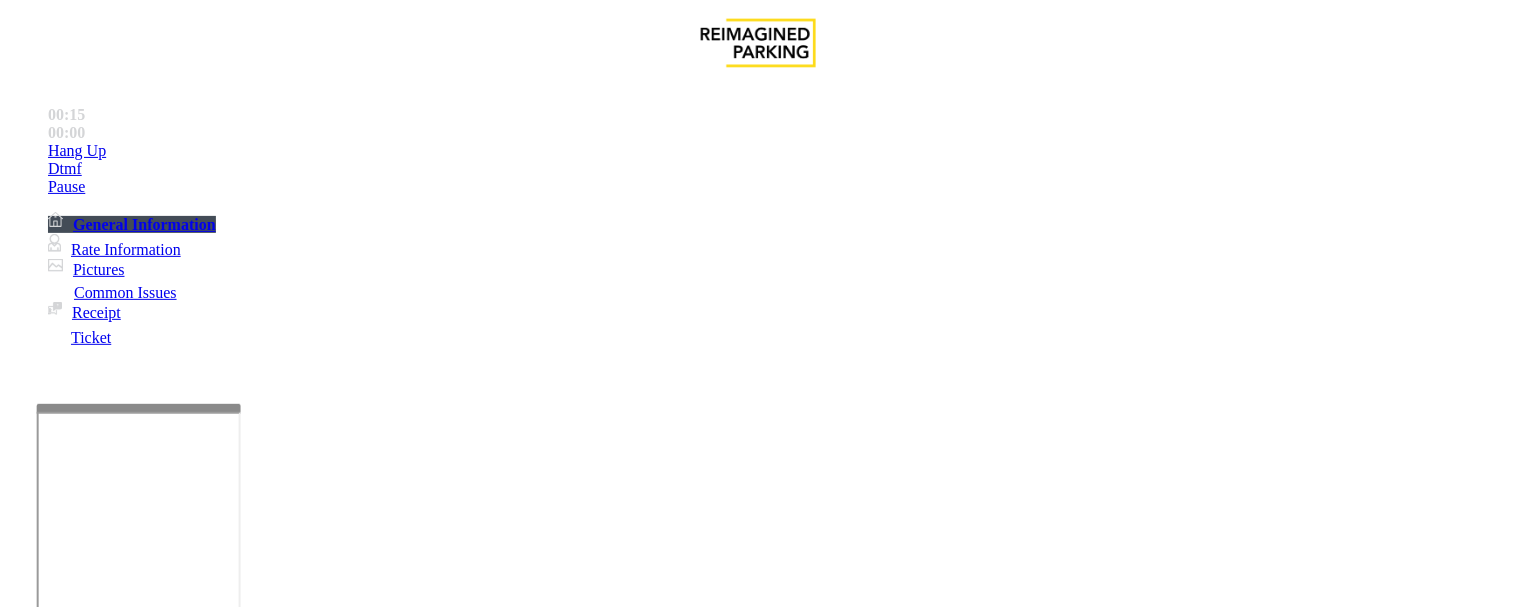 copy on "Disabled Card" 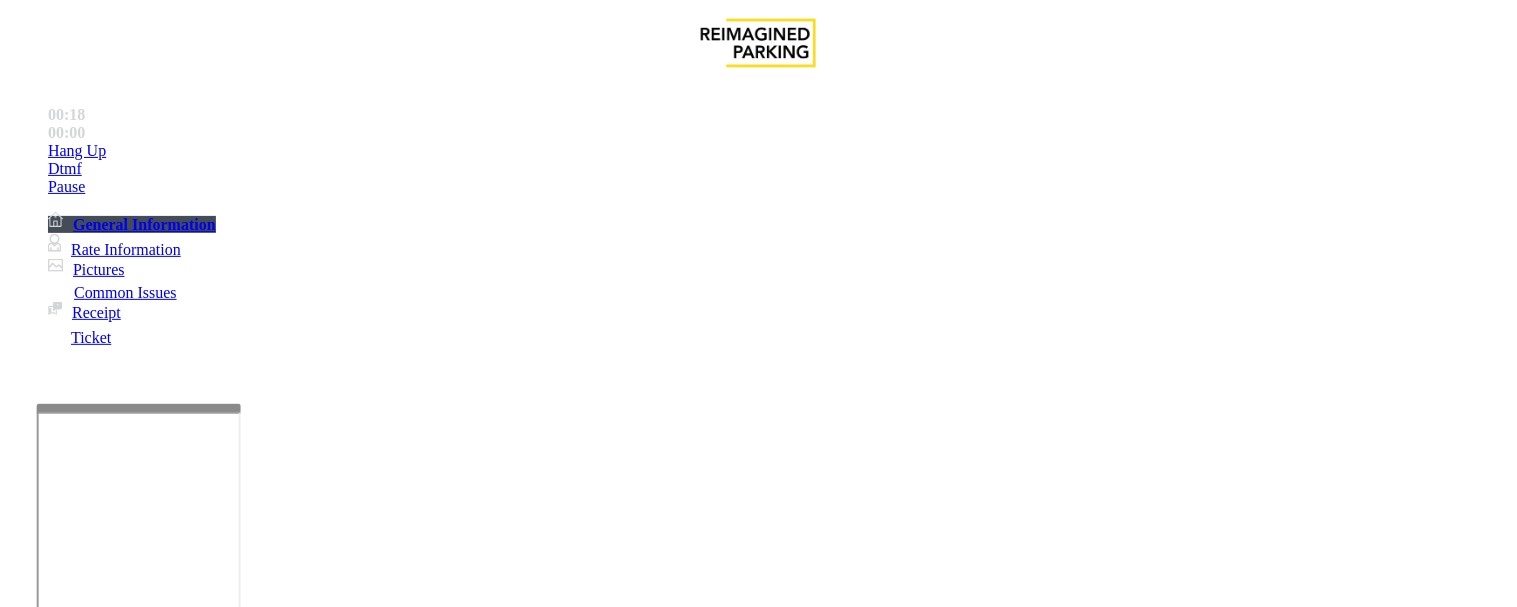 scroll, scrollTop: 333, scrollLeft: 0, axis: vertical 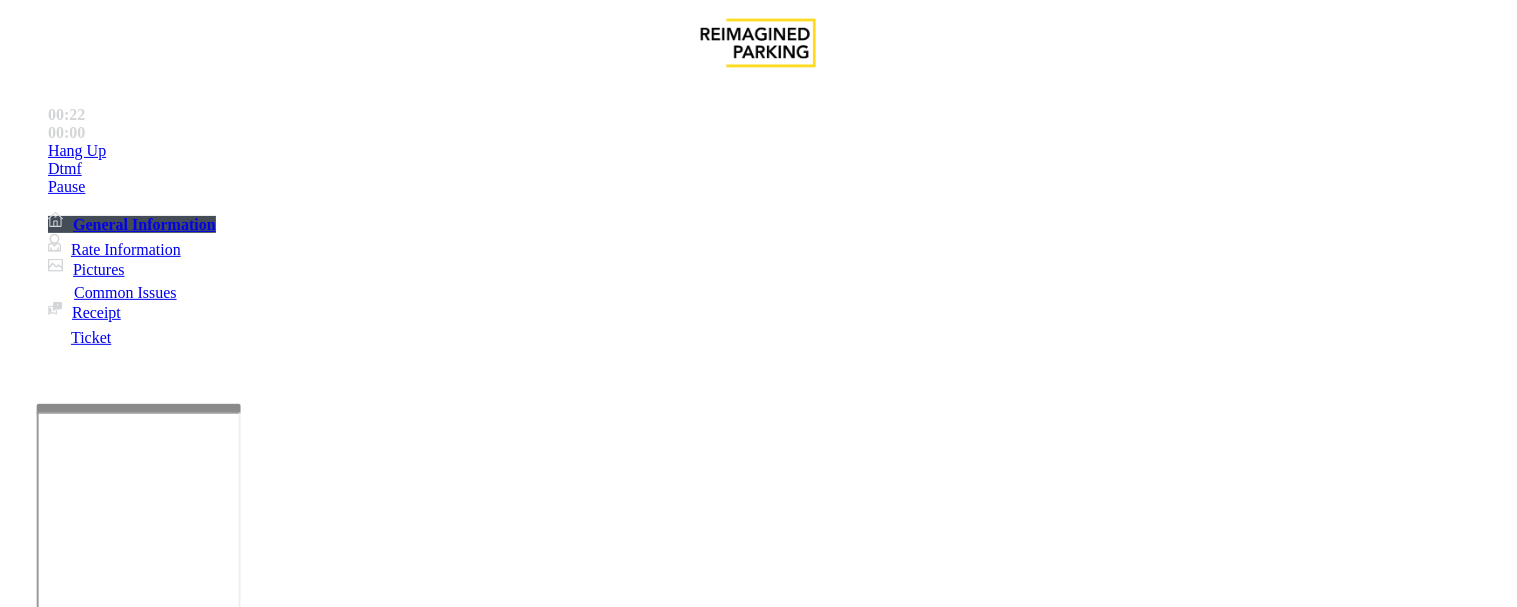paste on "**********" 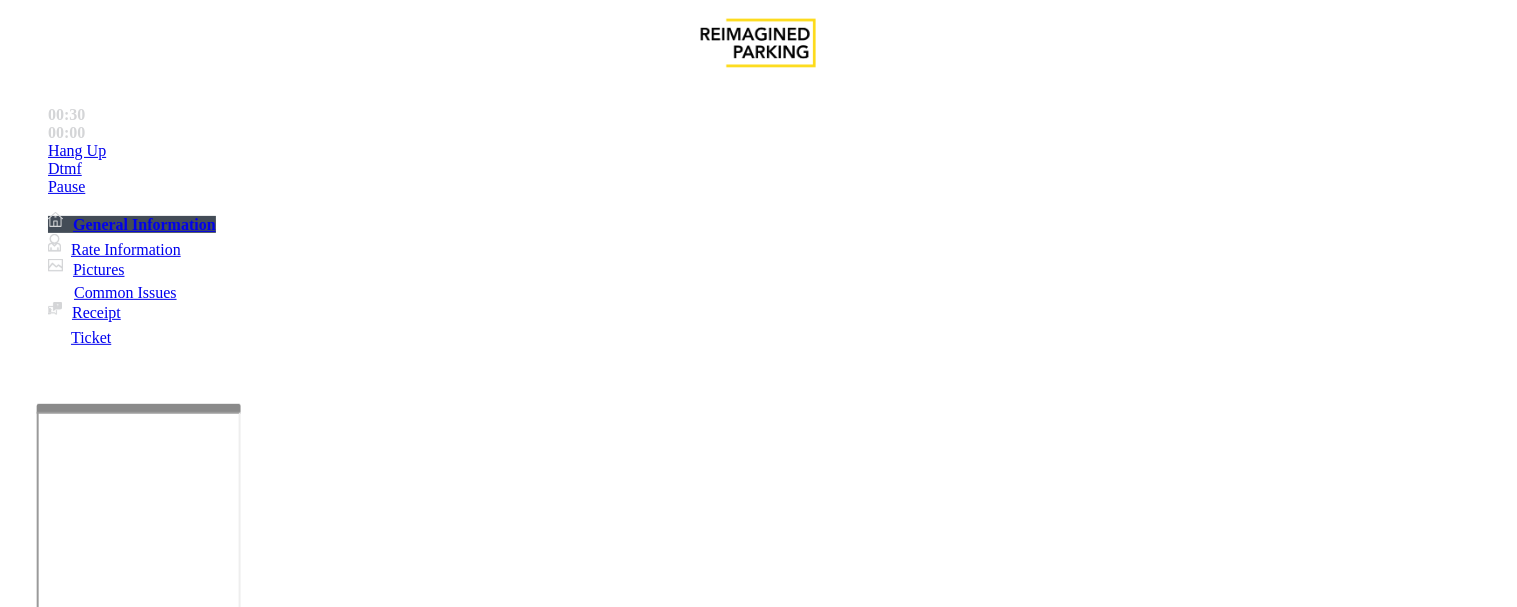 scroll, scrollTop: 0, scrollLeft: 0, axis: both 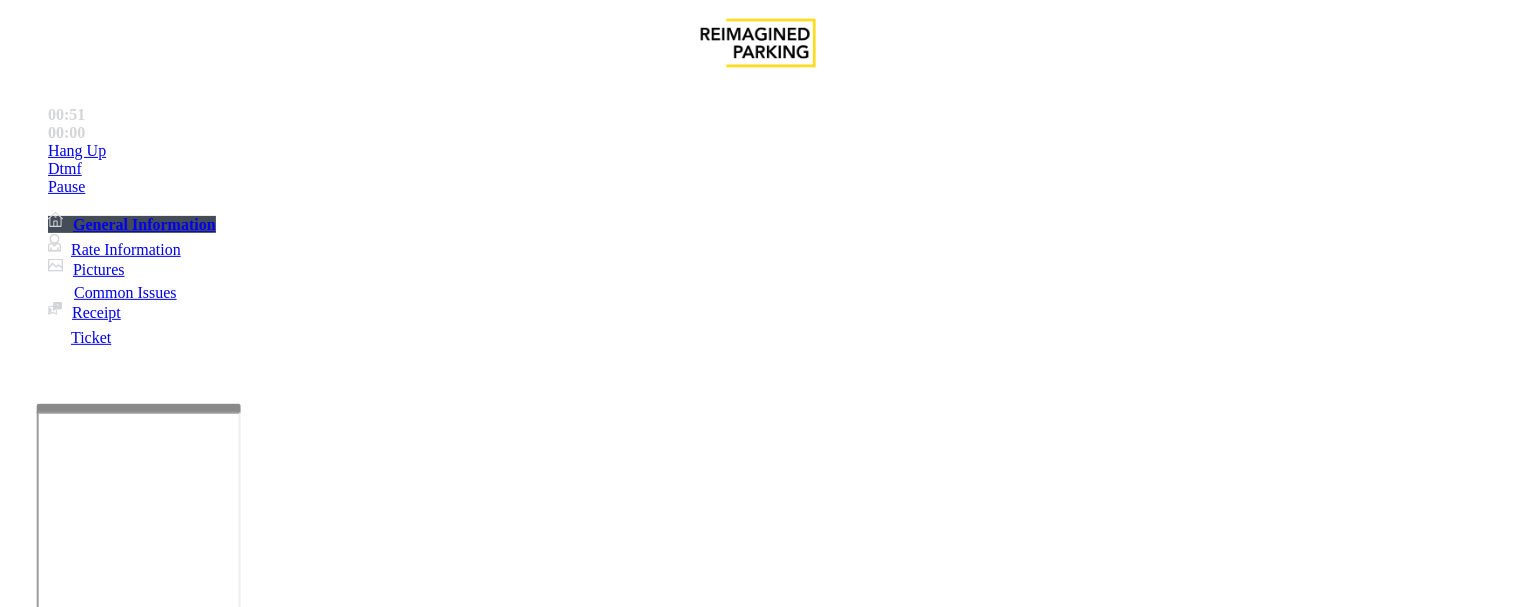 type on "**********" 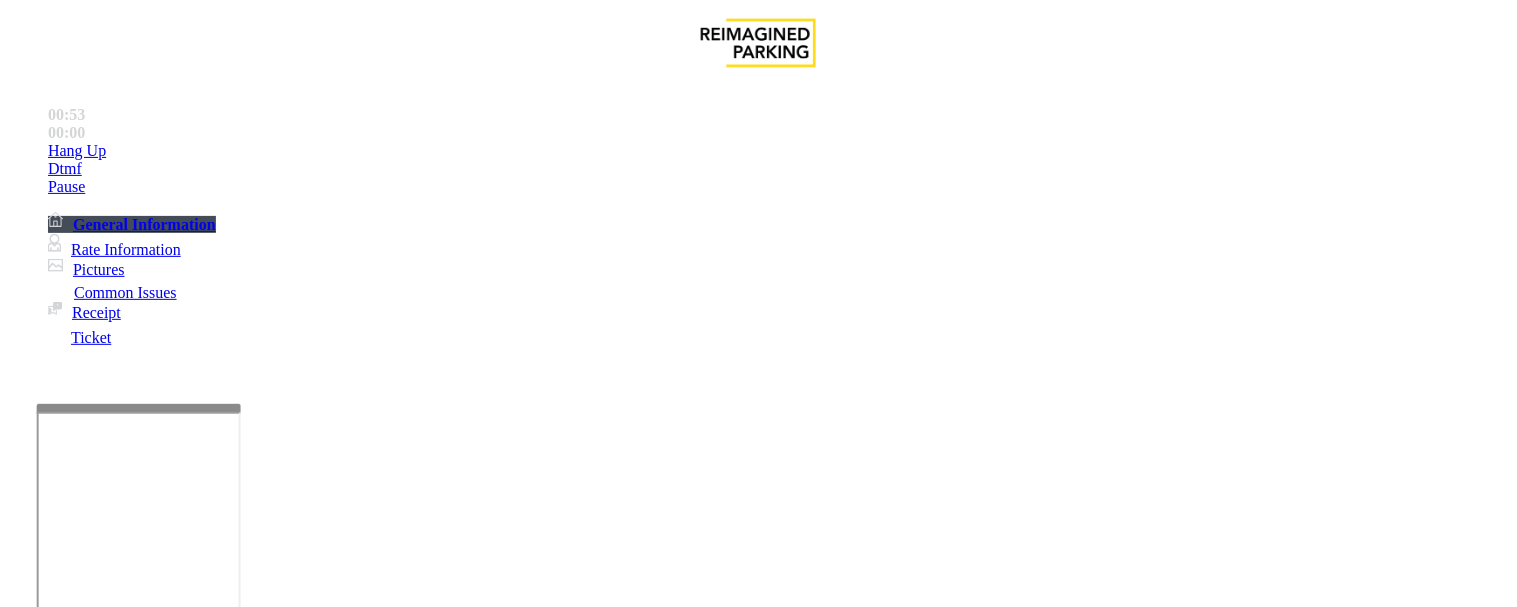 type on "**" 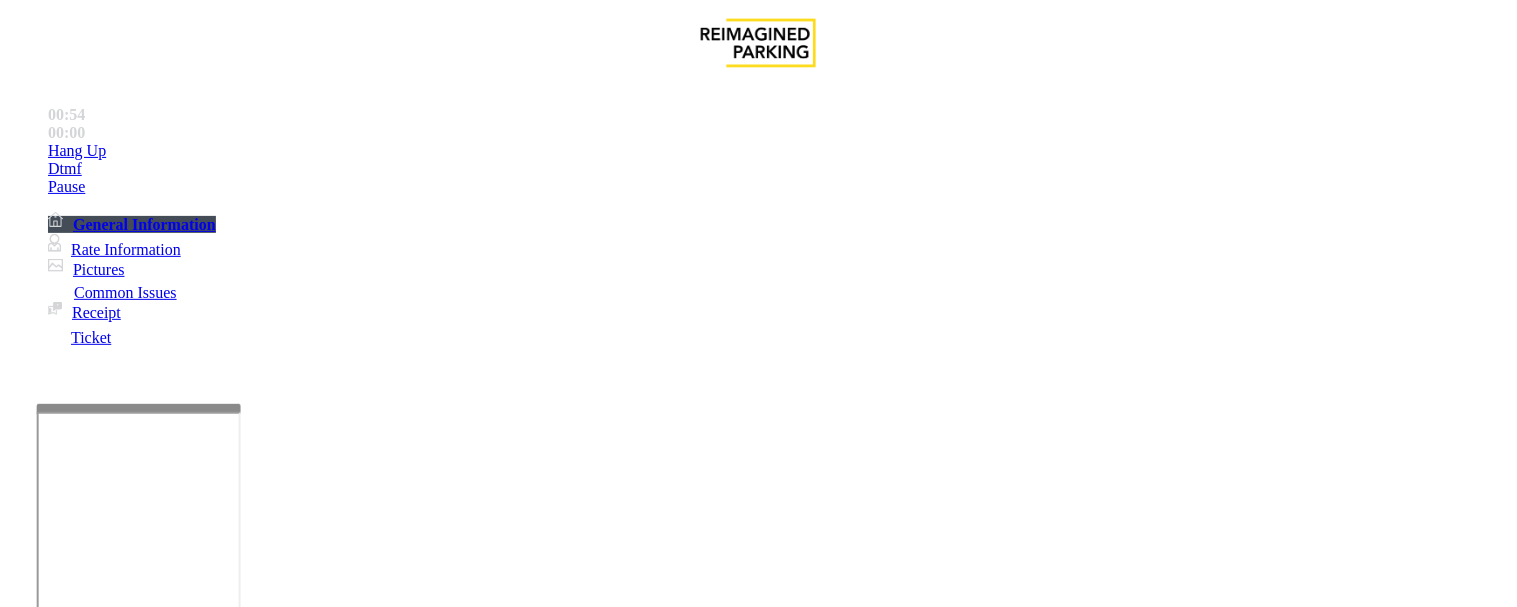 click at bounding box center (96, 1307) 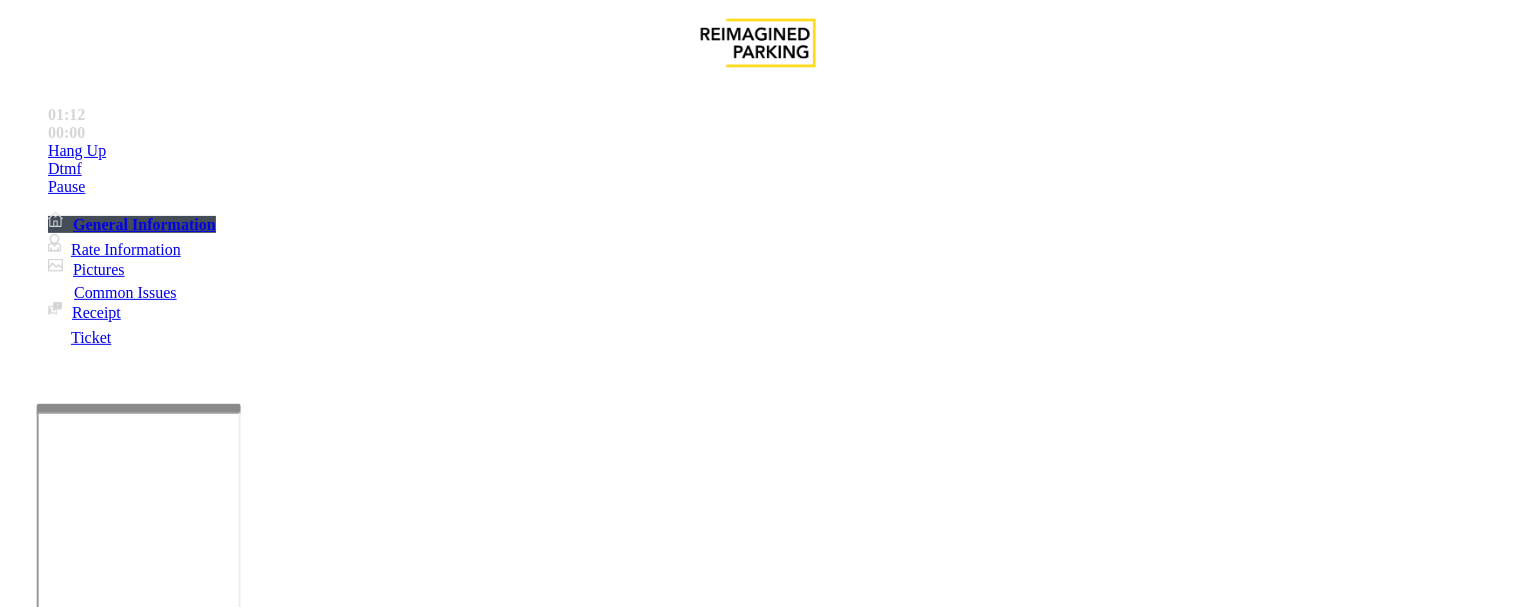 scroll, scrollTop: 333, scrollLeft: 0, axis: vertical 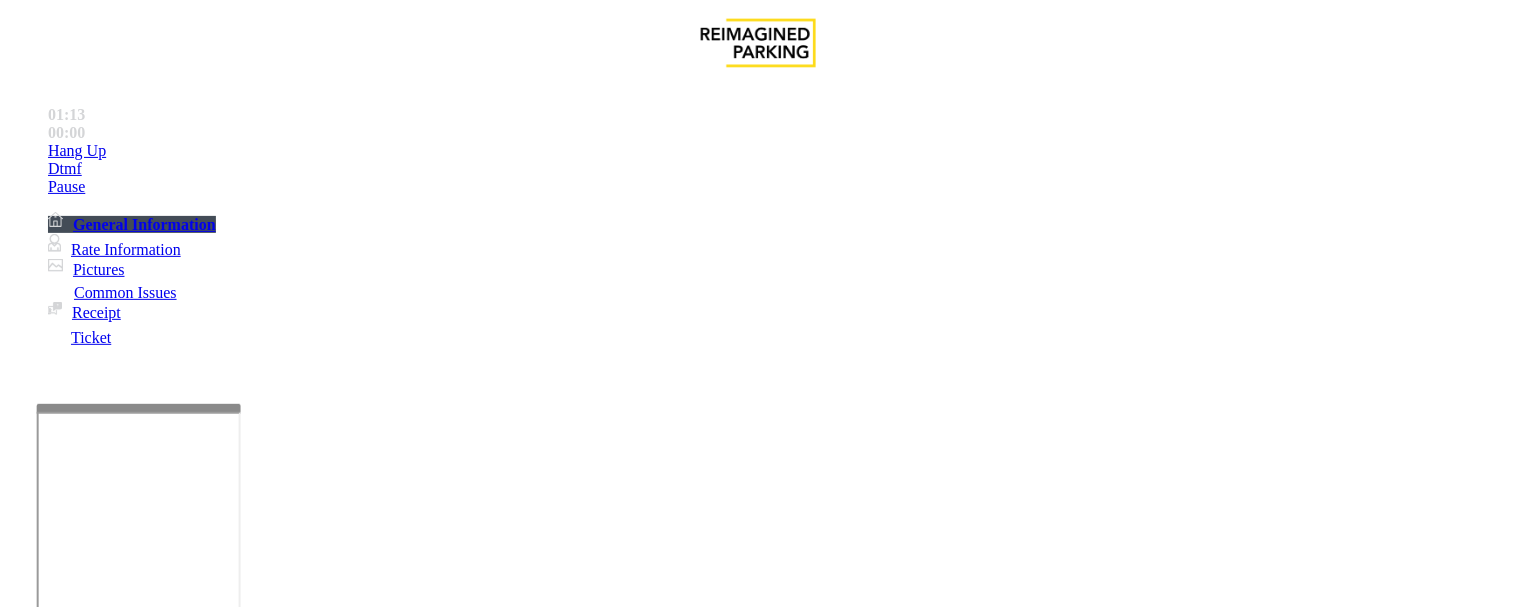 type on "**" 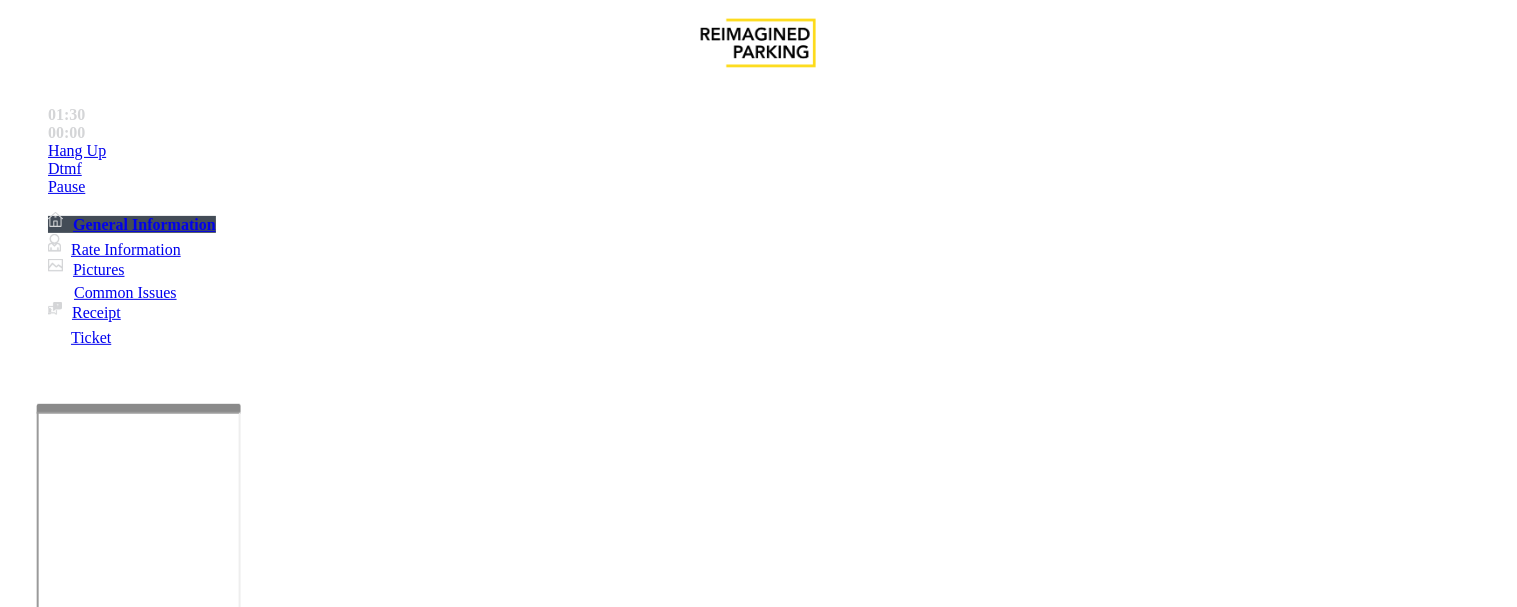 drag, startPoint x: 1194, startPoint y: 277, endPoint x: 1244, endPoint y: 381, distance: 115.39497 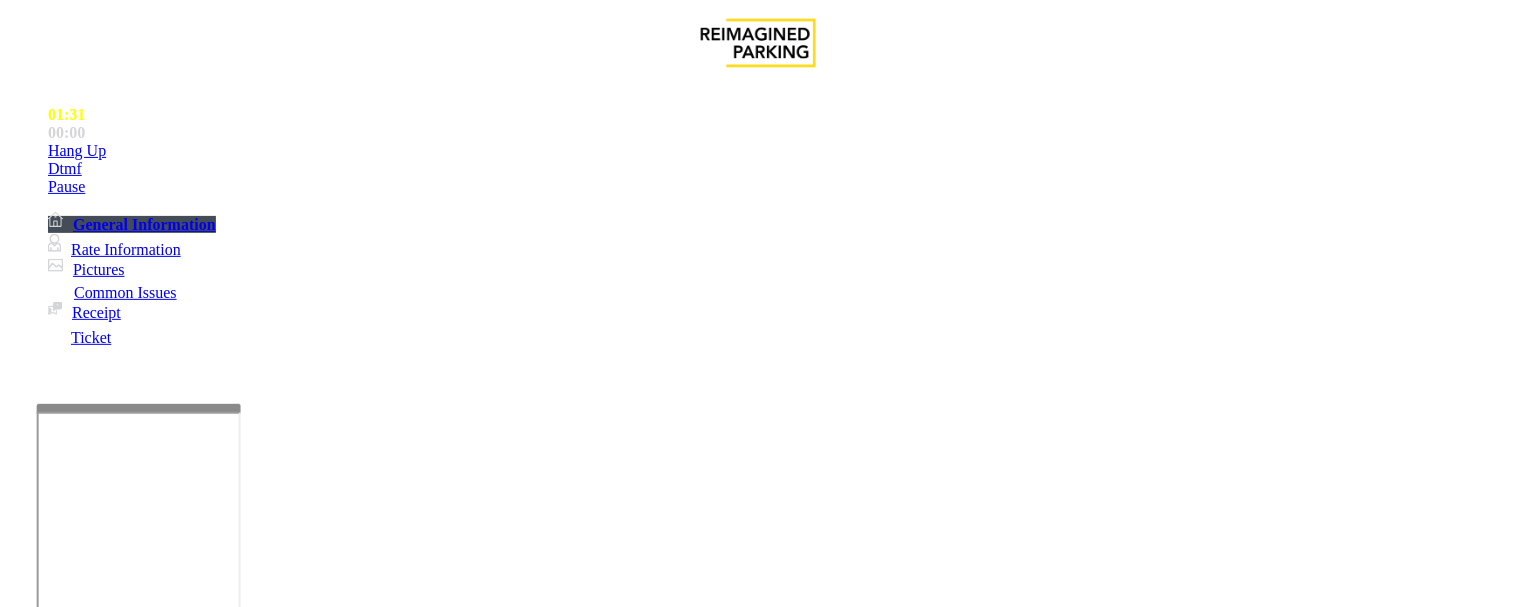 copy on "Swedish Parking and Commuting  ([AREACODE]) [PHONE] ." 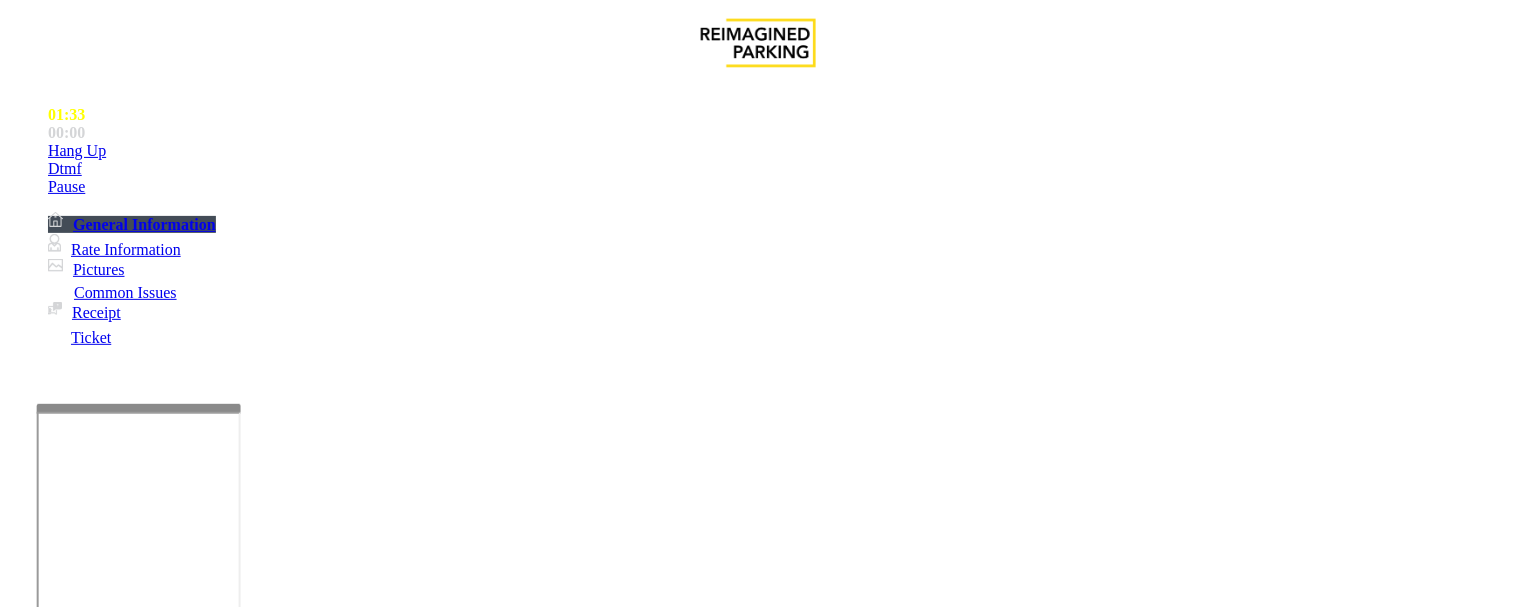 click at bounding box center [246, 1587] 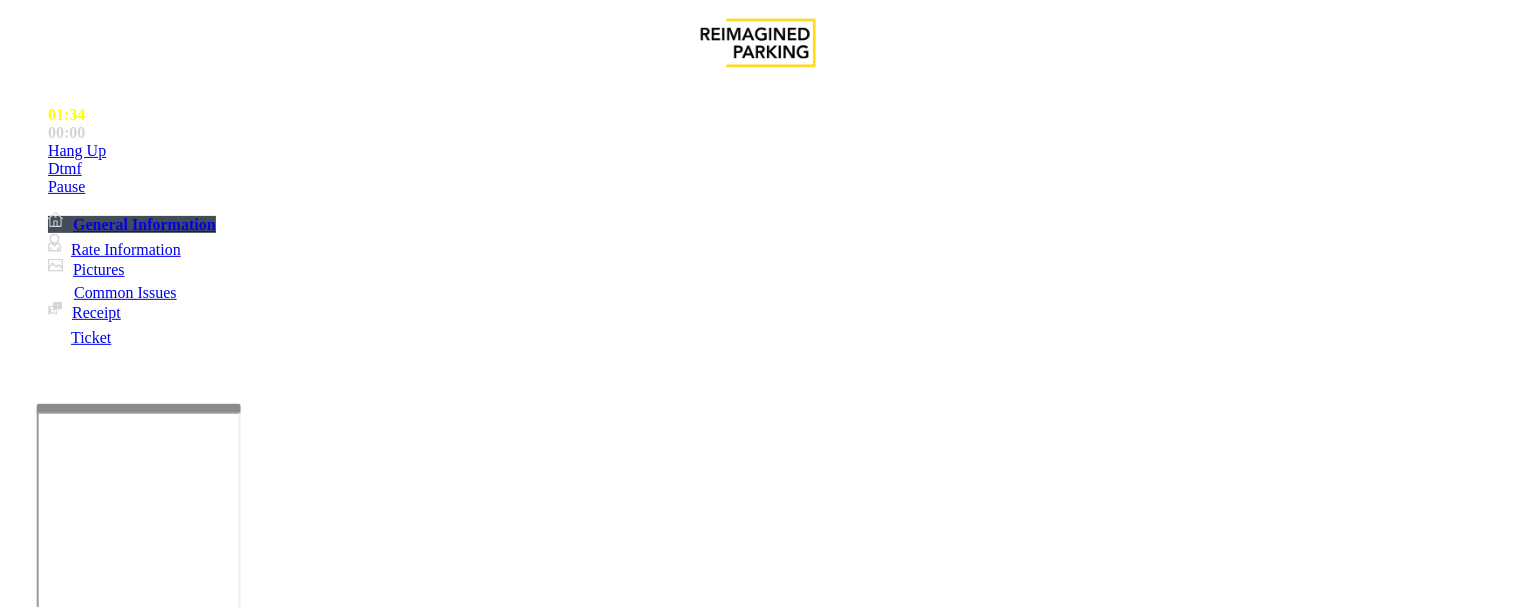 paste on "**********" 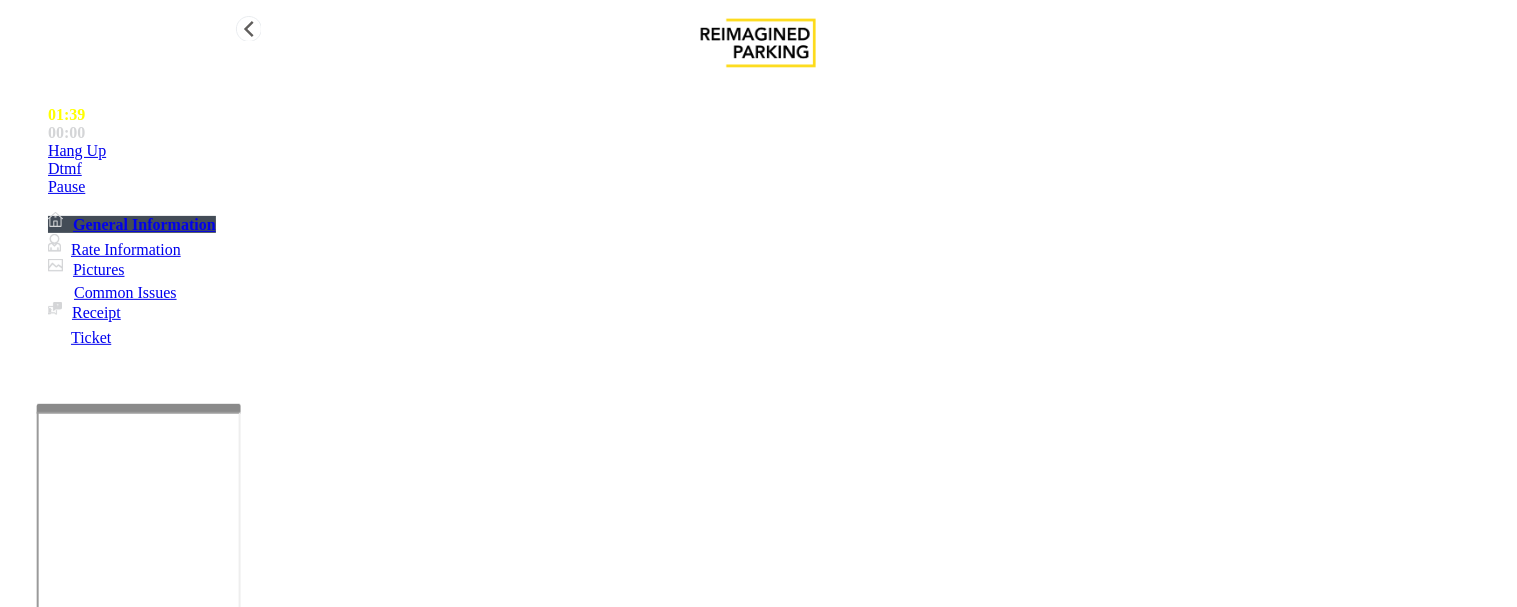 click on "Hang Up" at bounding box center (778, 151) 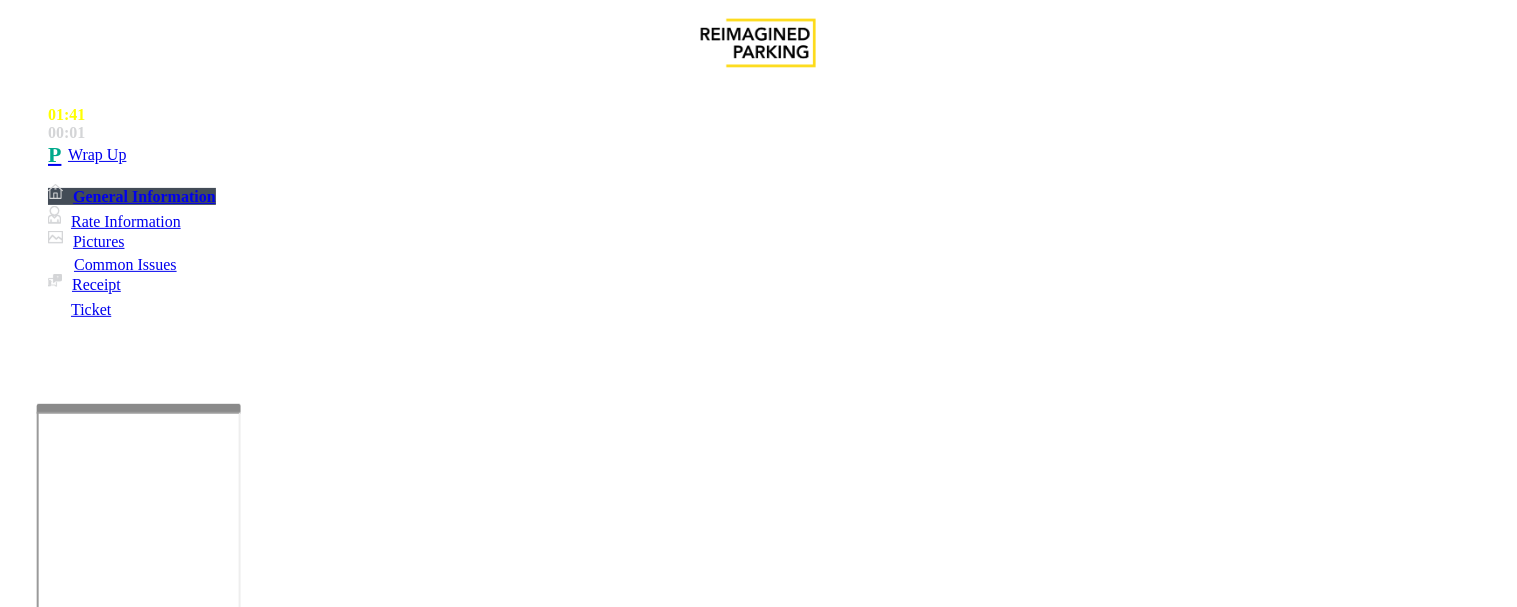 scroll, scrollTop: 444, scrollLeft: 0, axis: vertical 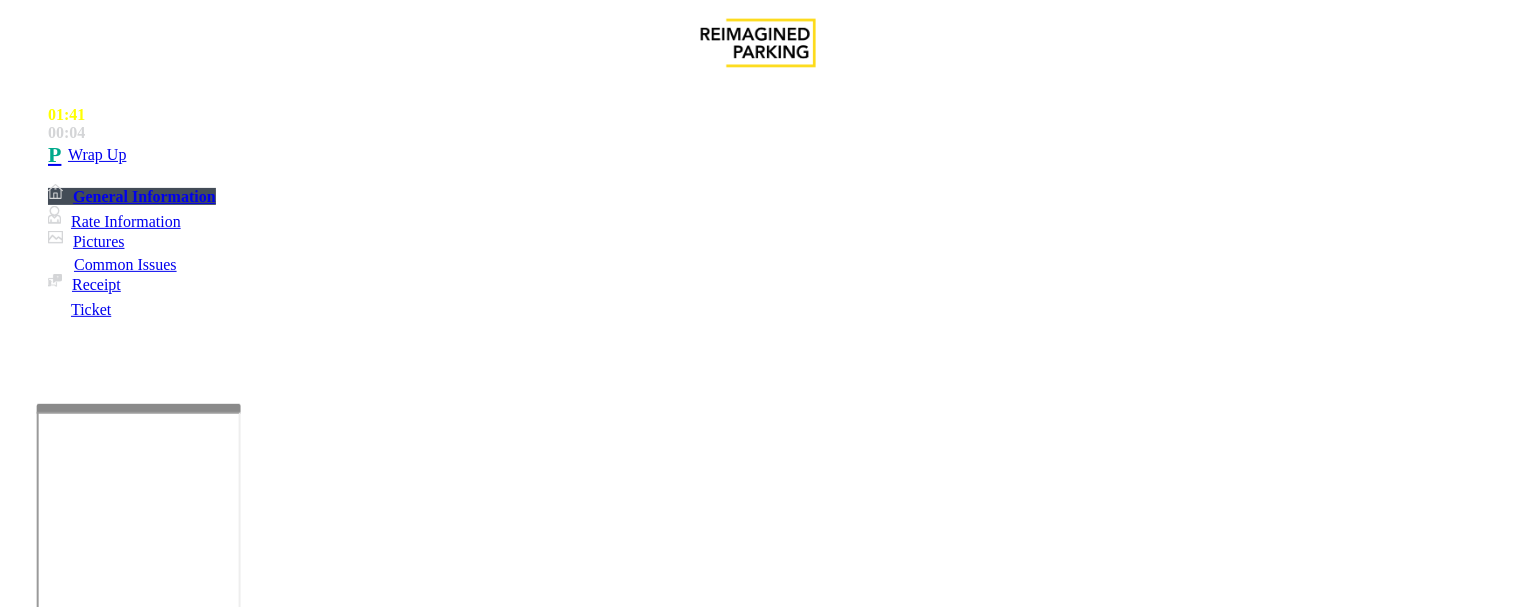 click at bounding box center [246, 1587] 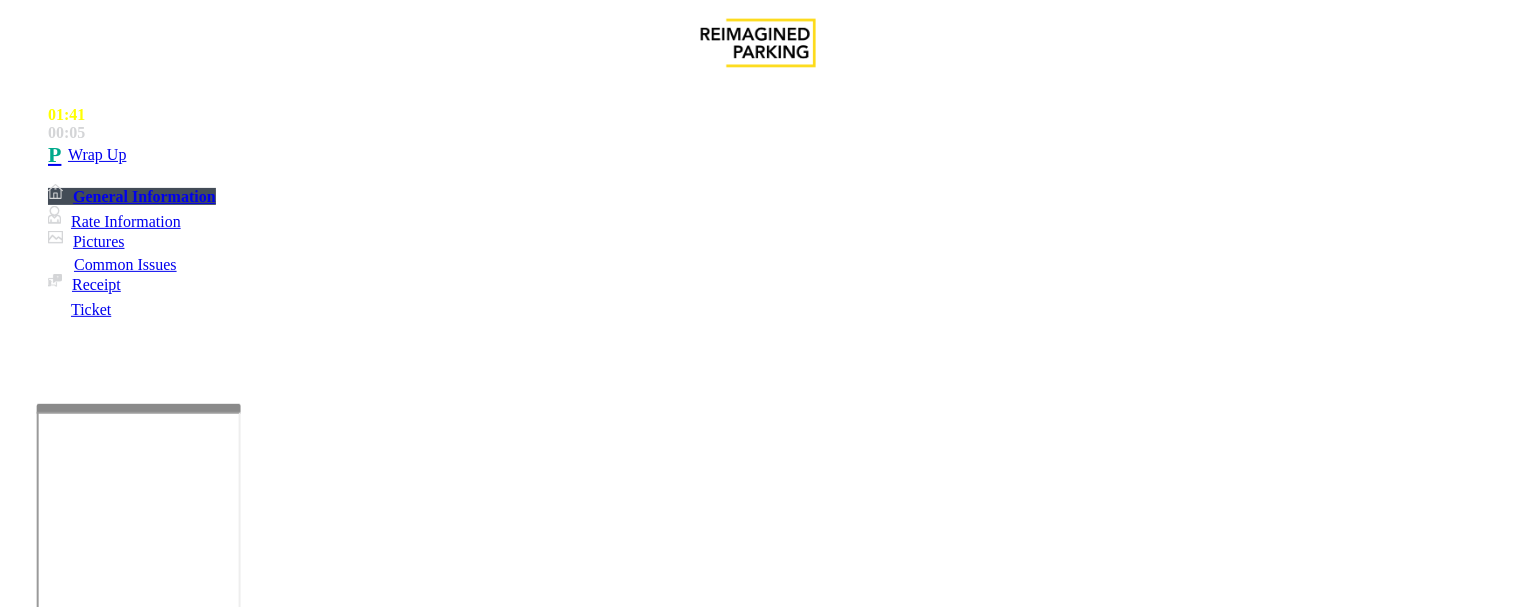 click at bounding box center (246, 1587) 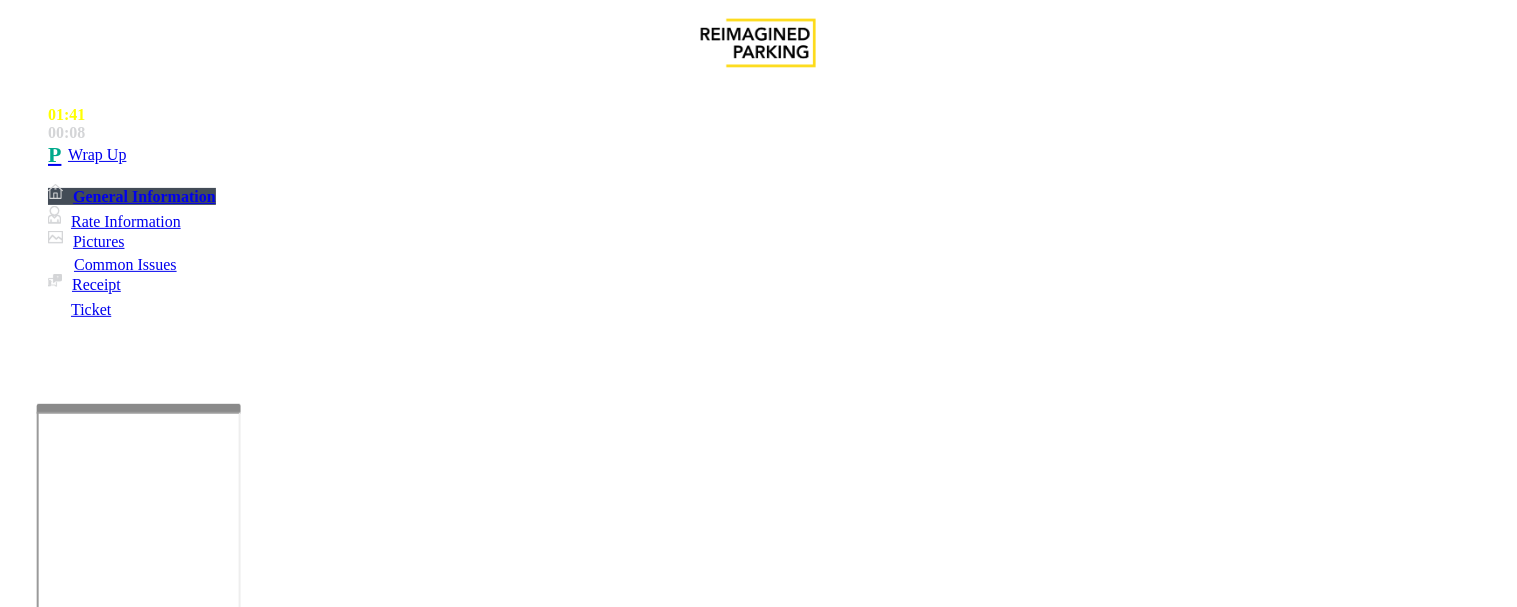 click at bounding box center [246, 1587] 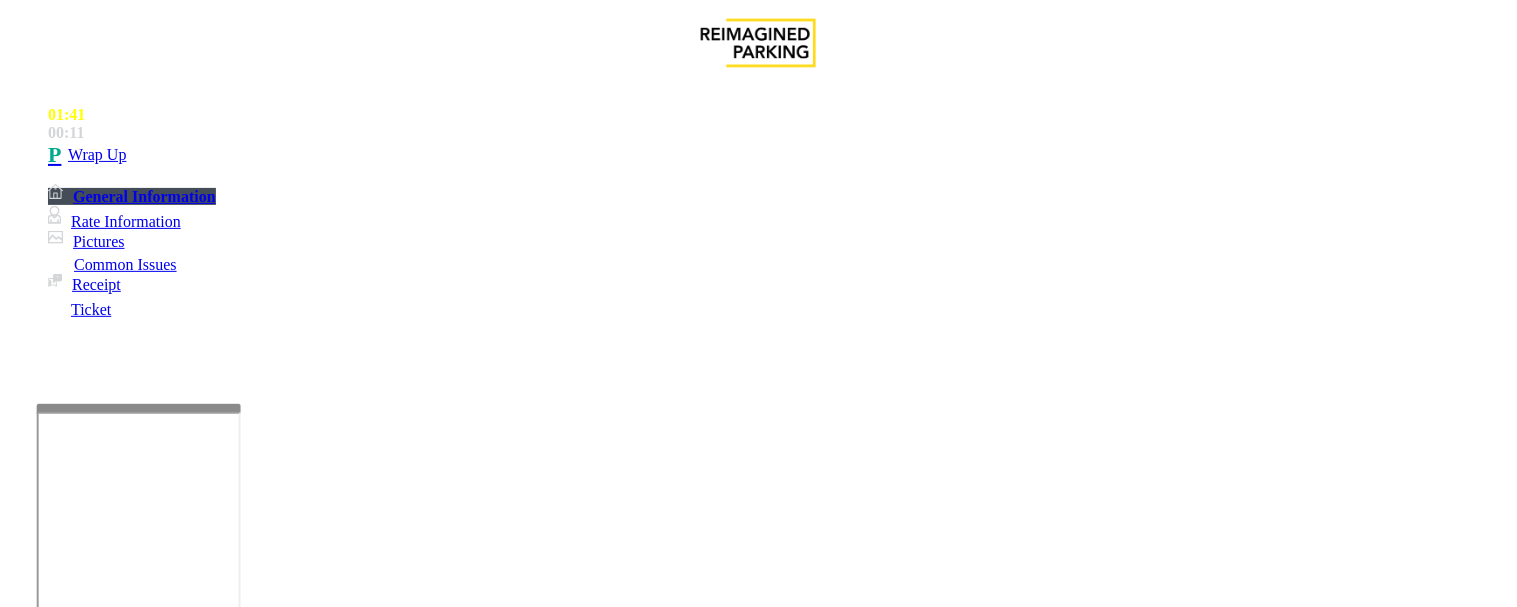 scroll, scrollTop: 14, scrollLeft: 0, axis: vertical 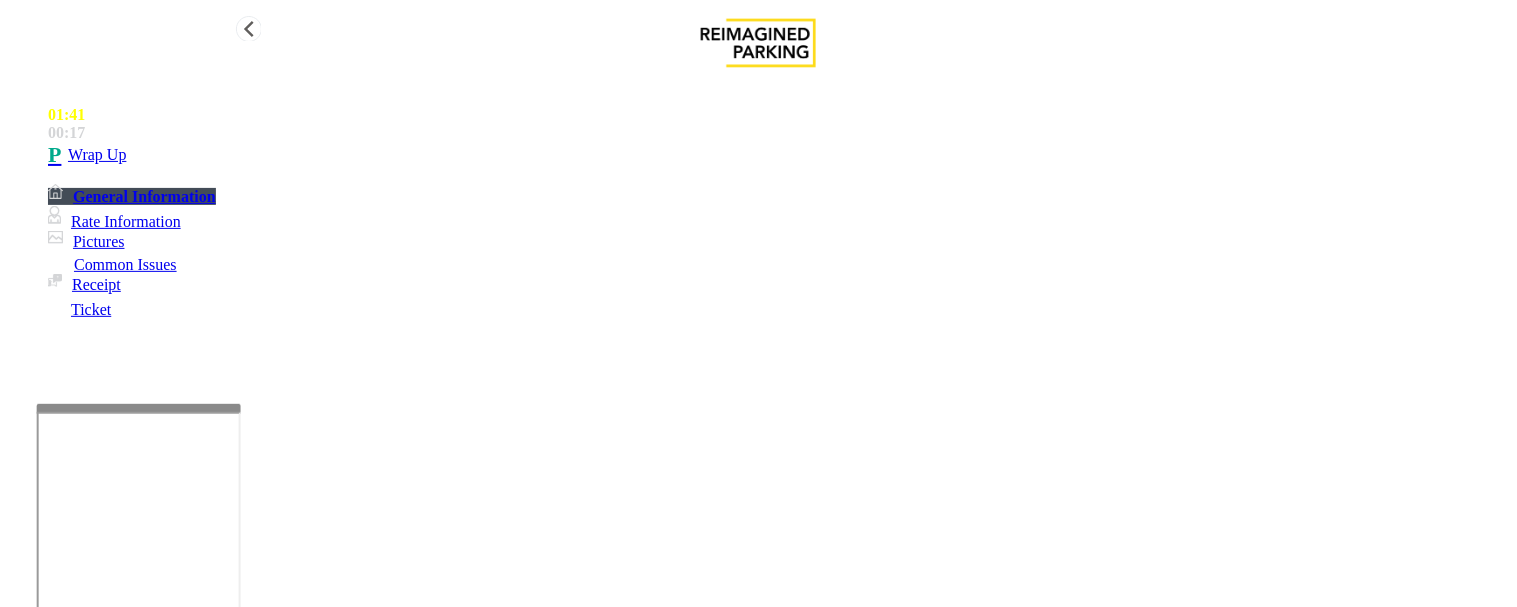 click on "01:41   00:17  Wrap Up General Information Rate Information Pictures Common Issues Receipt Ticket" at bounding box center (758, 208) 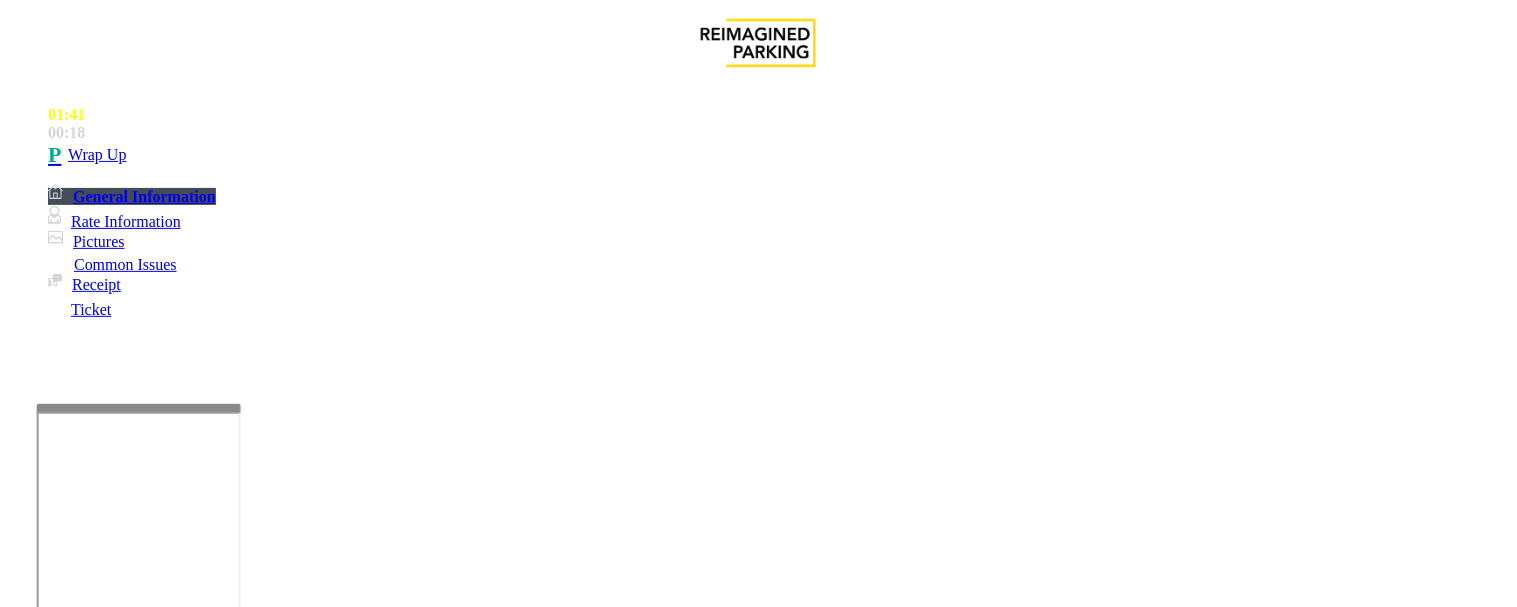 click at bounding box center [246, 1587] 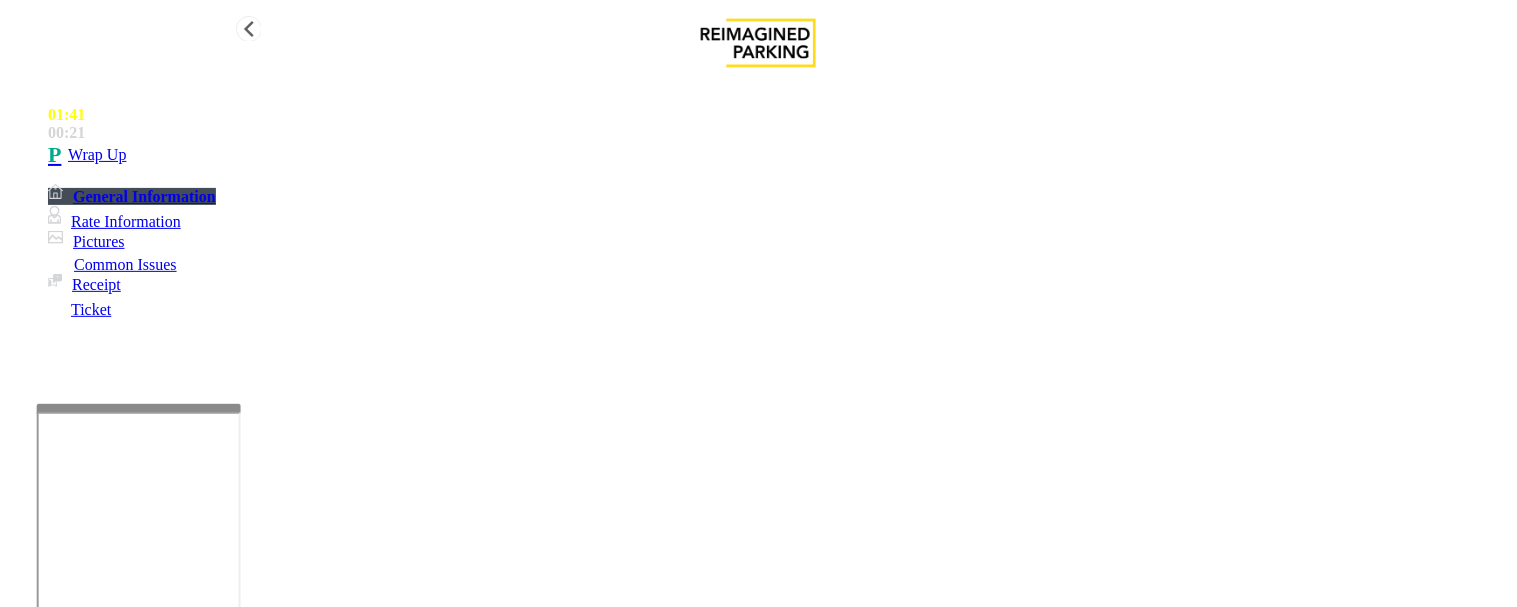 type on "**********" 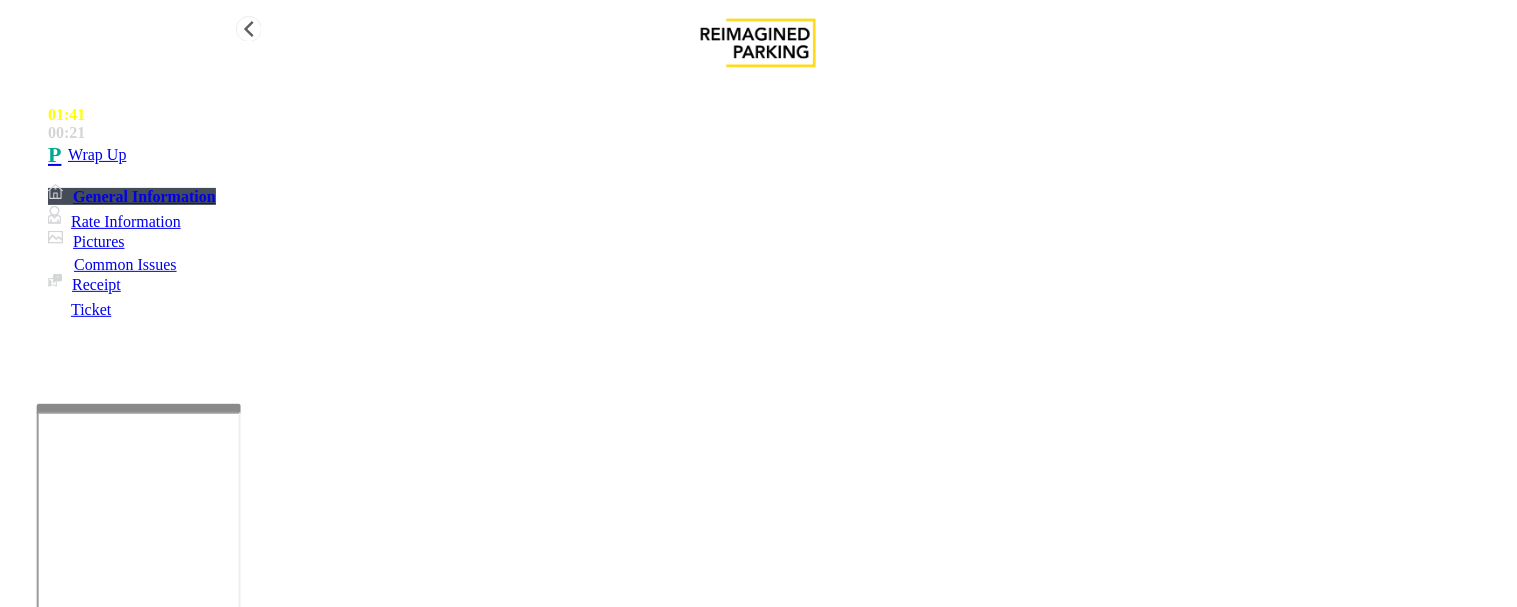 click on "Wrap Up" at bounding box center (778, 155) 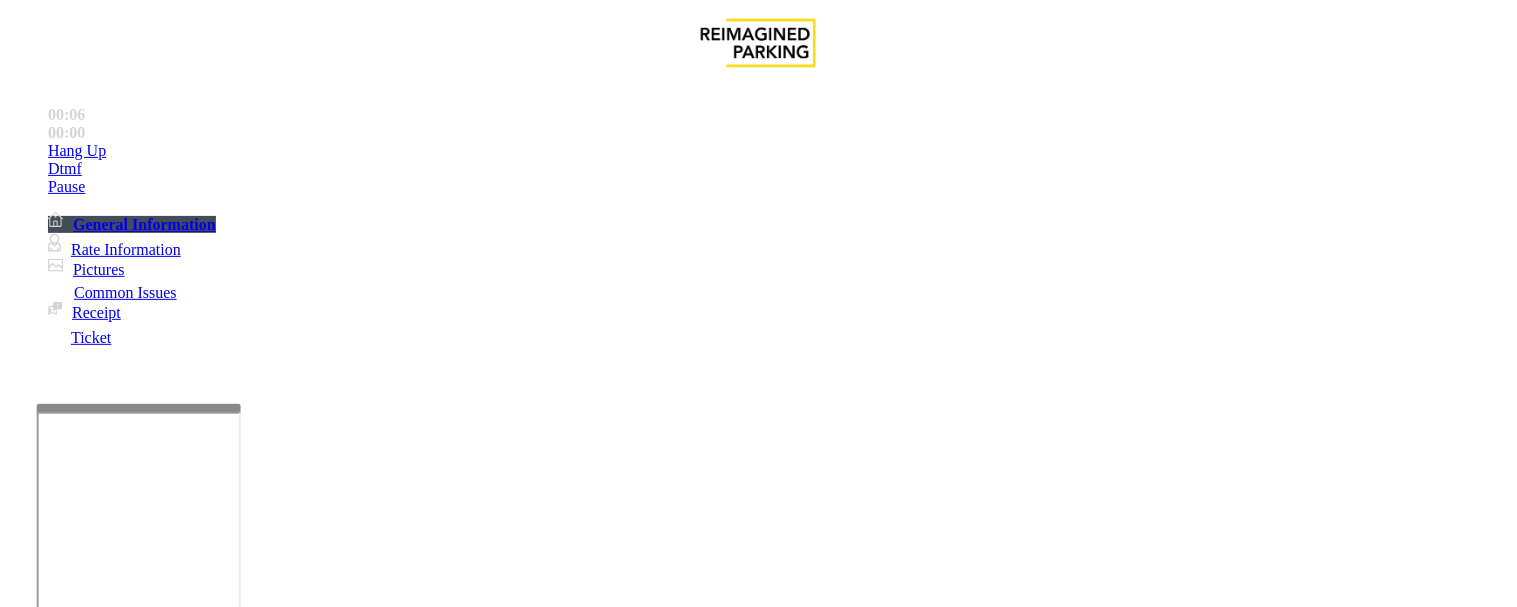 scroll, scrollTop: 3111, scrollLeft: 0, axis: vertical 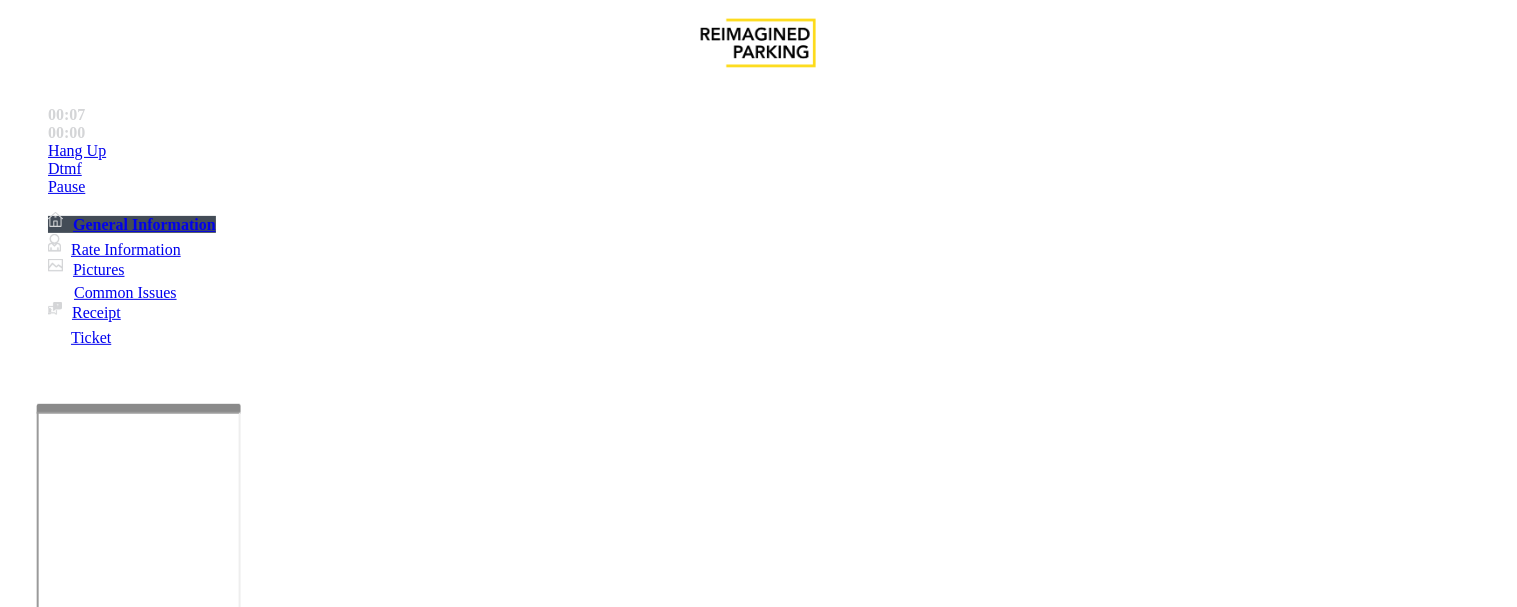 click on "Intercom Issue/No Response" at bounding box center (929, 1260) 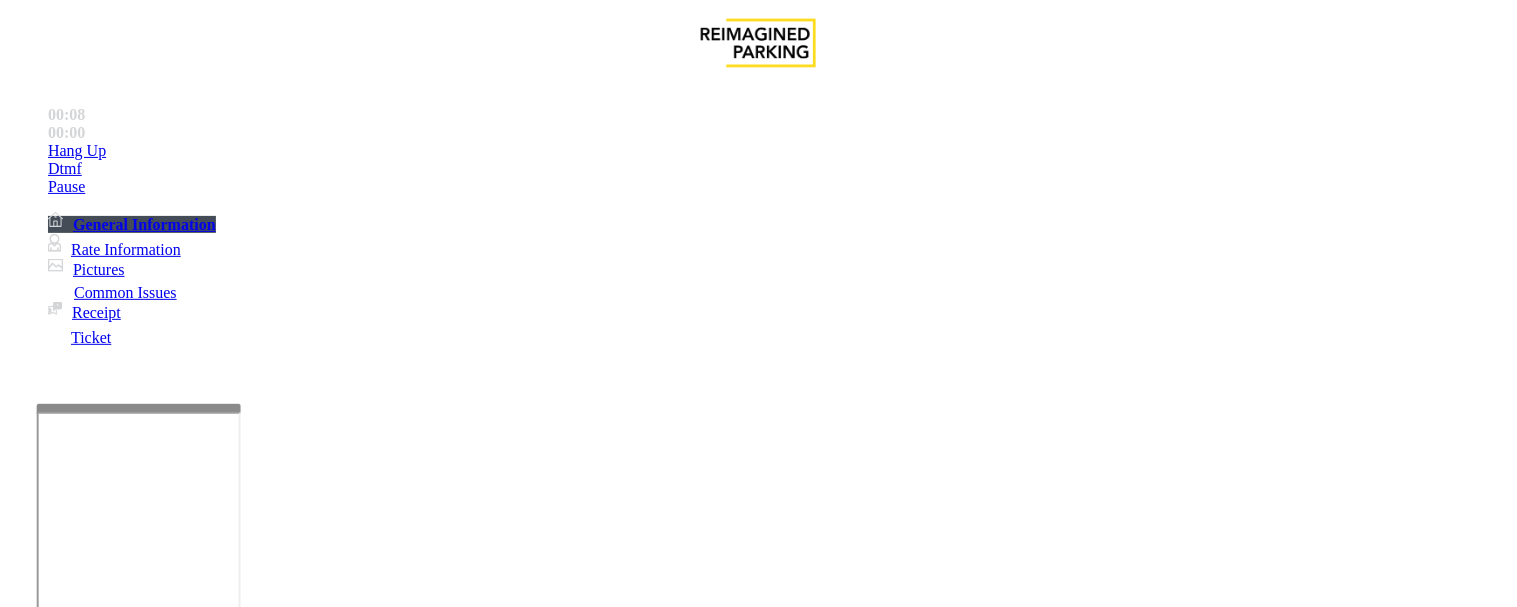 click on "No Response/Unable to hear parker" at bounding box center (142, 1260) 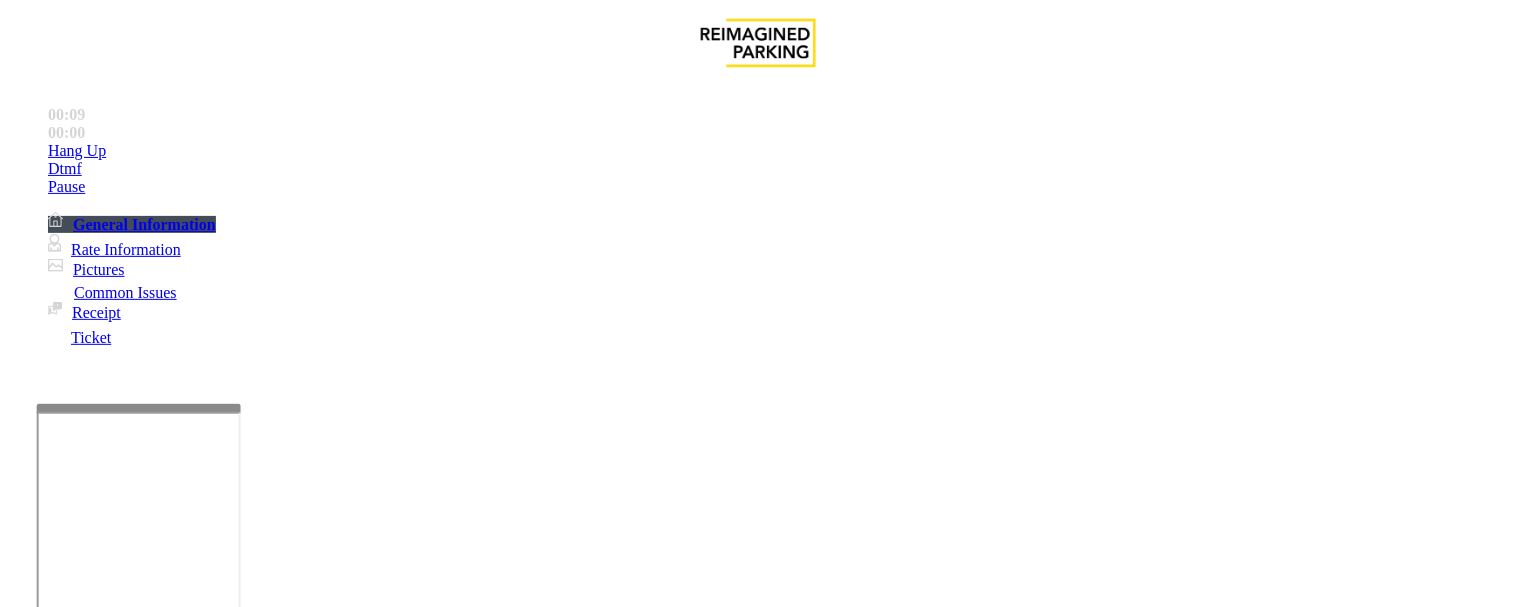 click on "No Response/Unable to hear parker" at bounding box center [758, 1245] 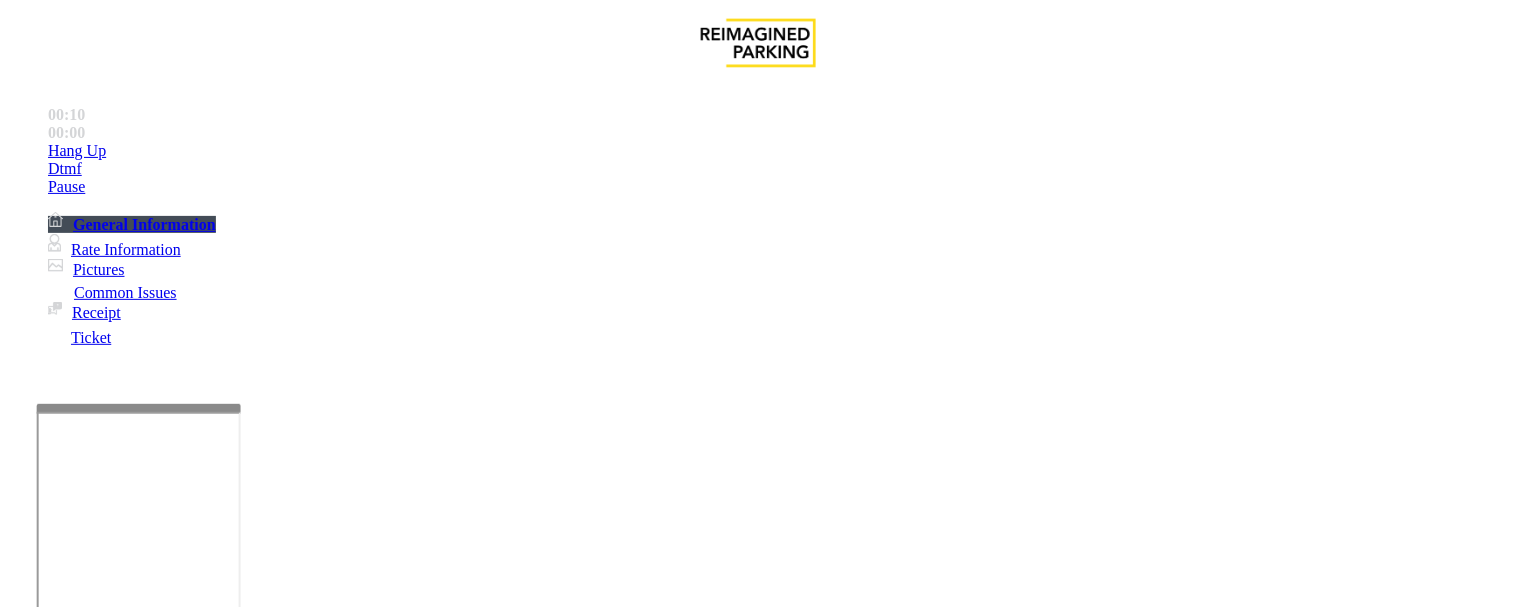 click at bounding box center [254, 1308] 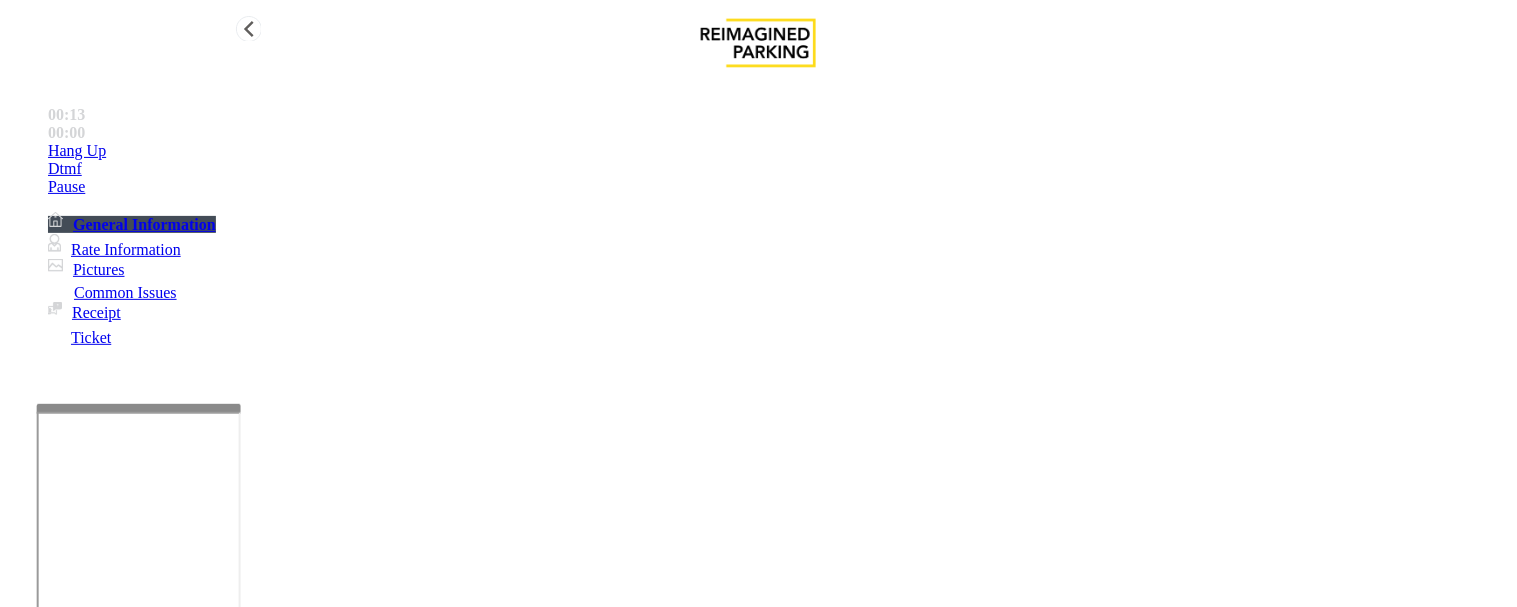 type on "**********" 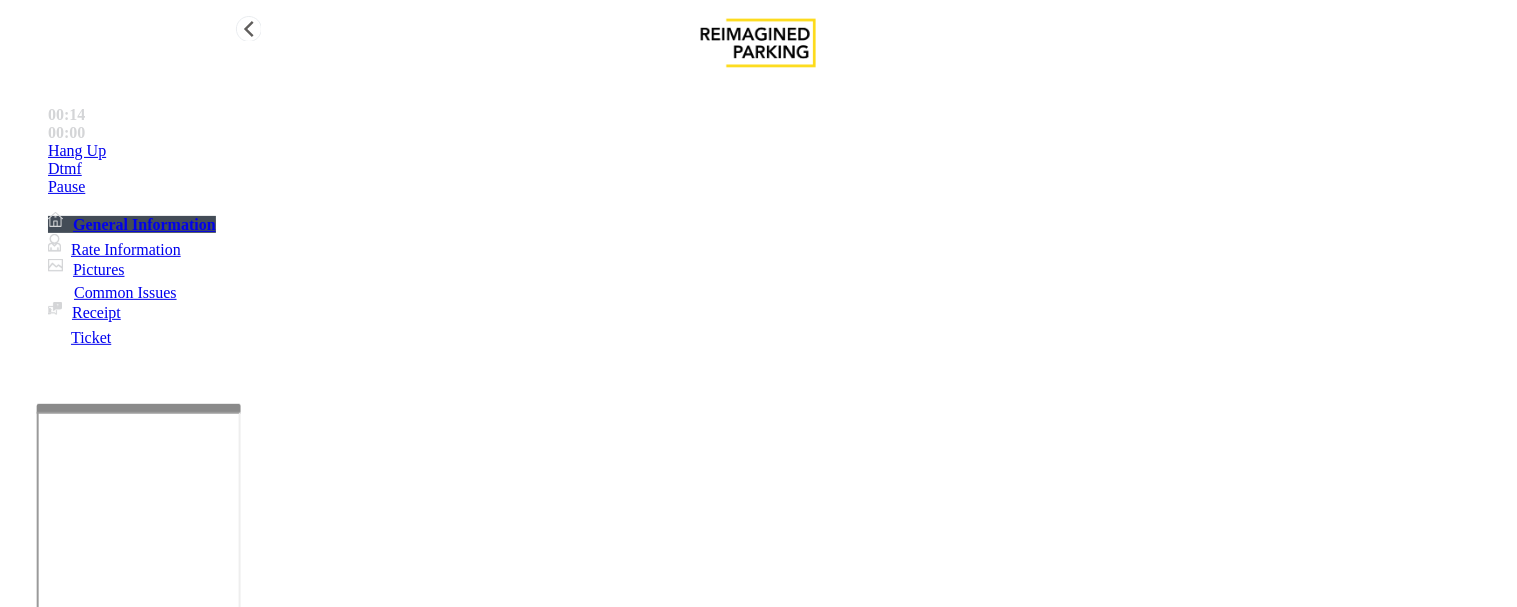 click on "Hang Up" at bounding box center [77, 151] 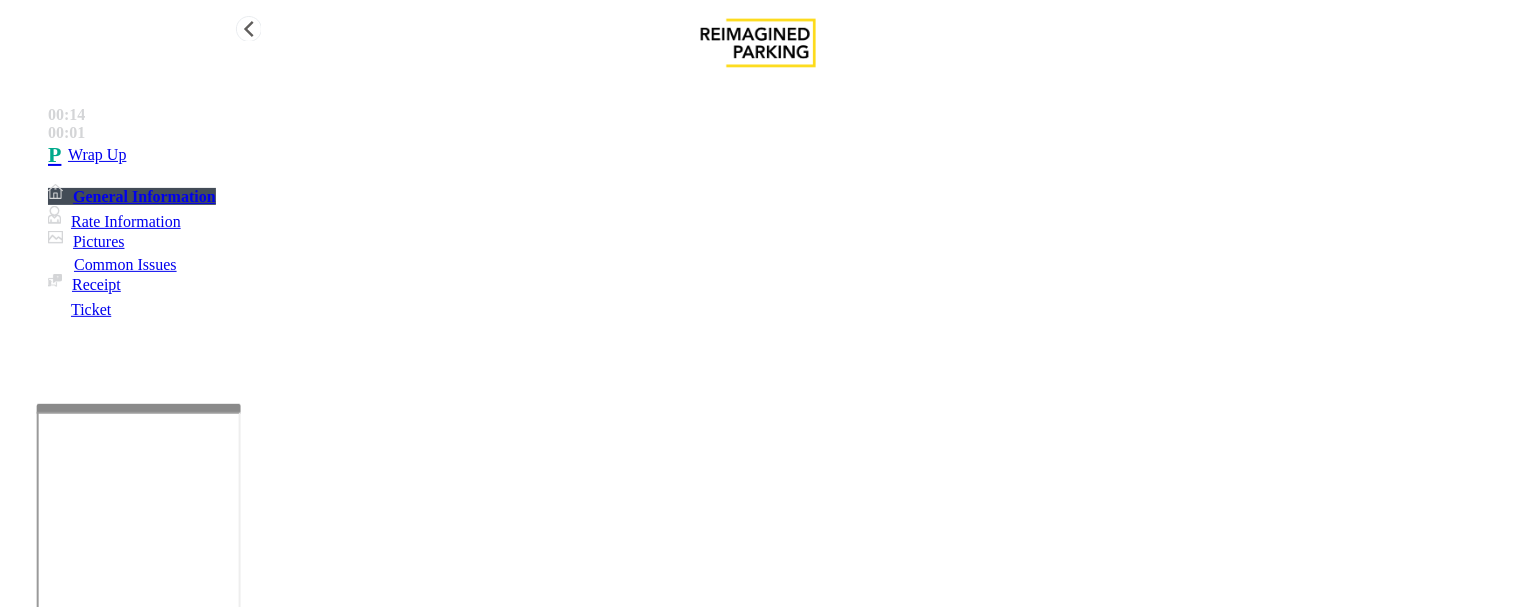 click on "Wrap Up" at bounding box center (97, 155) 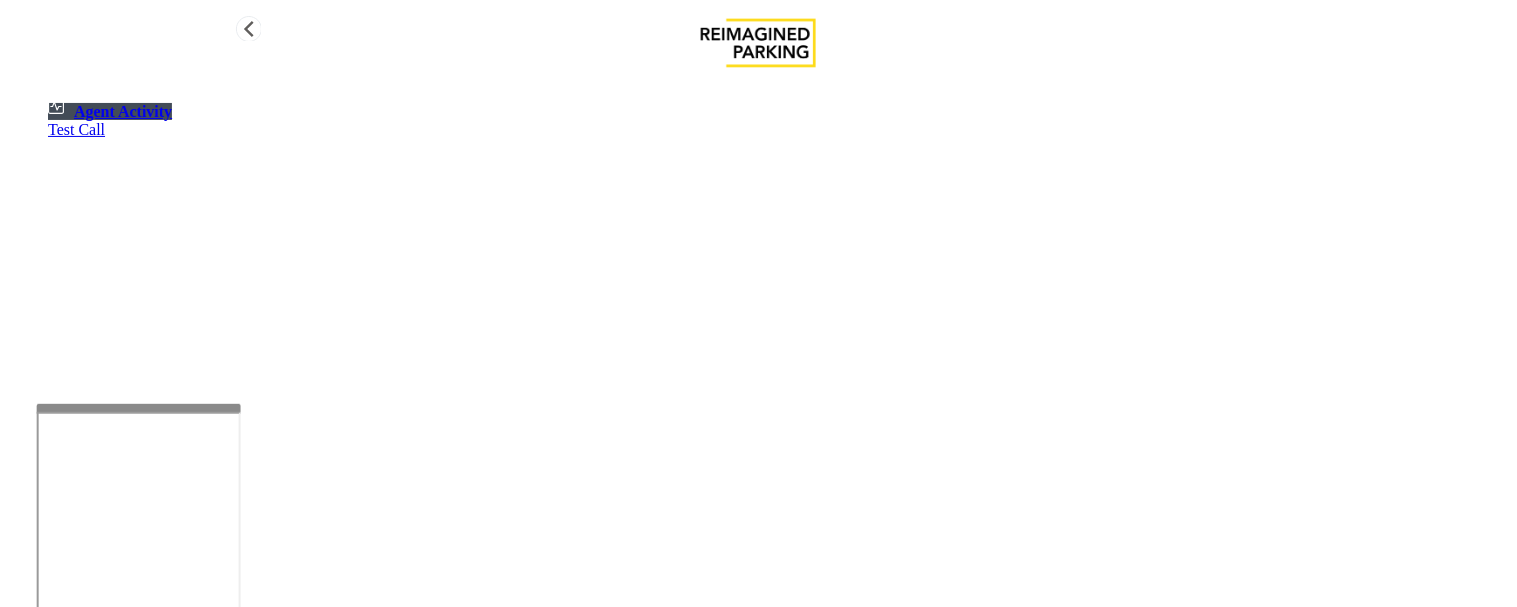 click on "Cancel" at bounding box center [1367, 4237] 